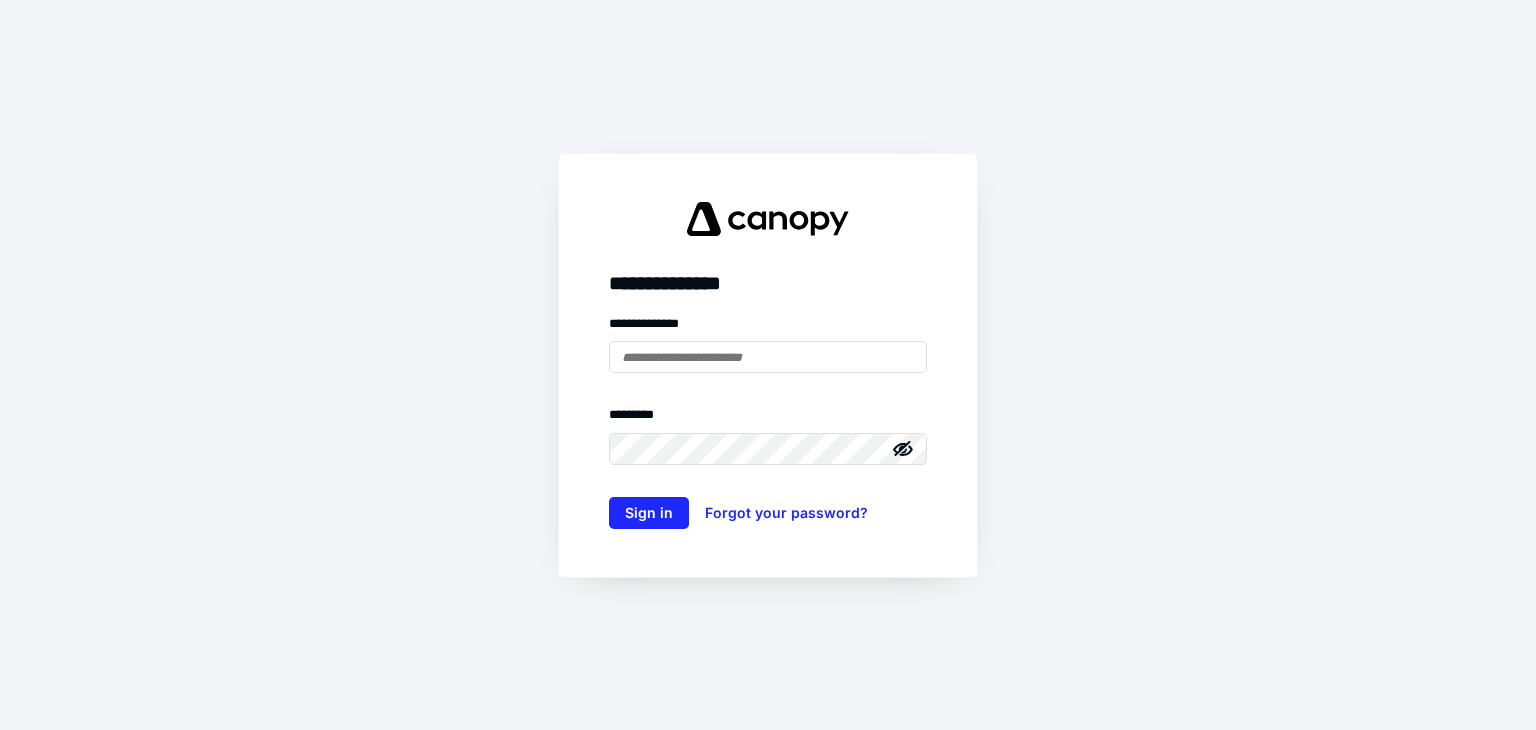 scroll, scrollTop: 0, scrollLeft: 0, axis: both 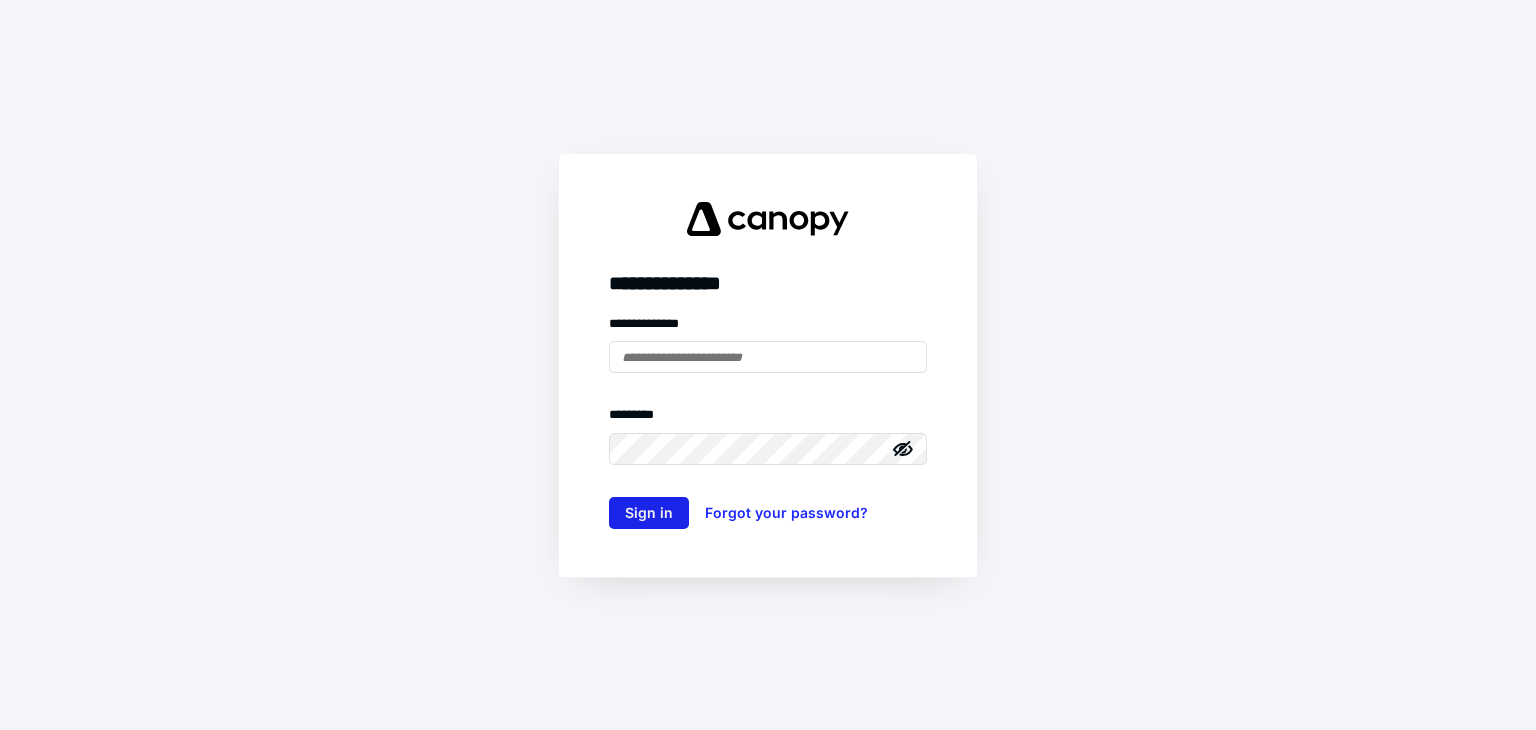type on "**********" 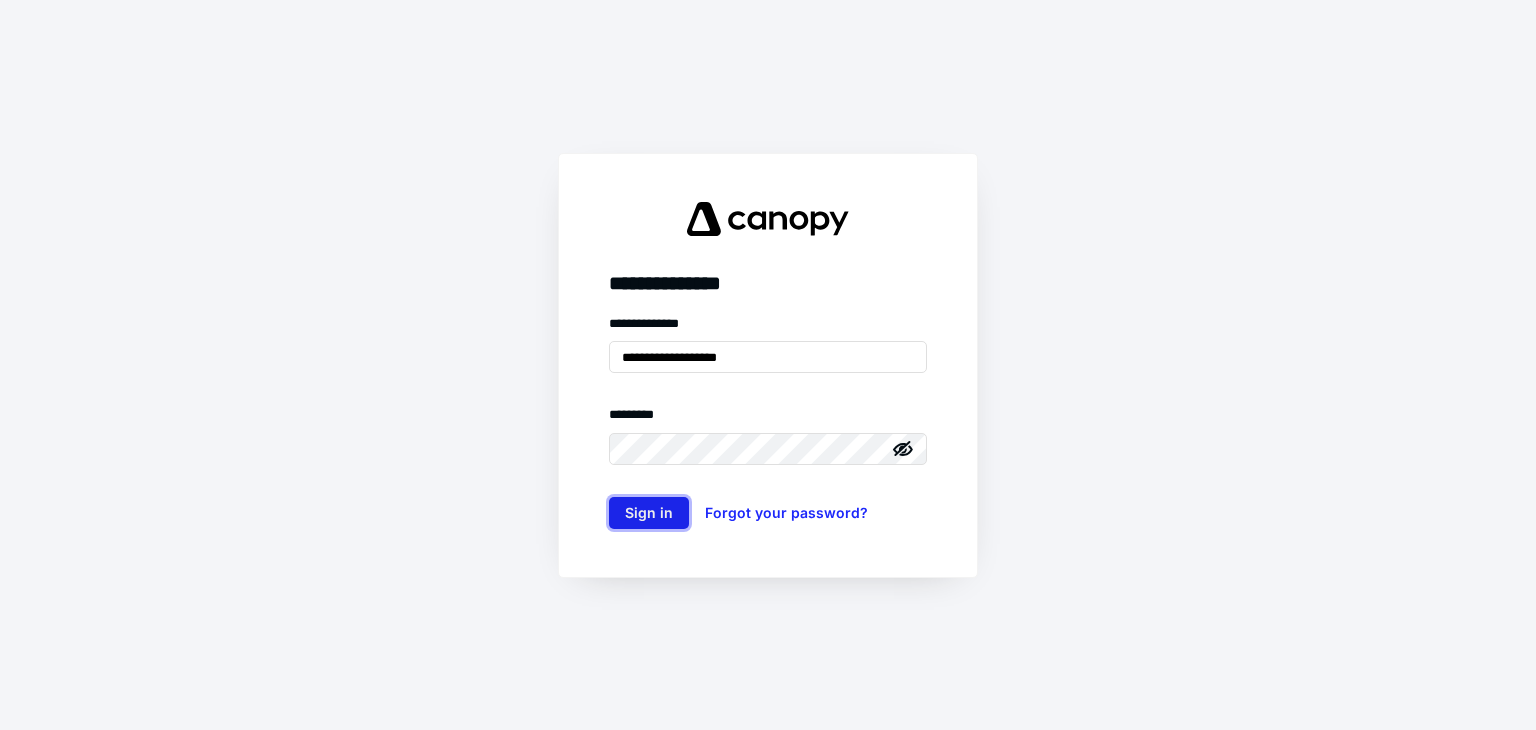 click on "Sign in" at bounding box center (649, 513) 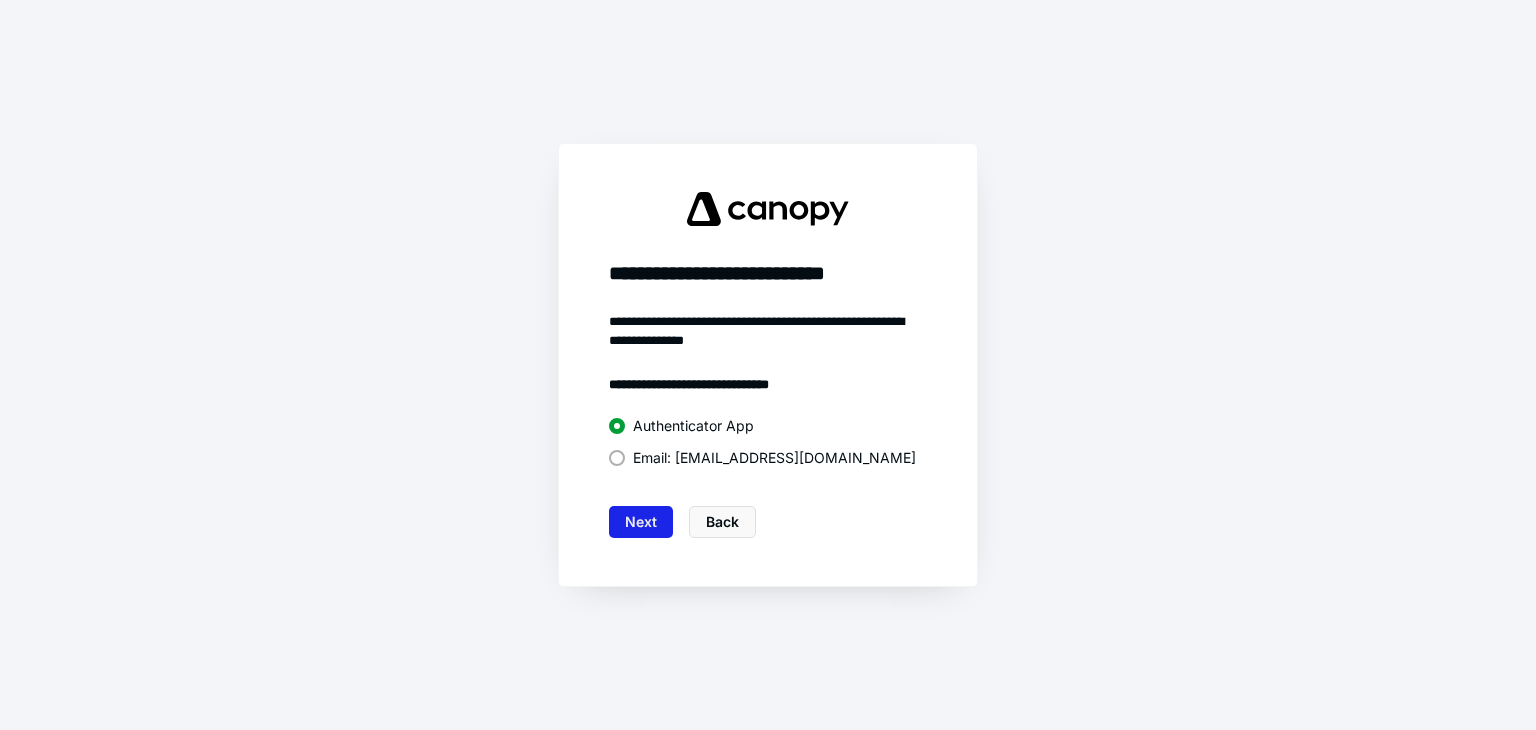 click on "Next" at bounding box center (641, 522) 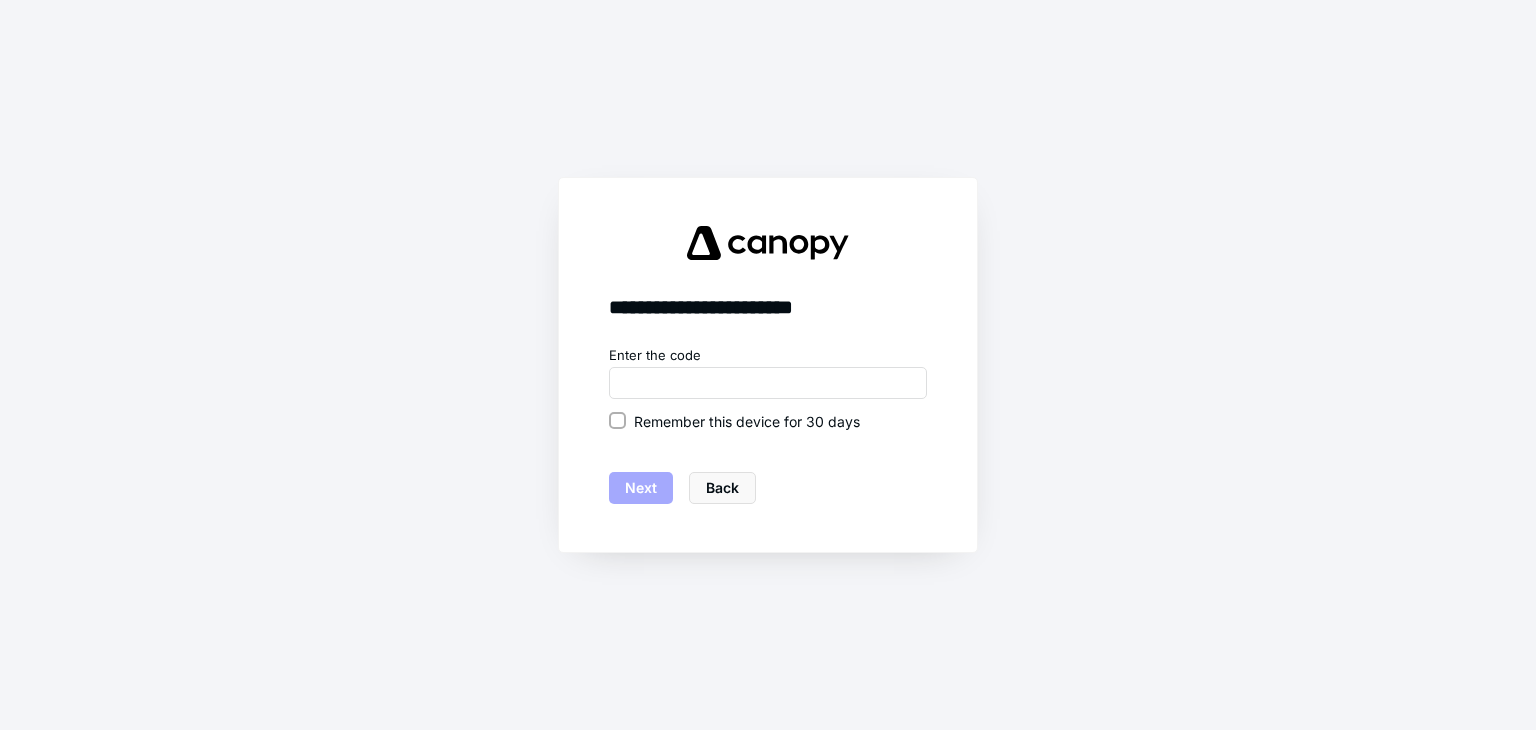 click on "Enter the code Remember this device for 30 days Next Back" at bounding box center [768, 425] 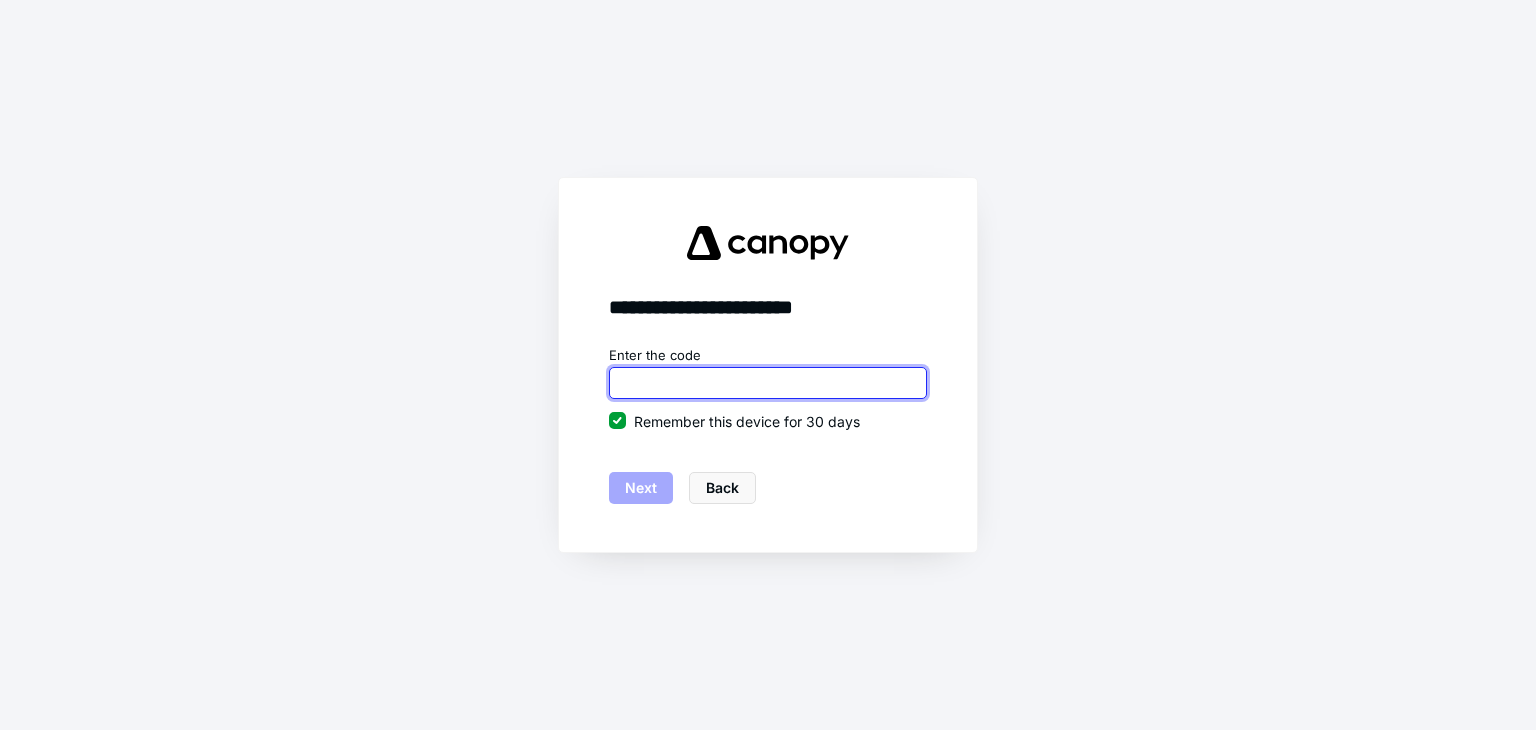 click at bounding box center [768, 383] 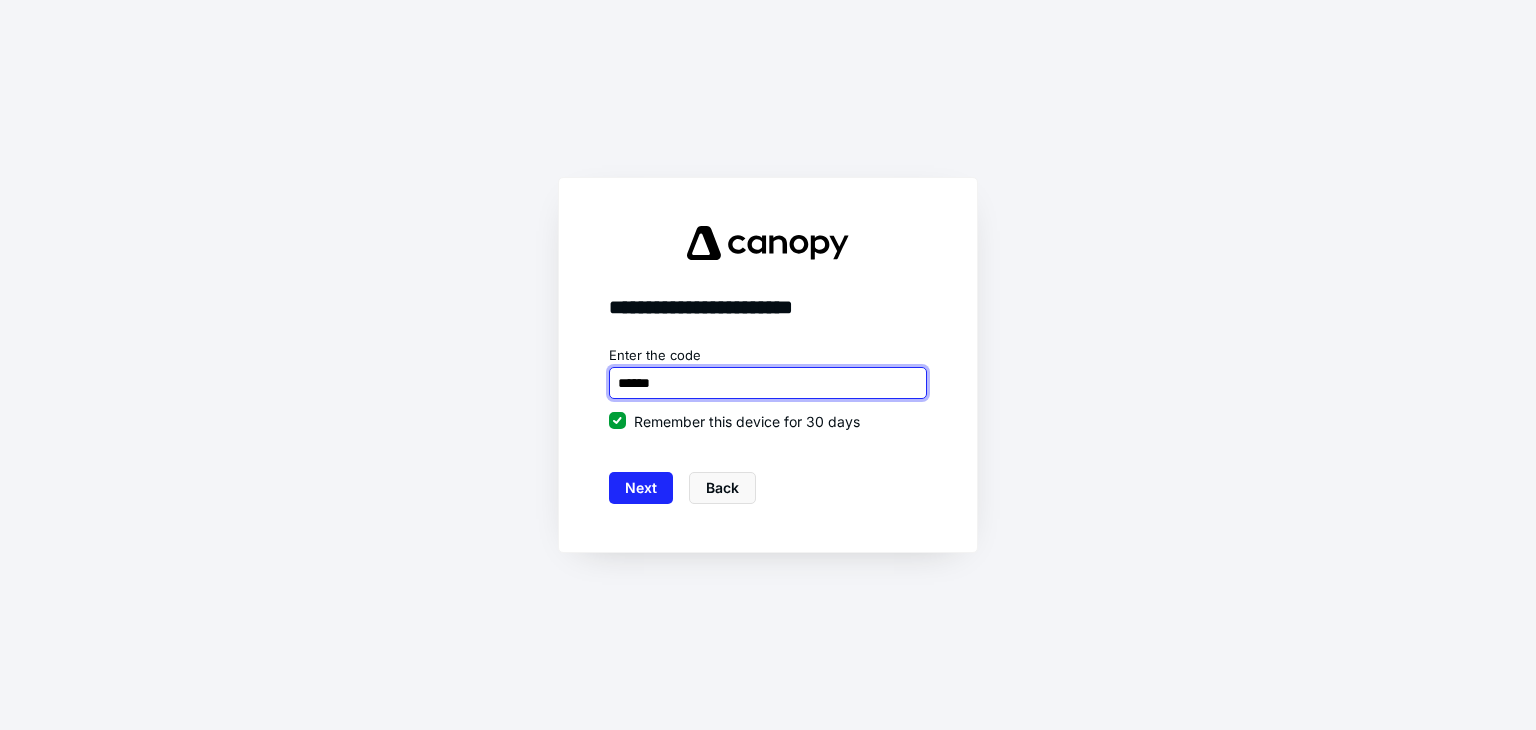 type on "******" 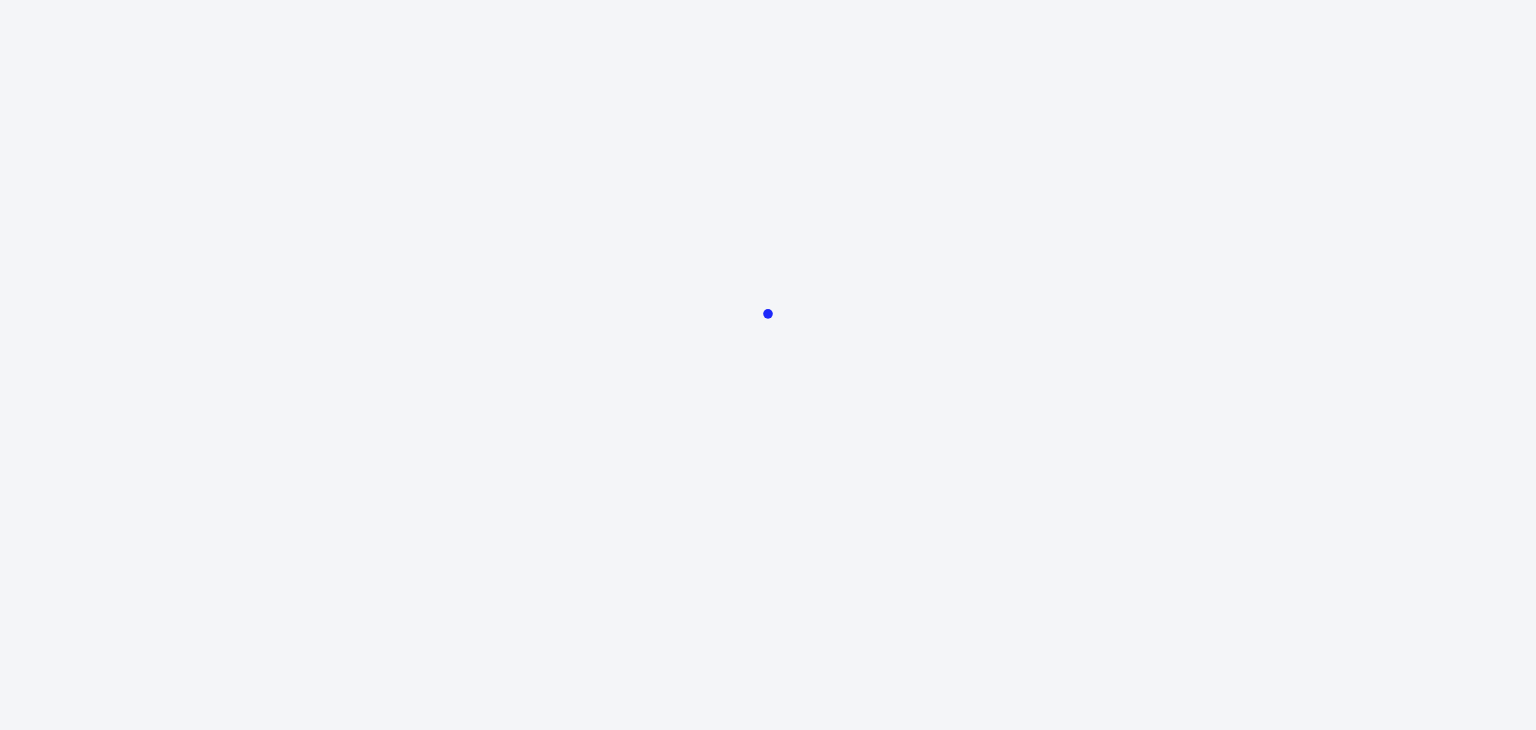 scroll, scrollTop: 0, scrollLeft: 0, axis: both 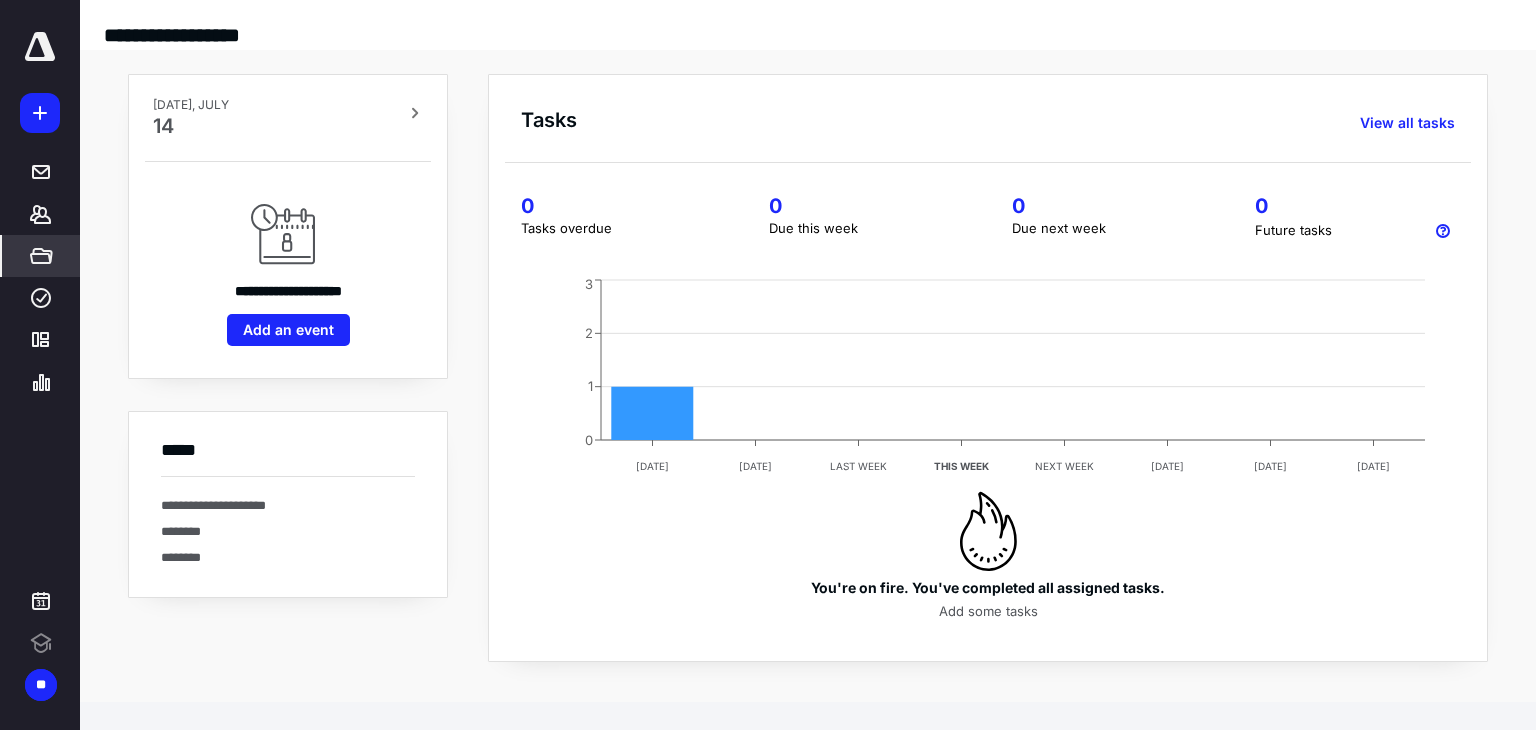 click on "*****" at bounding box center (41, 256) 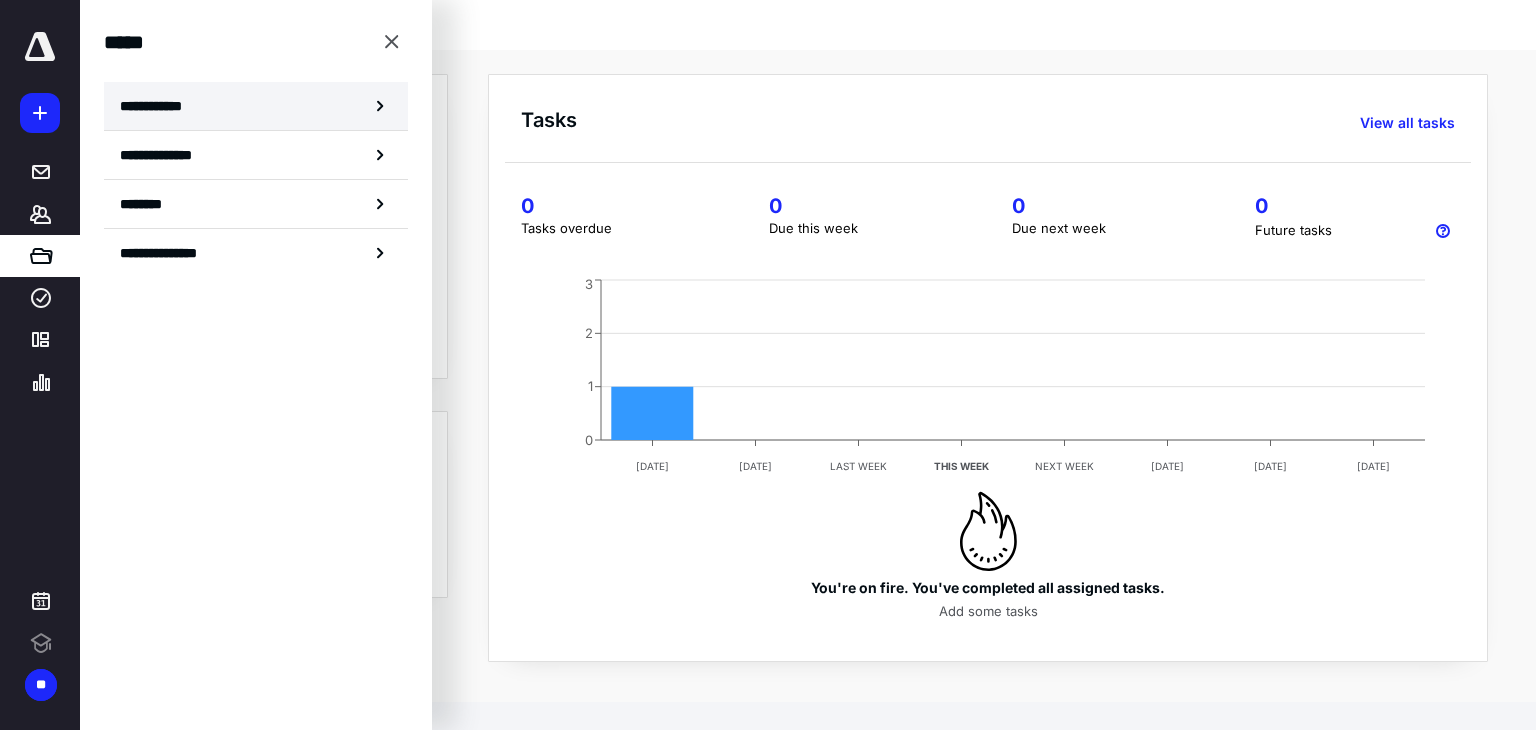 click on "**********" at bounding box center [256, 106] 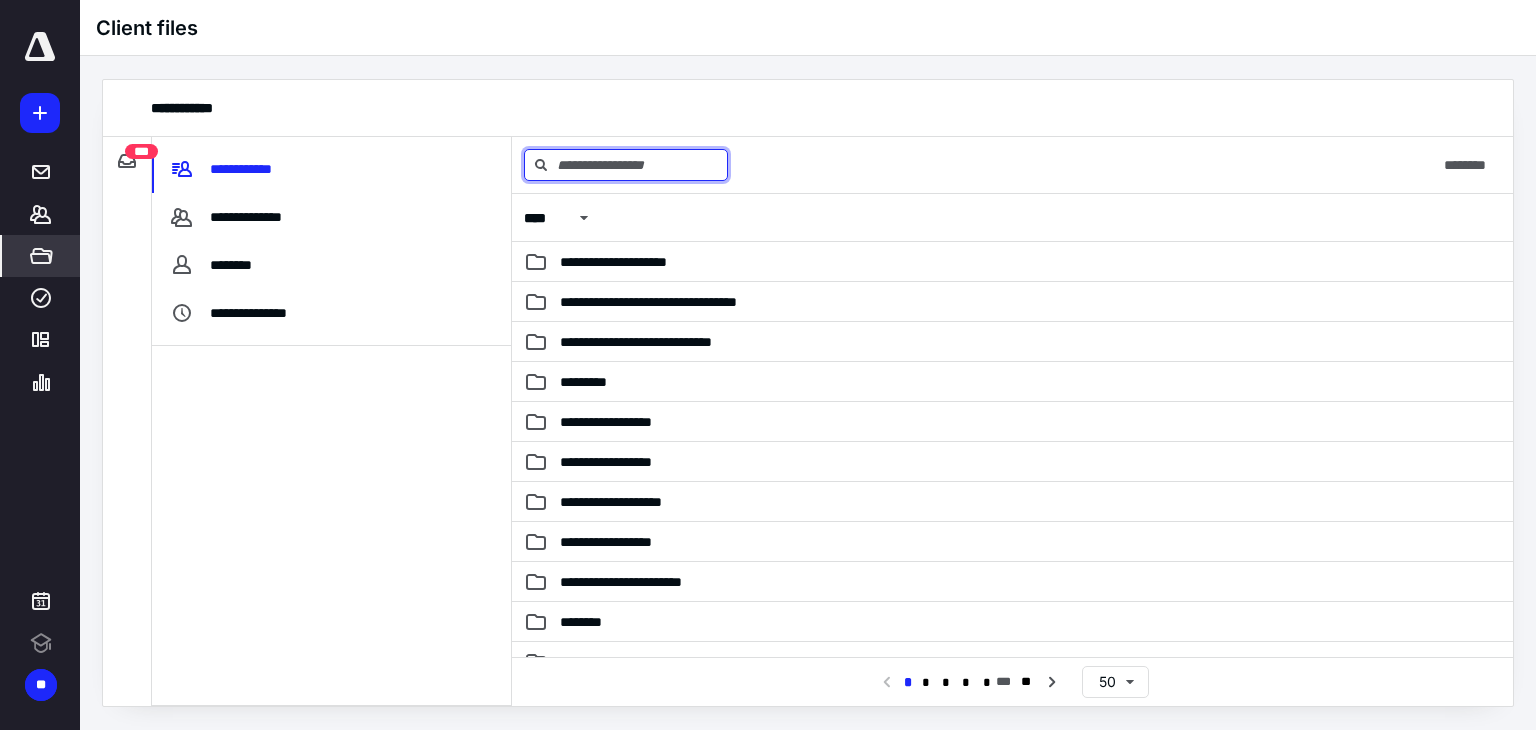 click at bounding box center [626, 165] 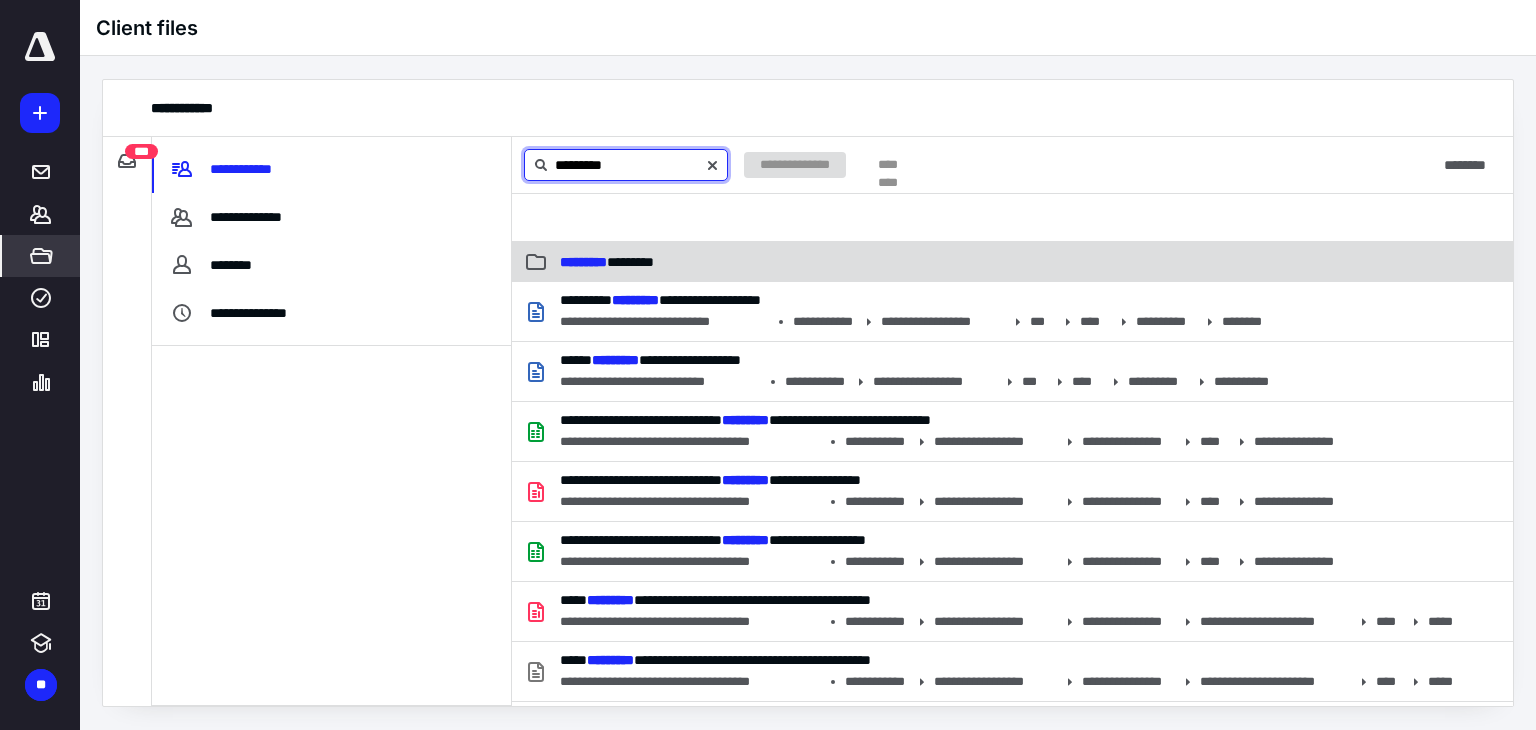 type on "*********" 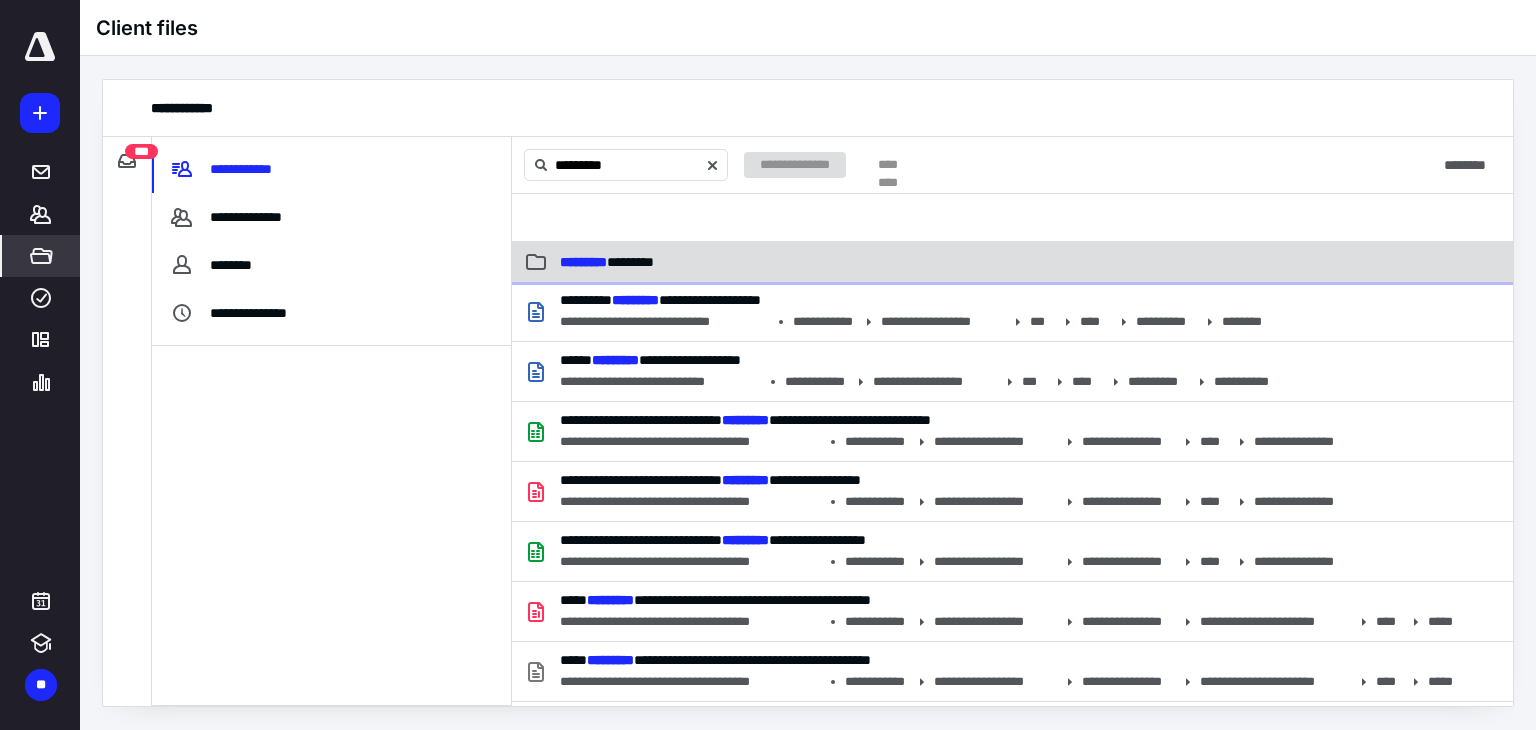 click on "********* *********" at bounding box center [873, 262] 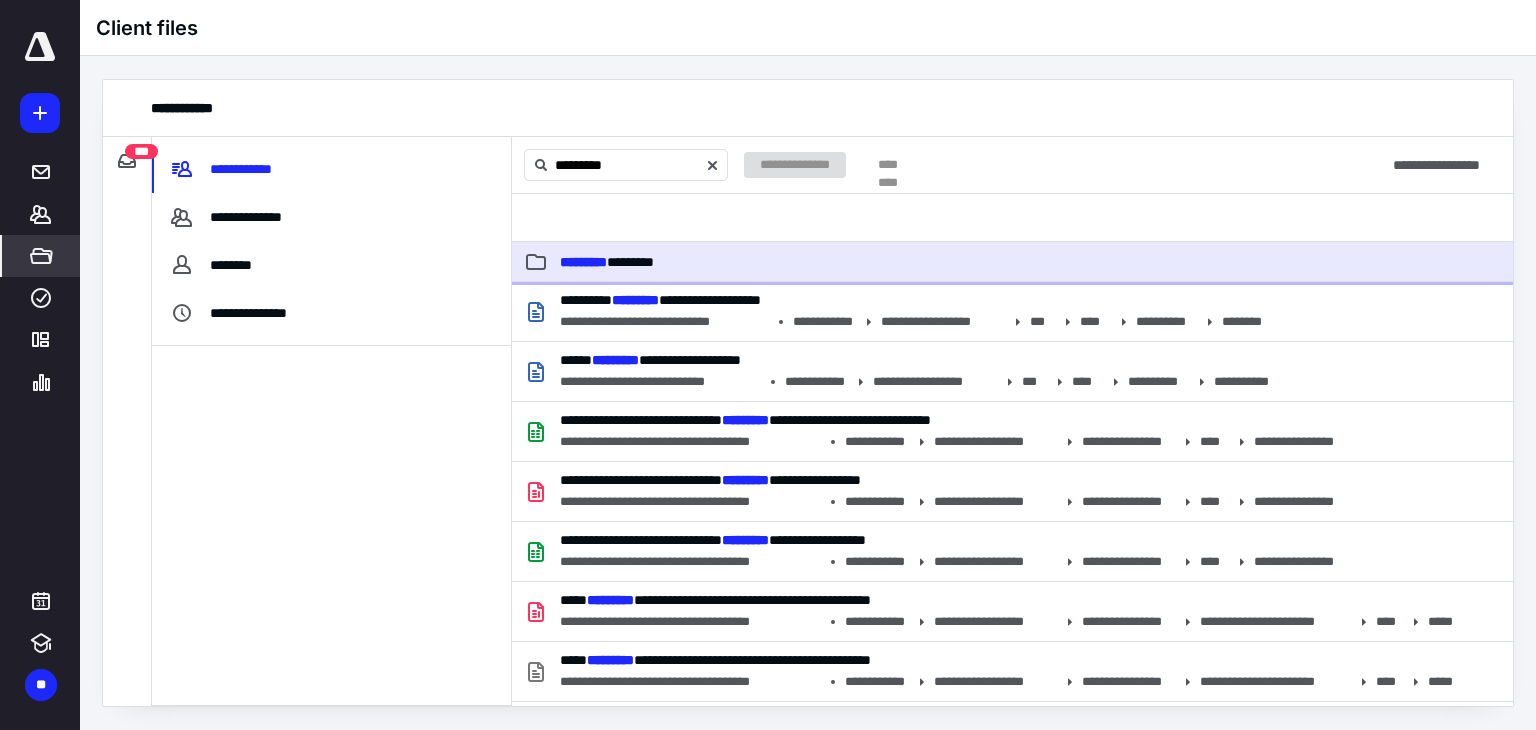click on "********* *********" at bounding box center (873, 262) 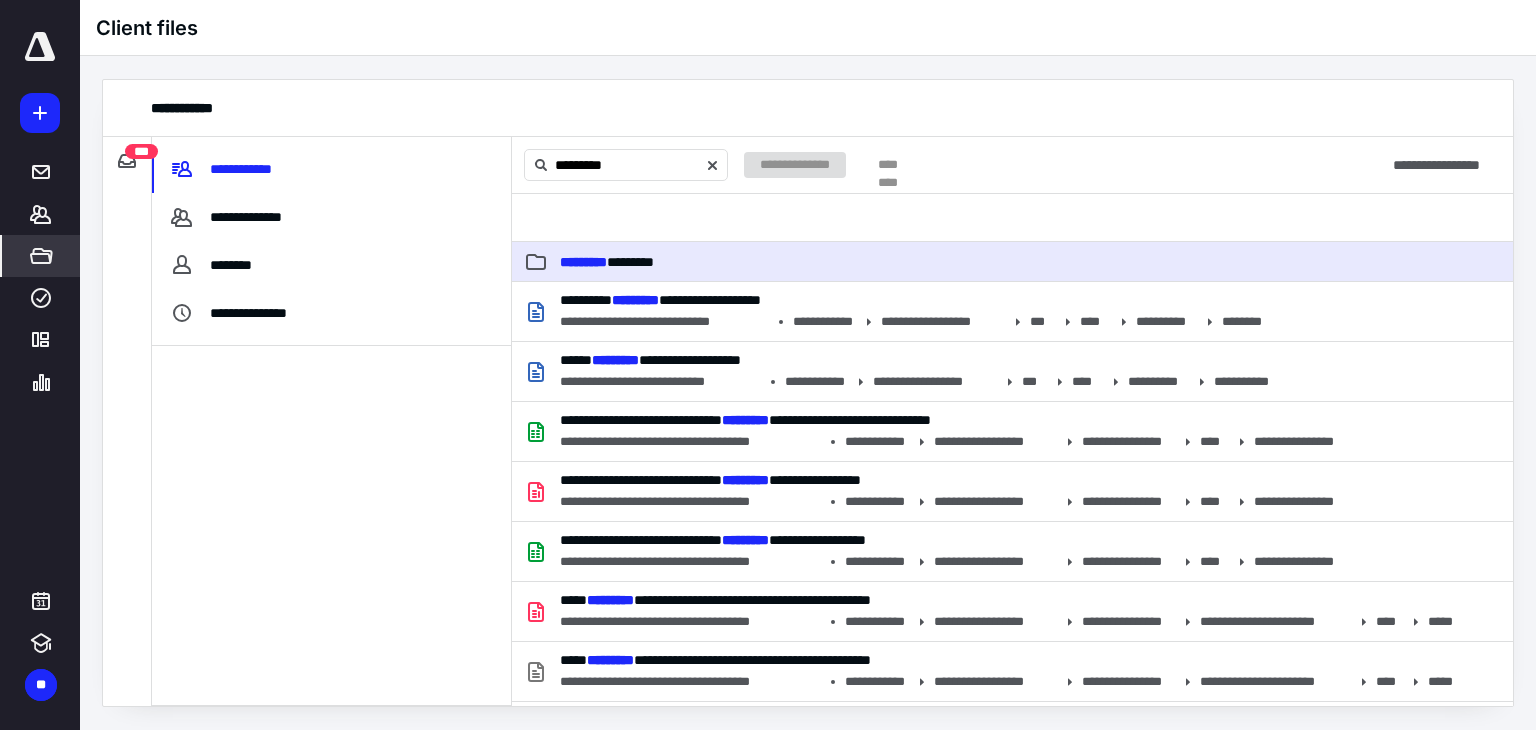 type 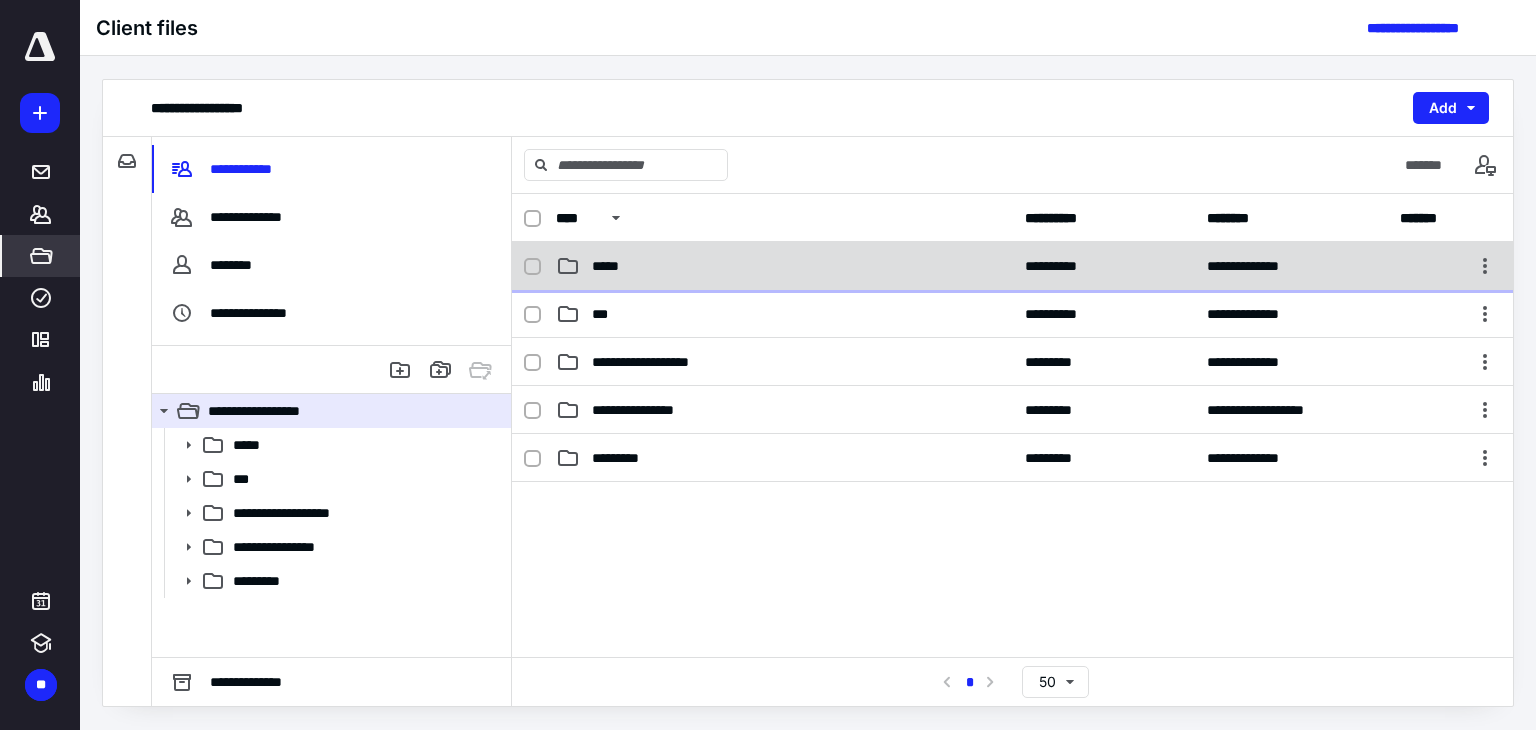 click on "*****" at bounding box center (784, 266) 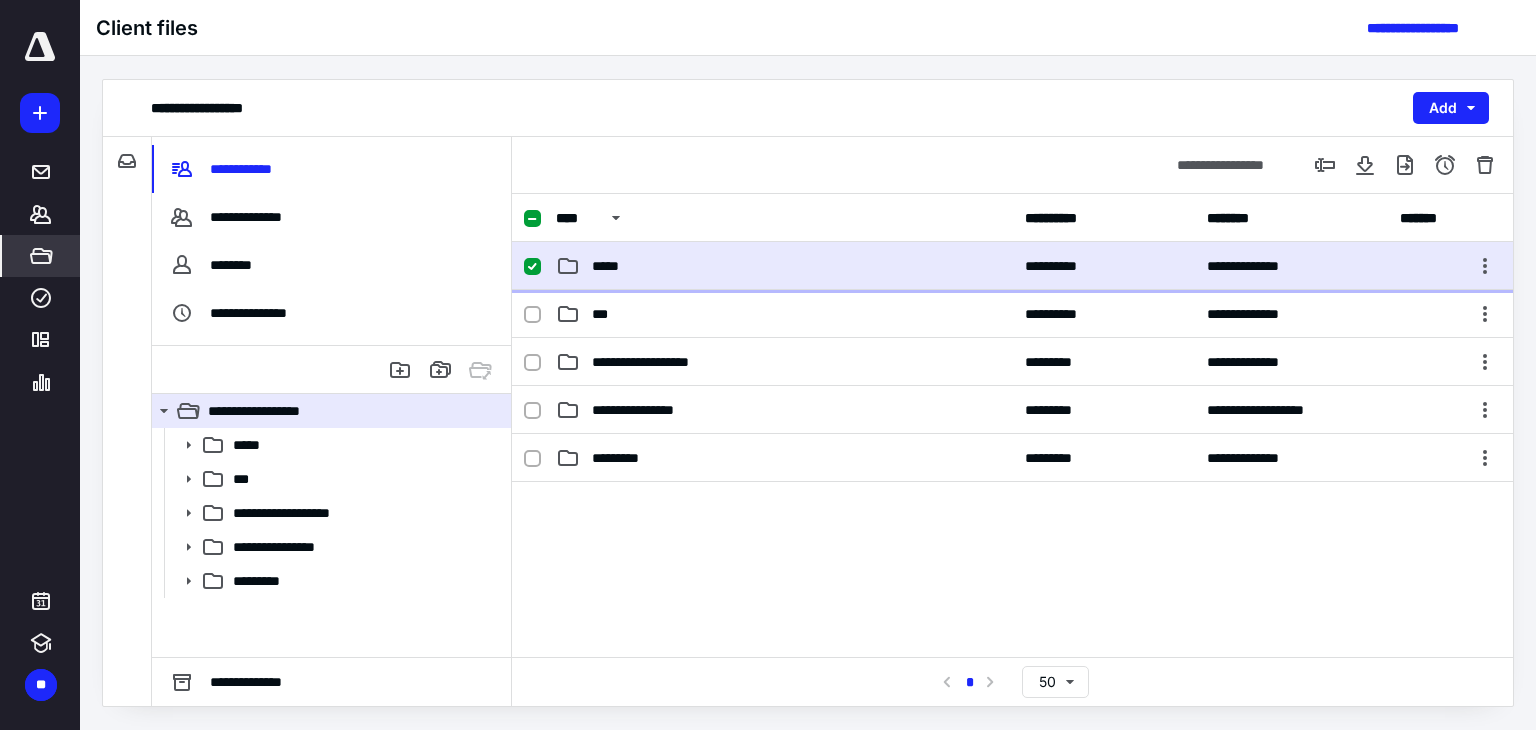 click on "*****" at bounding box center (784, 266) 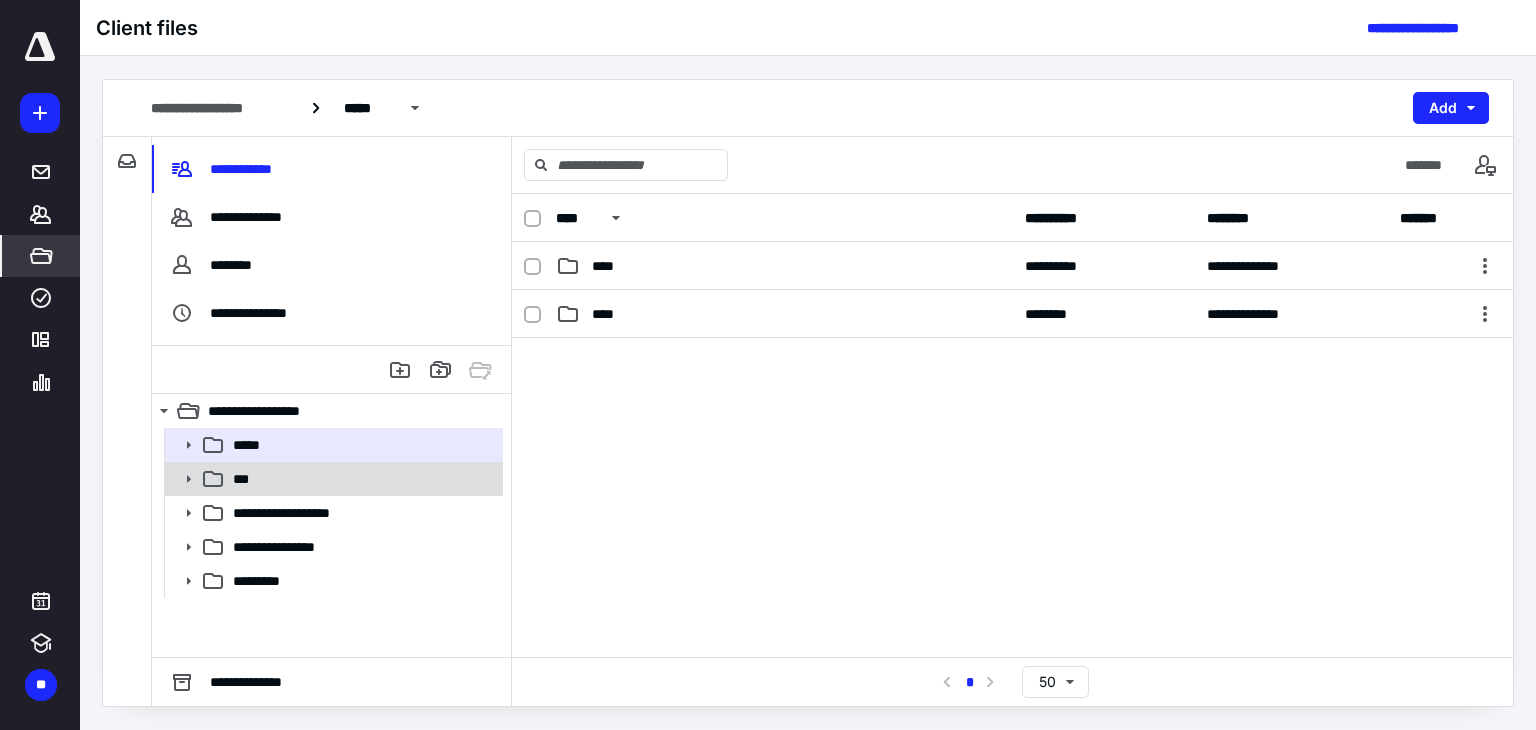 click on "***" at bounding box center (362, 479) 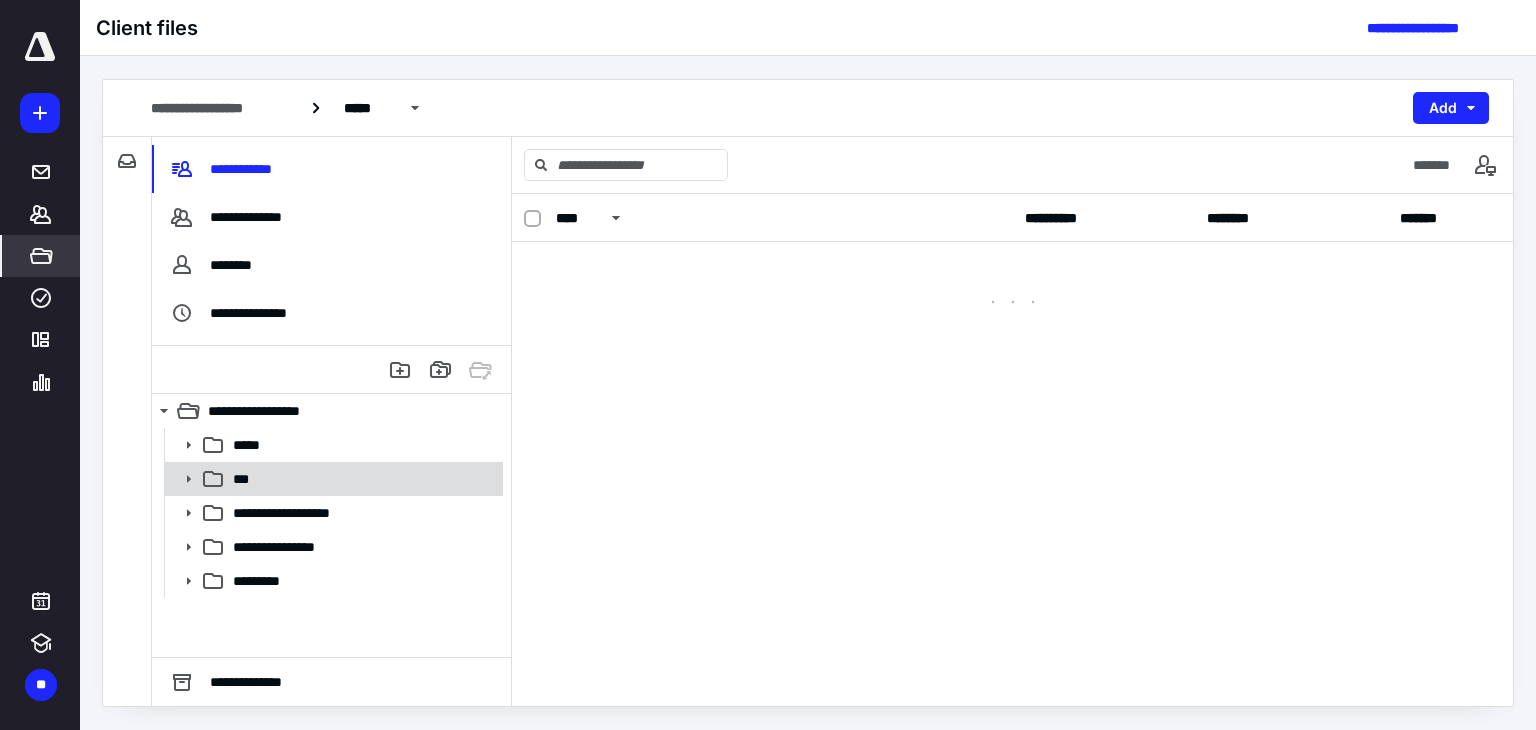click on "***" at bounding box center [362, 479] 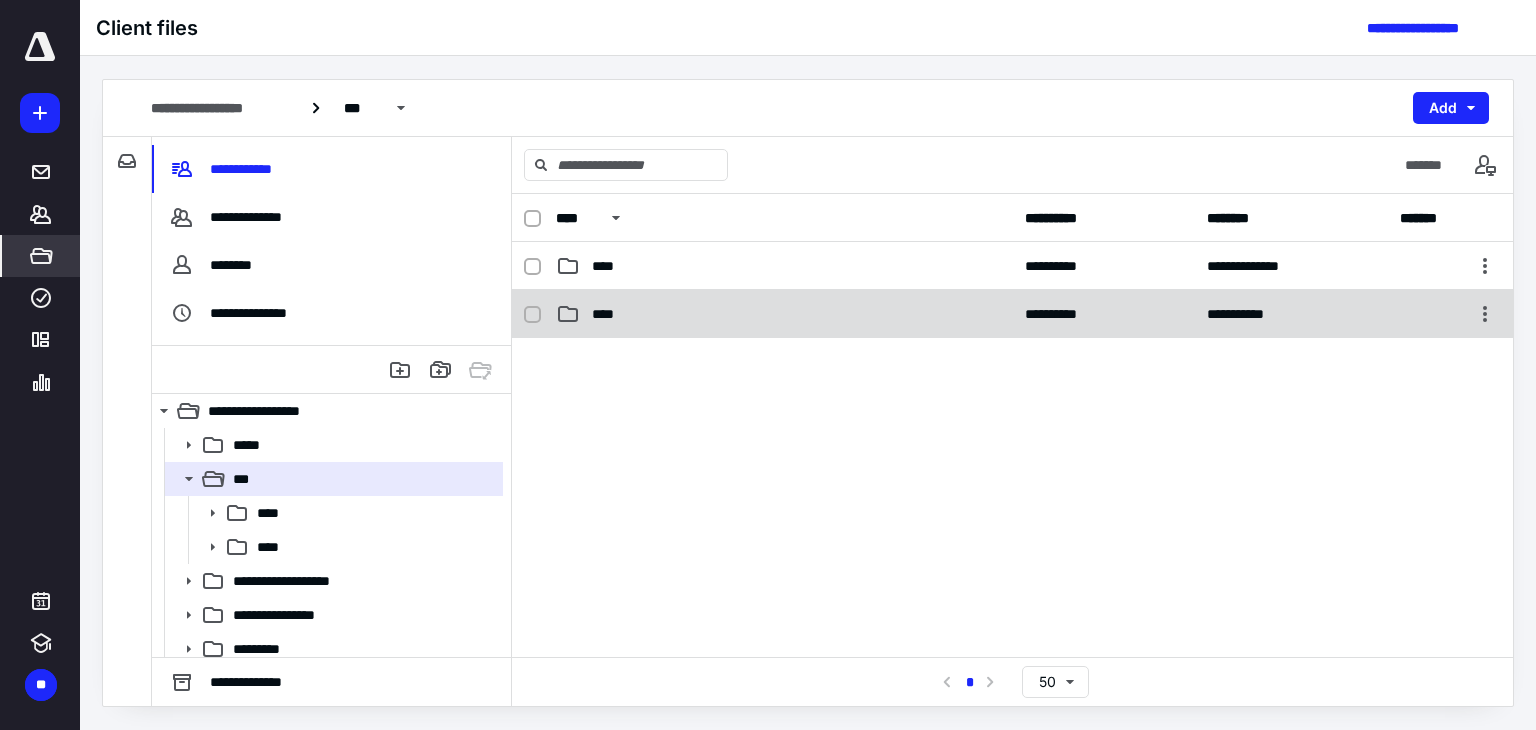 click on "****" at bounding box center [784, 314] 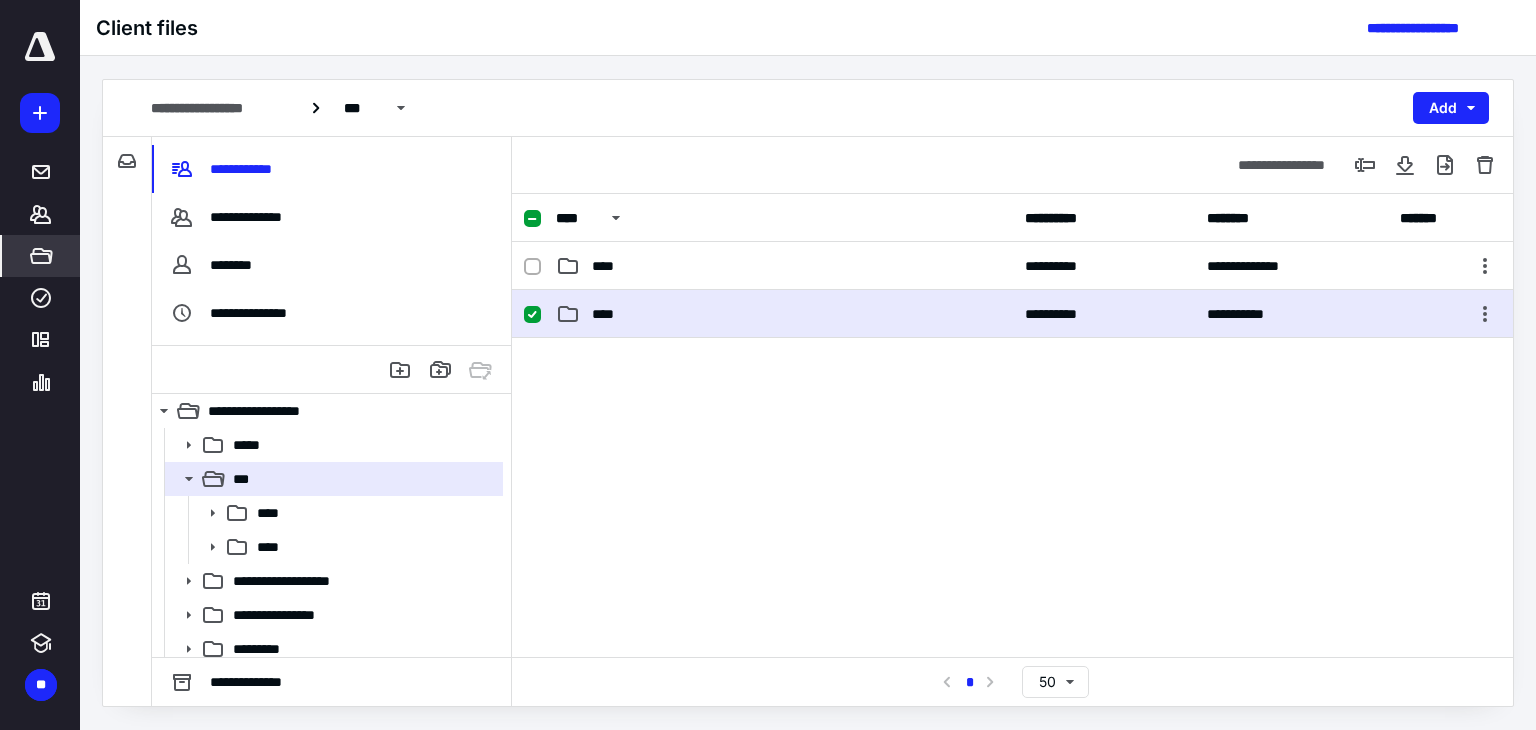 click on "**********" at bounding box center [1012, 314] 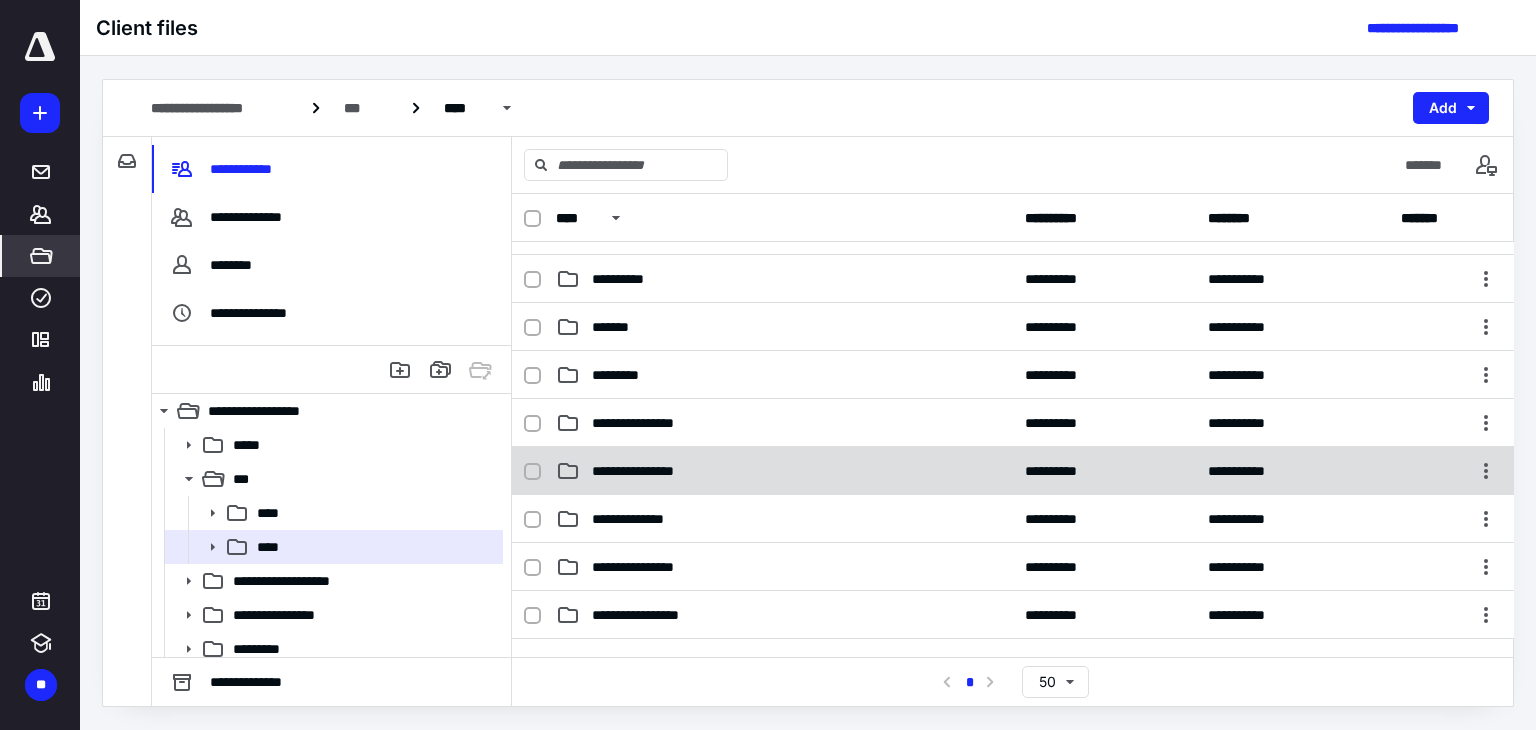 scroll, scrollTop: 0, scrollLeft: 0, axis: both 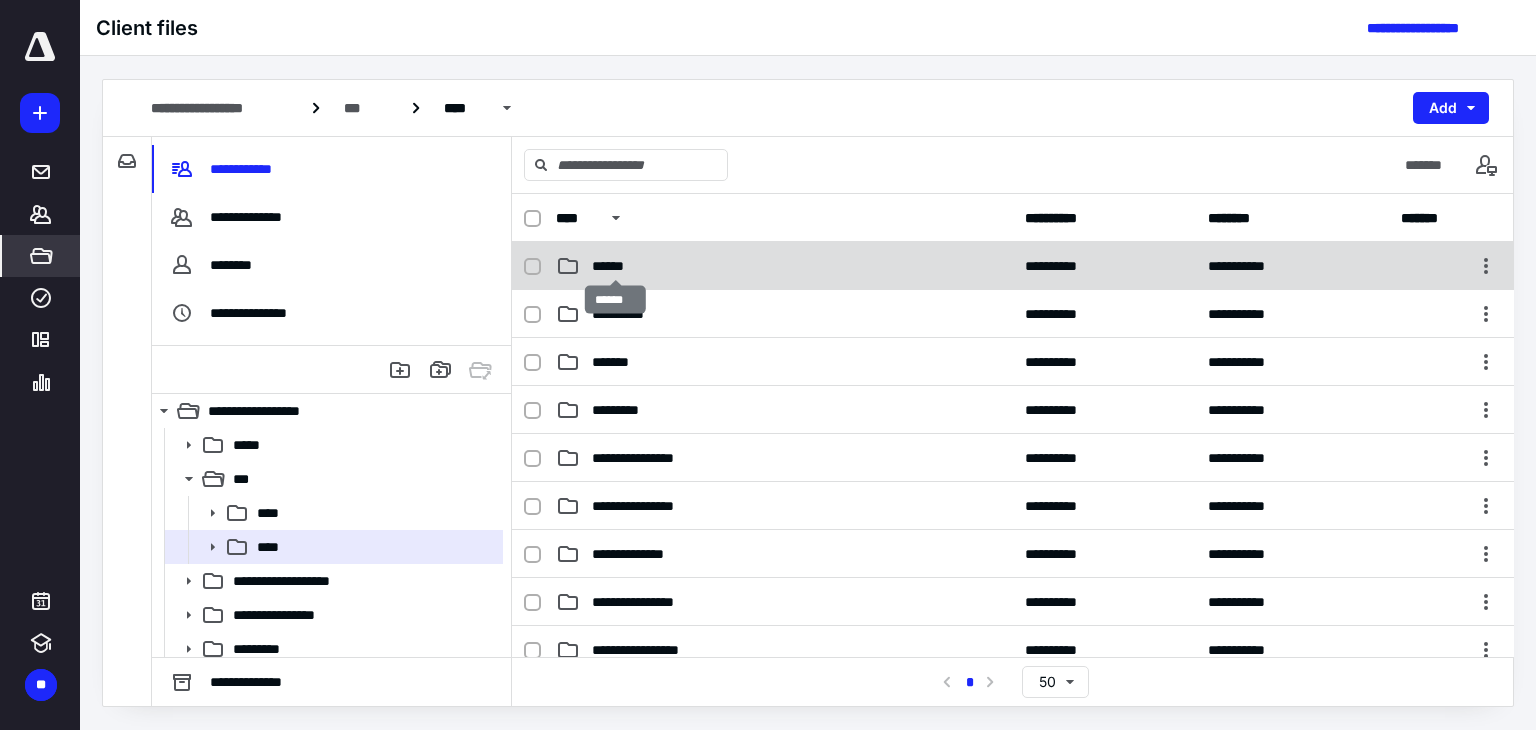 click on "******" at bounding box center [615, 266] 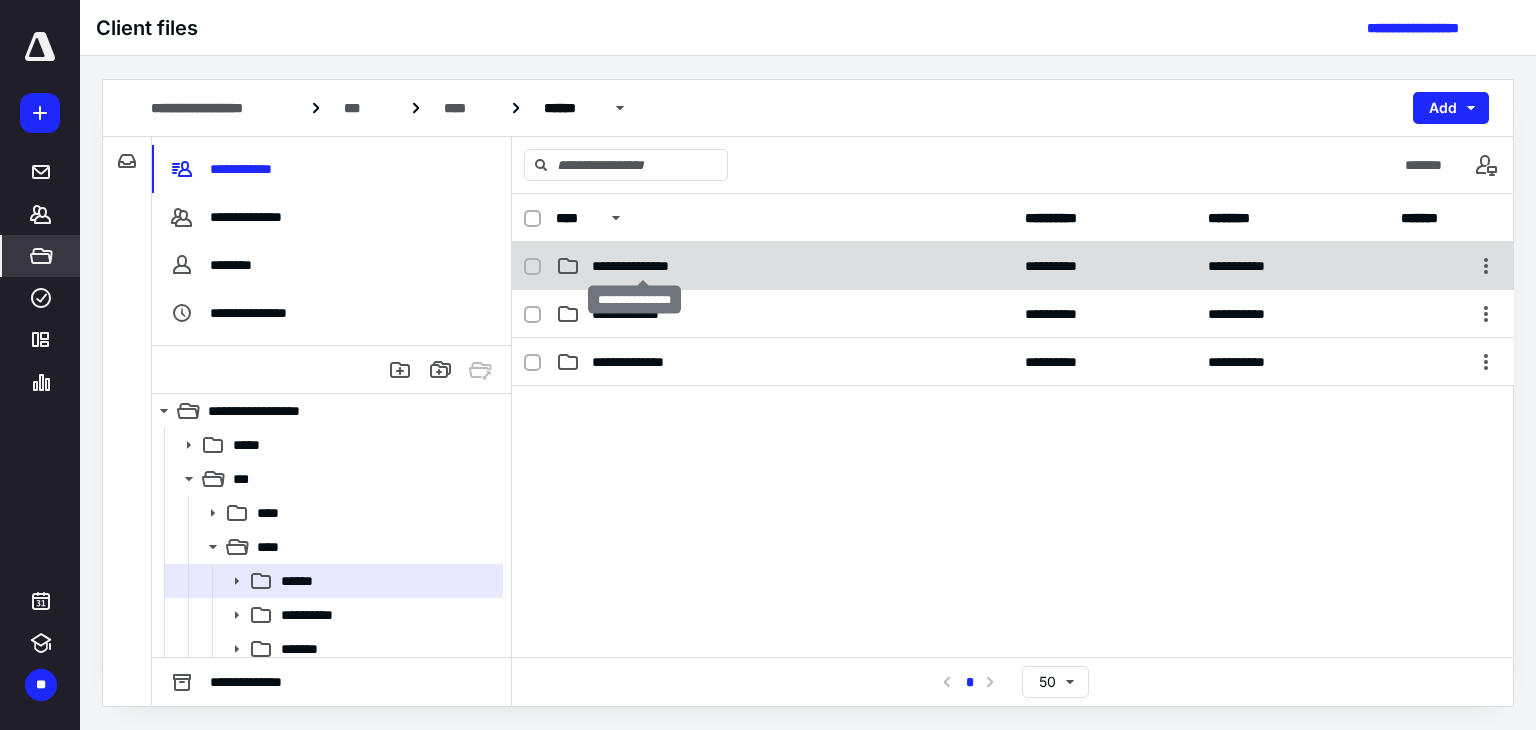 click on "**********" at bounding box center [643, 266] 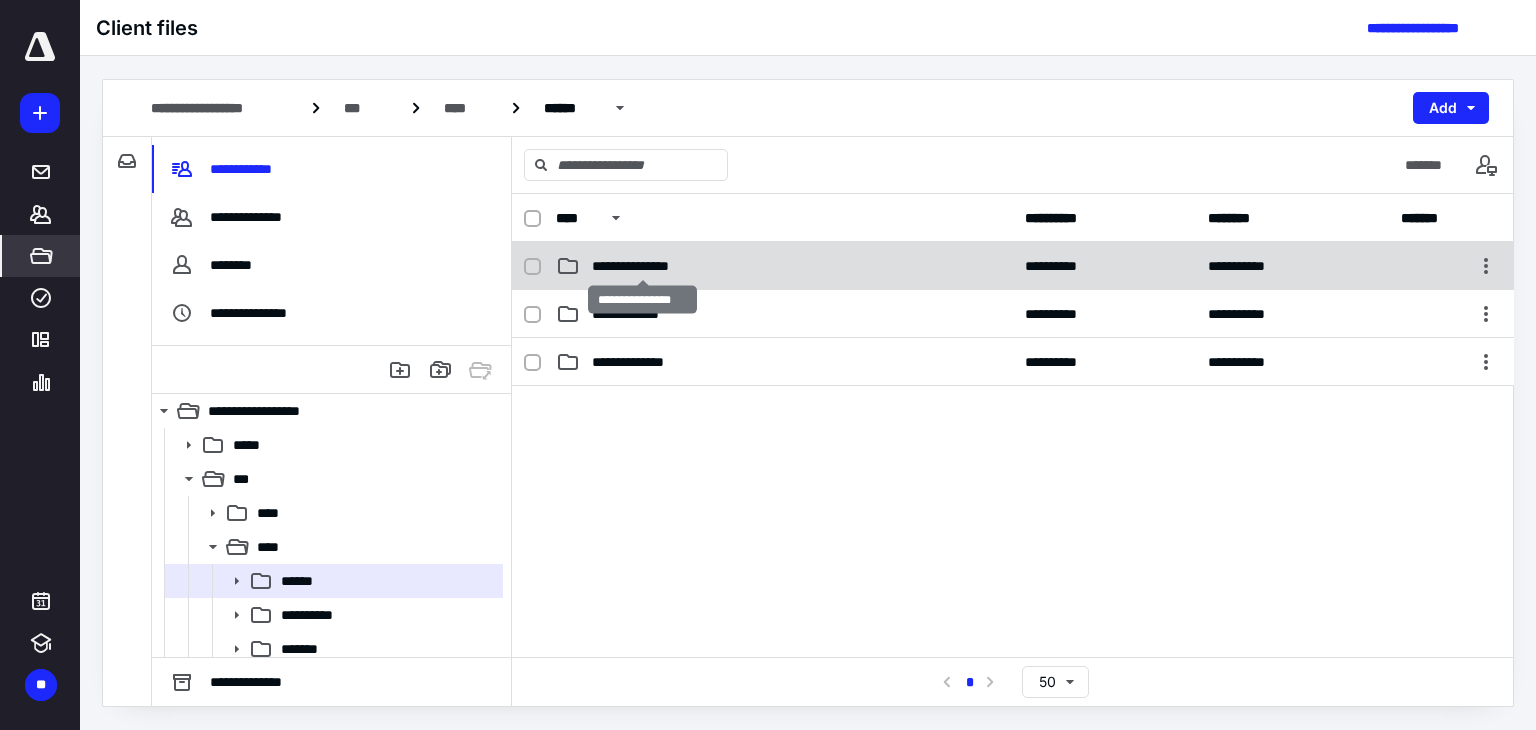 click on "**********" at bounding box center [643, 266] 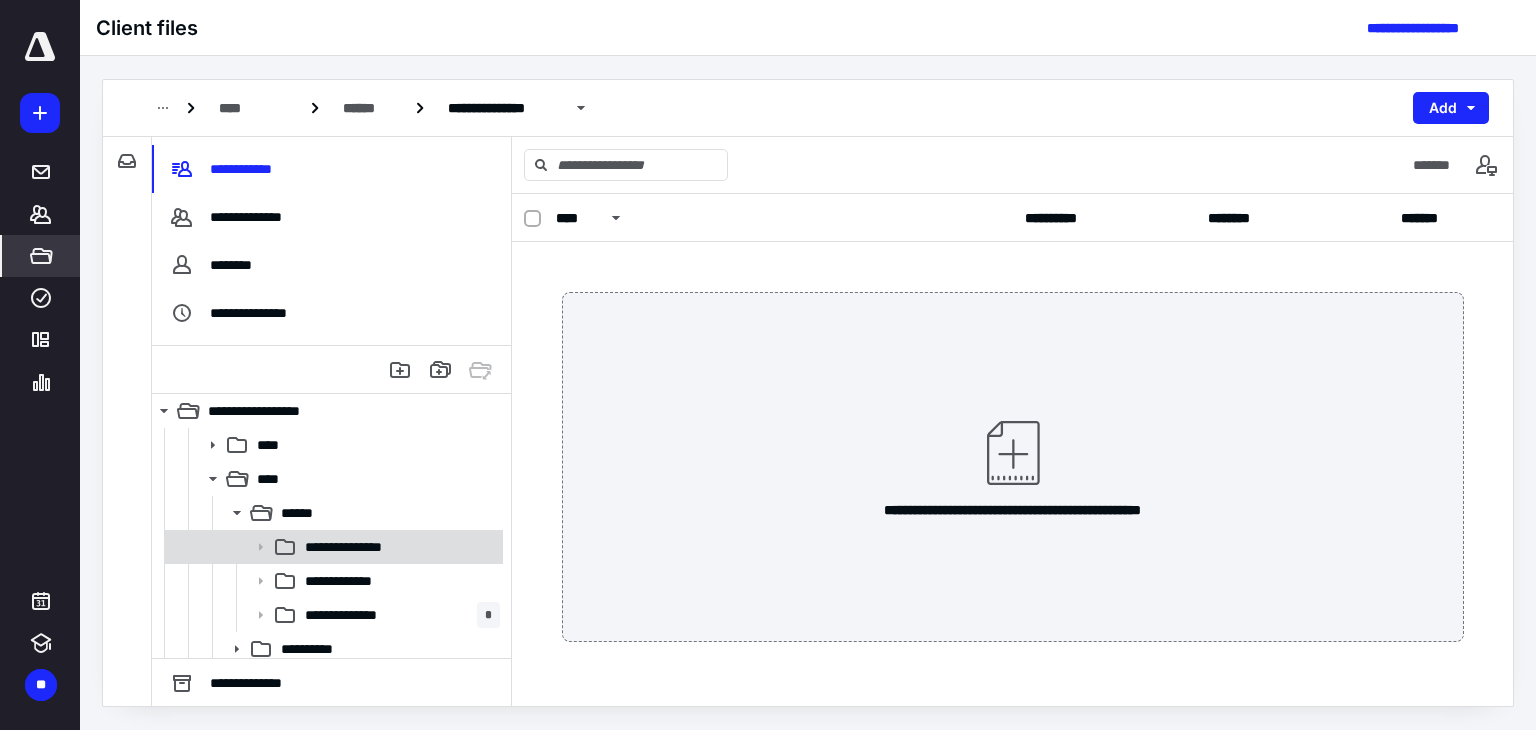 scroll, scrollTop: 100, scrollLeft: 0, axis: vertical 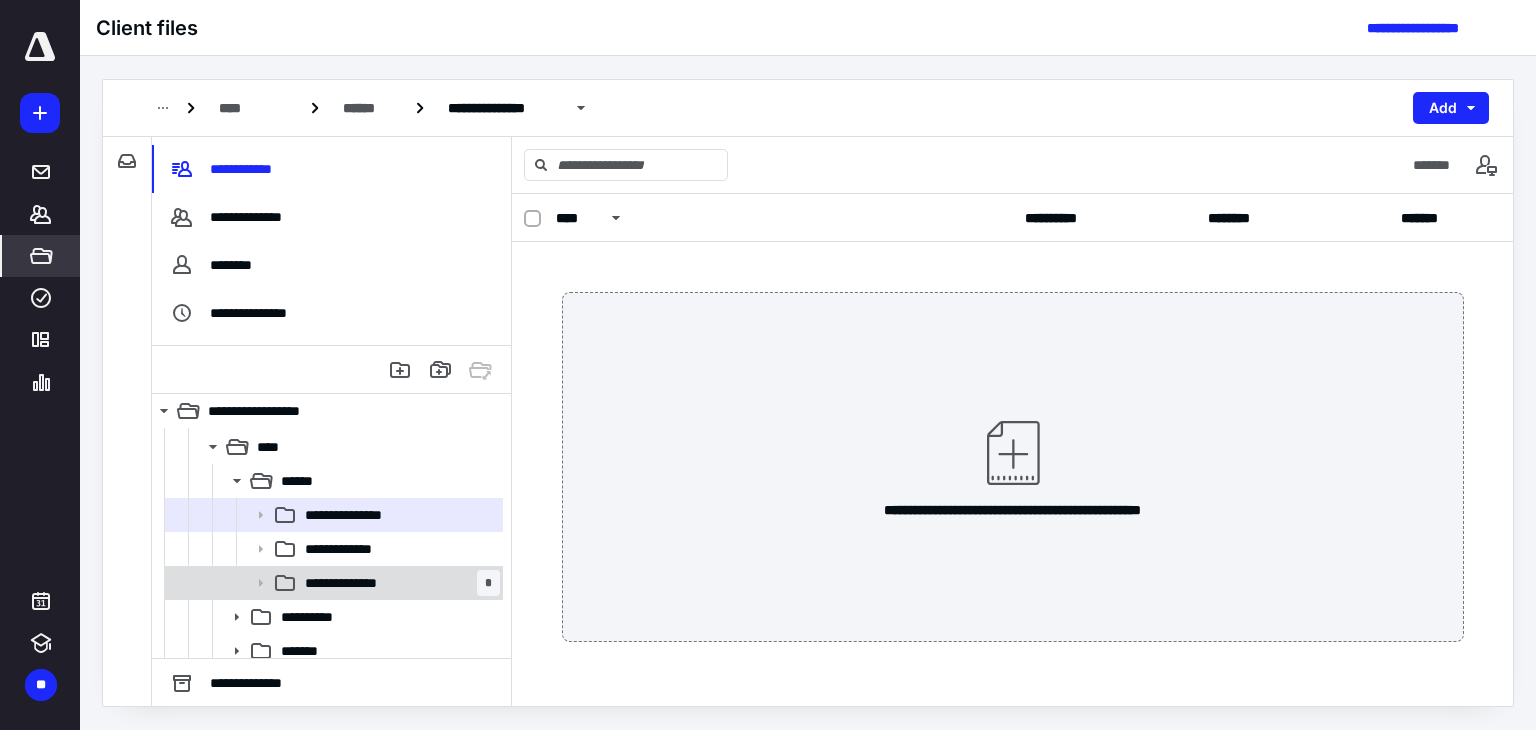 click on "**********" at bounding box center (359, 583) 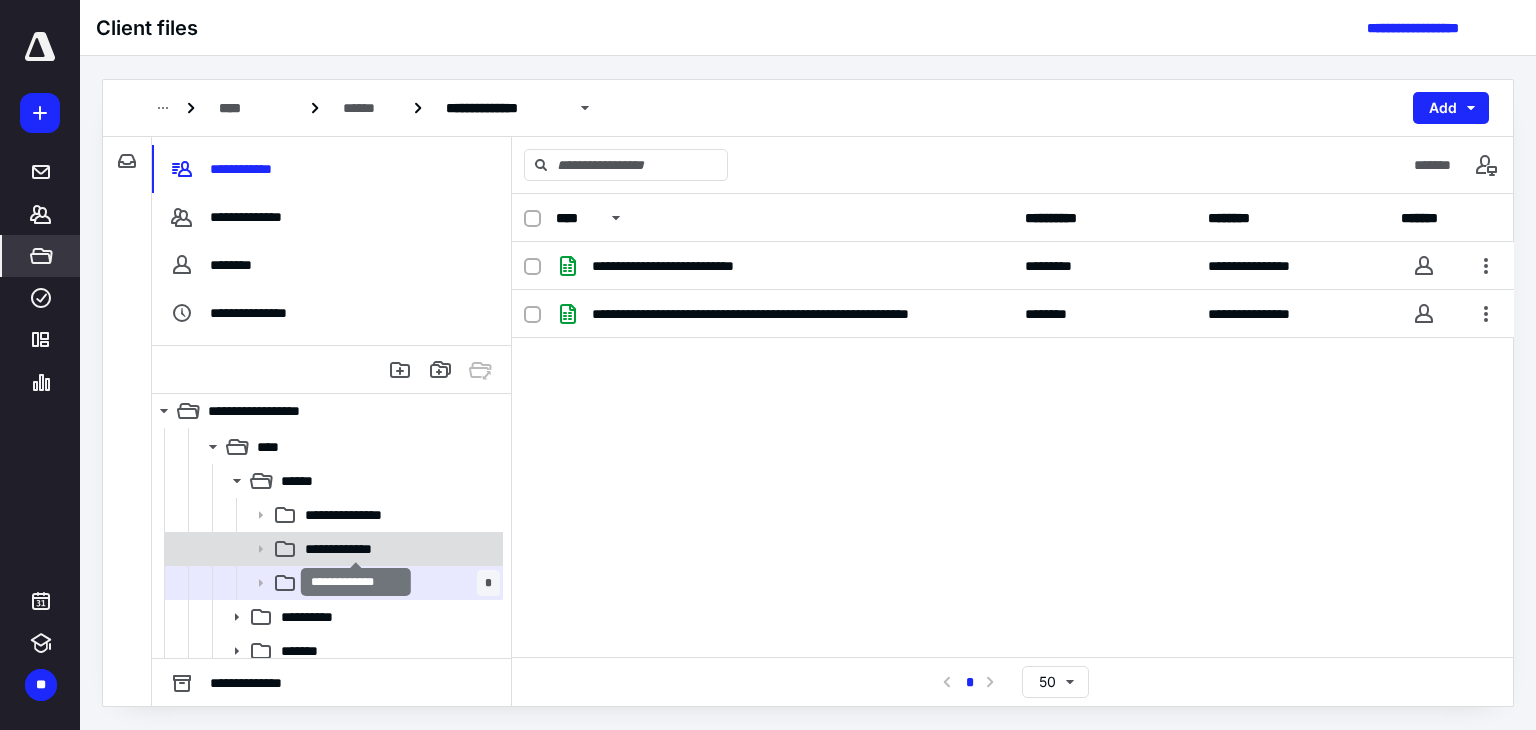 click on "**********" at bounding box center [357, 549] 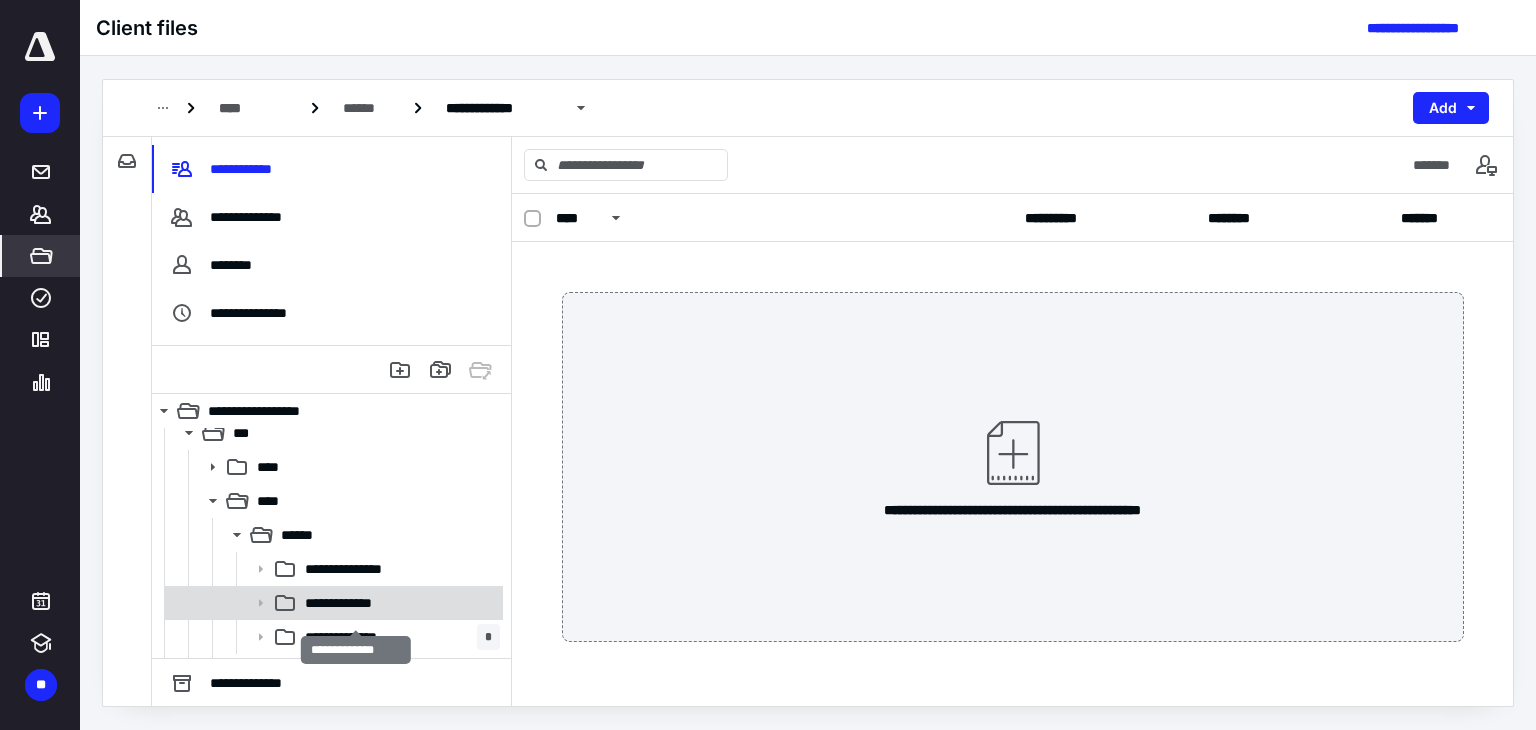 scroll, scrollTop: 0, scrollLeft: 0, axis: both 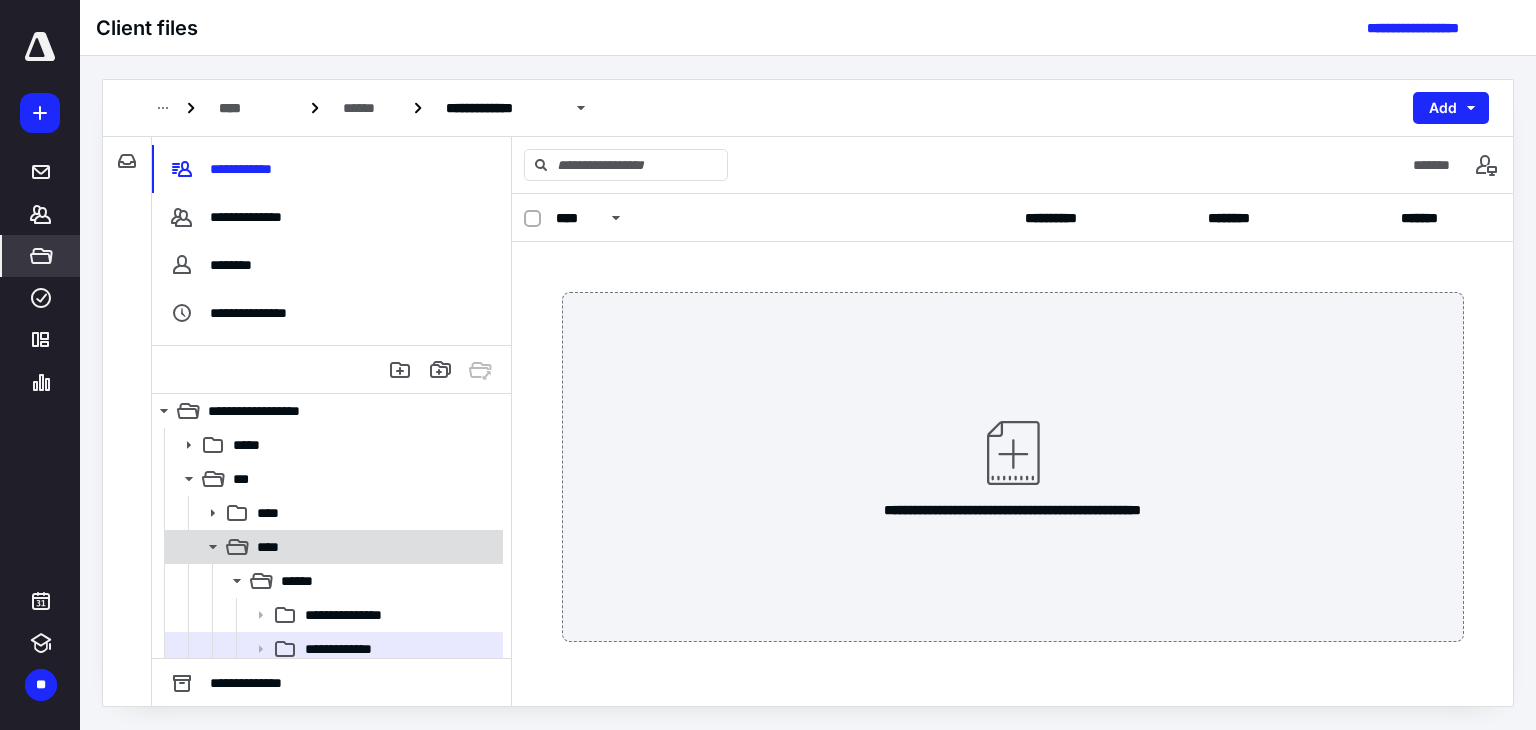 click 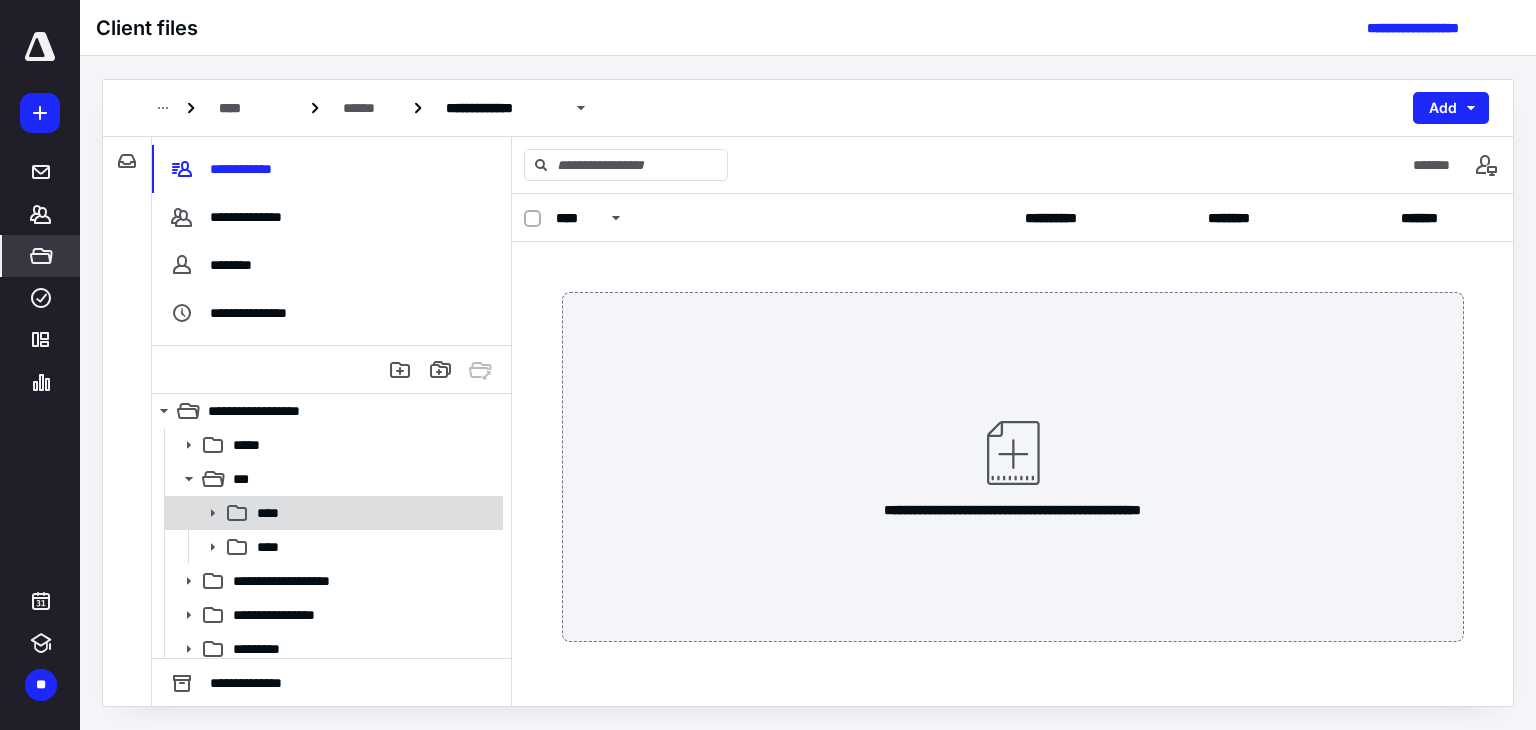 click on "****" at bounding box center [374, 513] 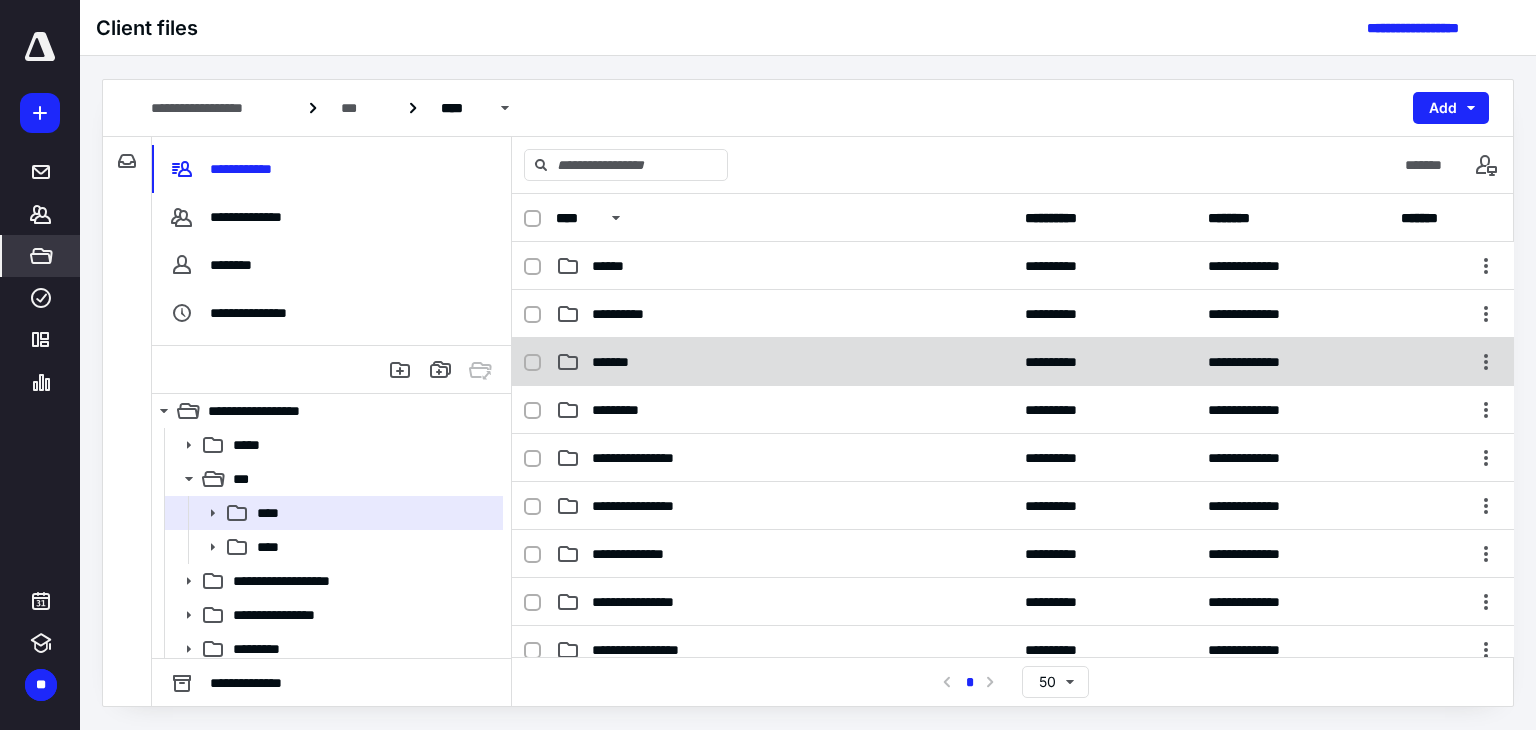 click on "*******" at bounding box center [784, 362] 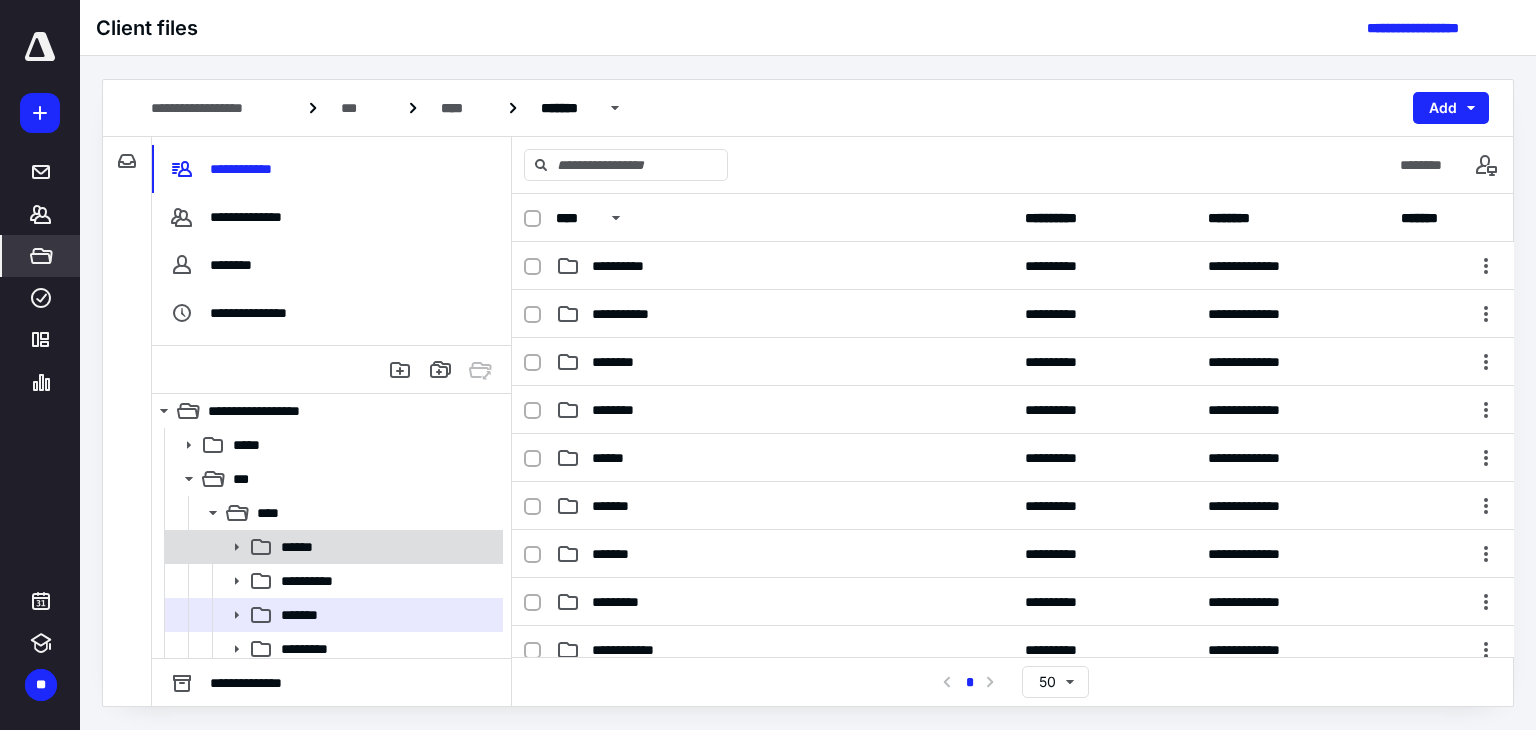 click on "******" at bounding box center [304, 547] 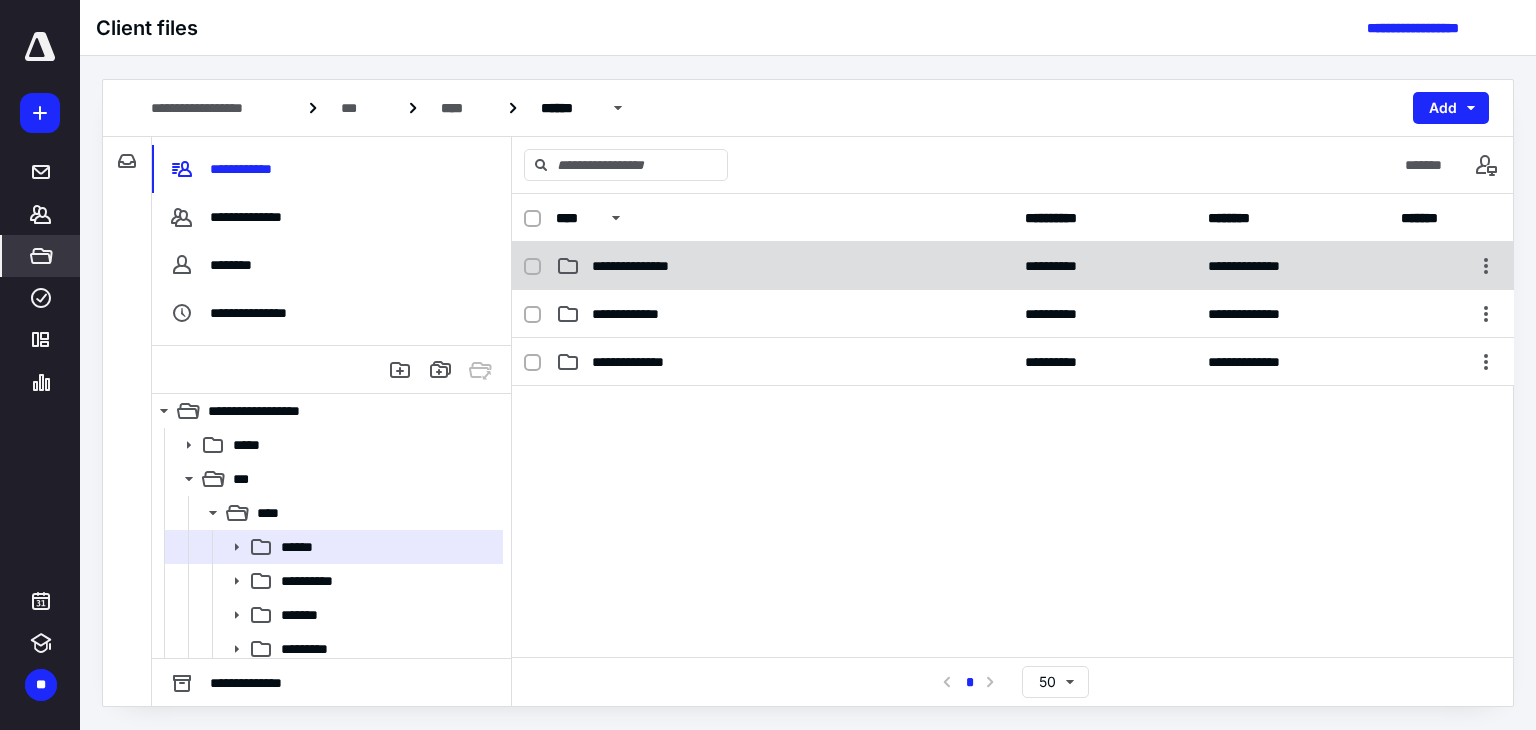 click on "**********" at bounding box center (643, 266) 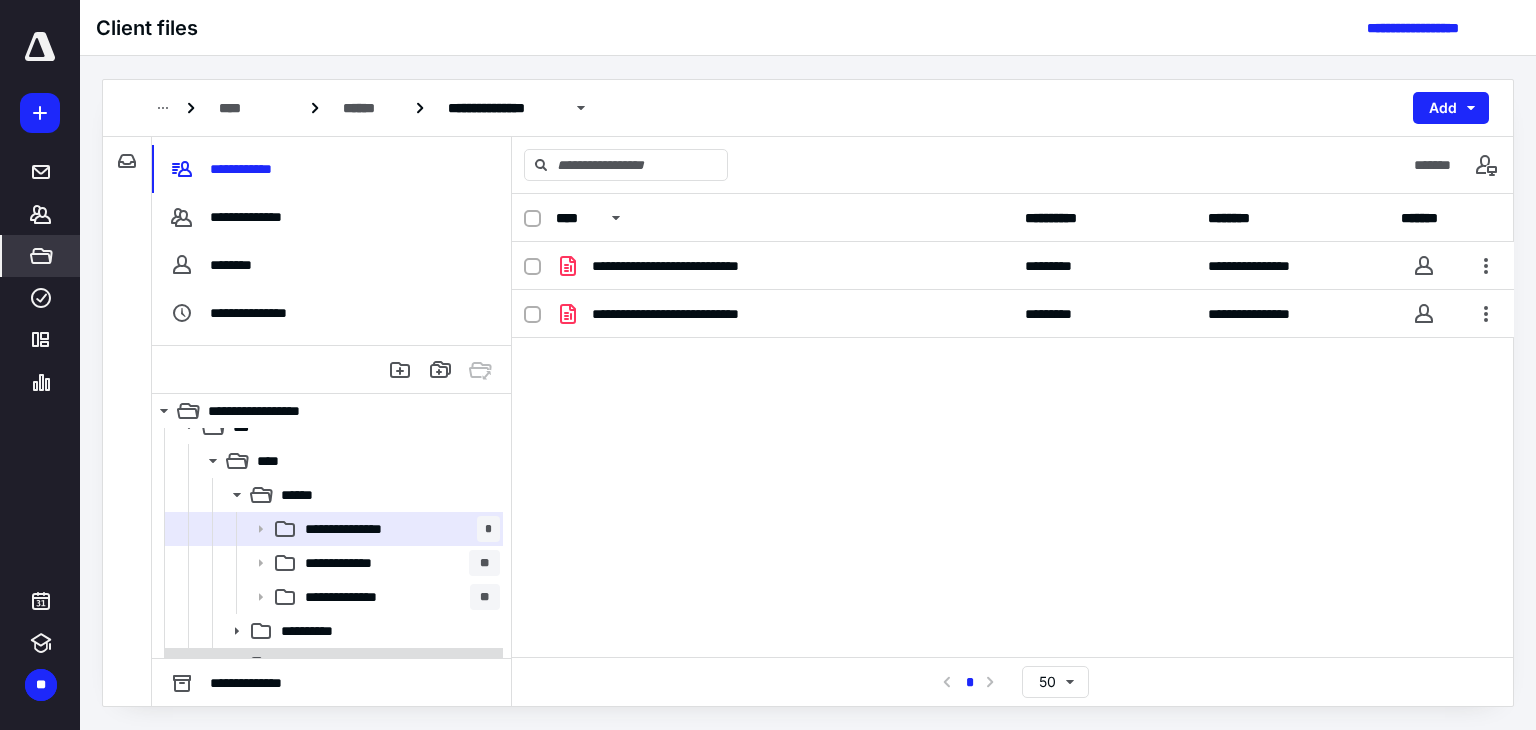 scroll, scrollTop: 100, scrollLeft: 0, axis: vertical 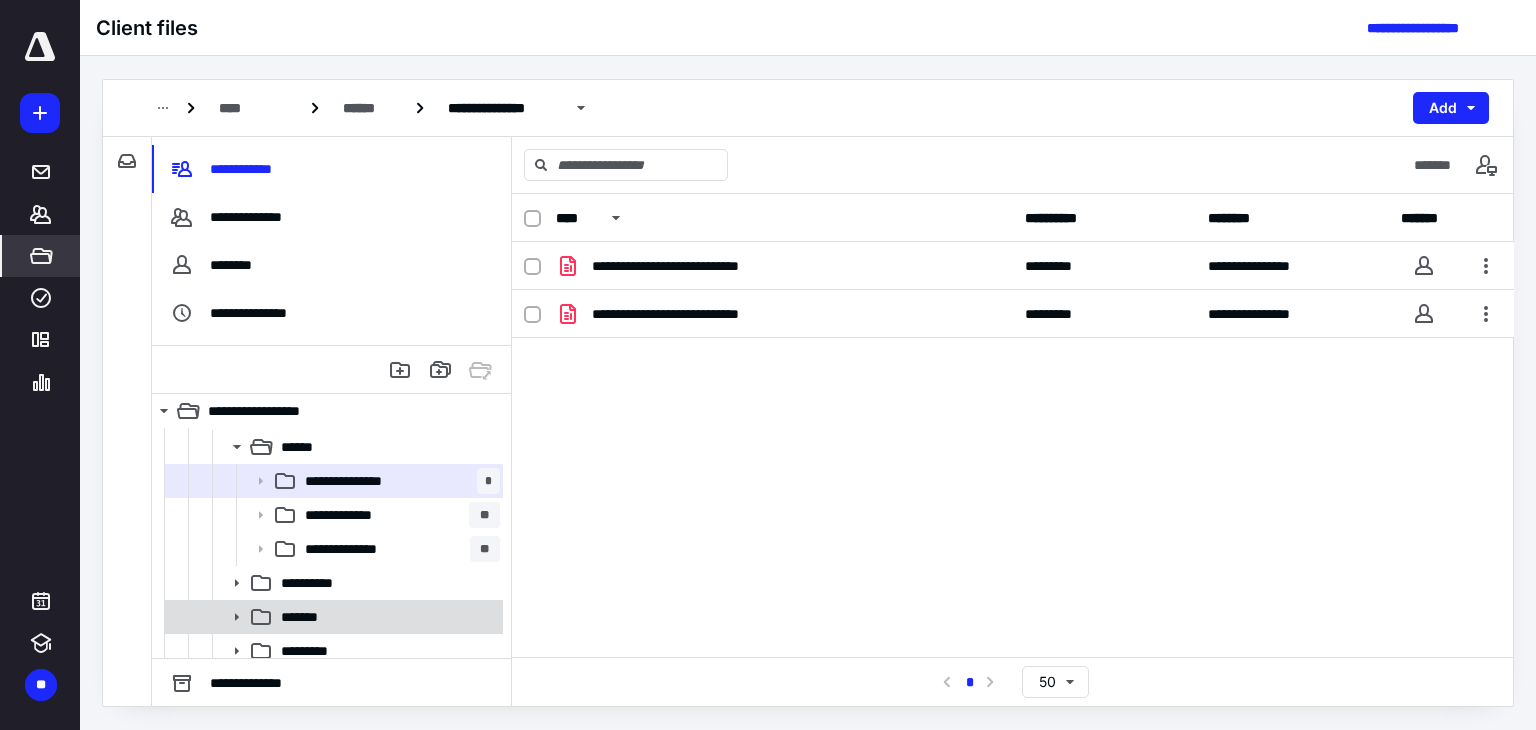 click on "*******" at bounding box center (332, 617) 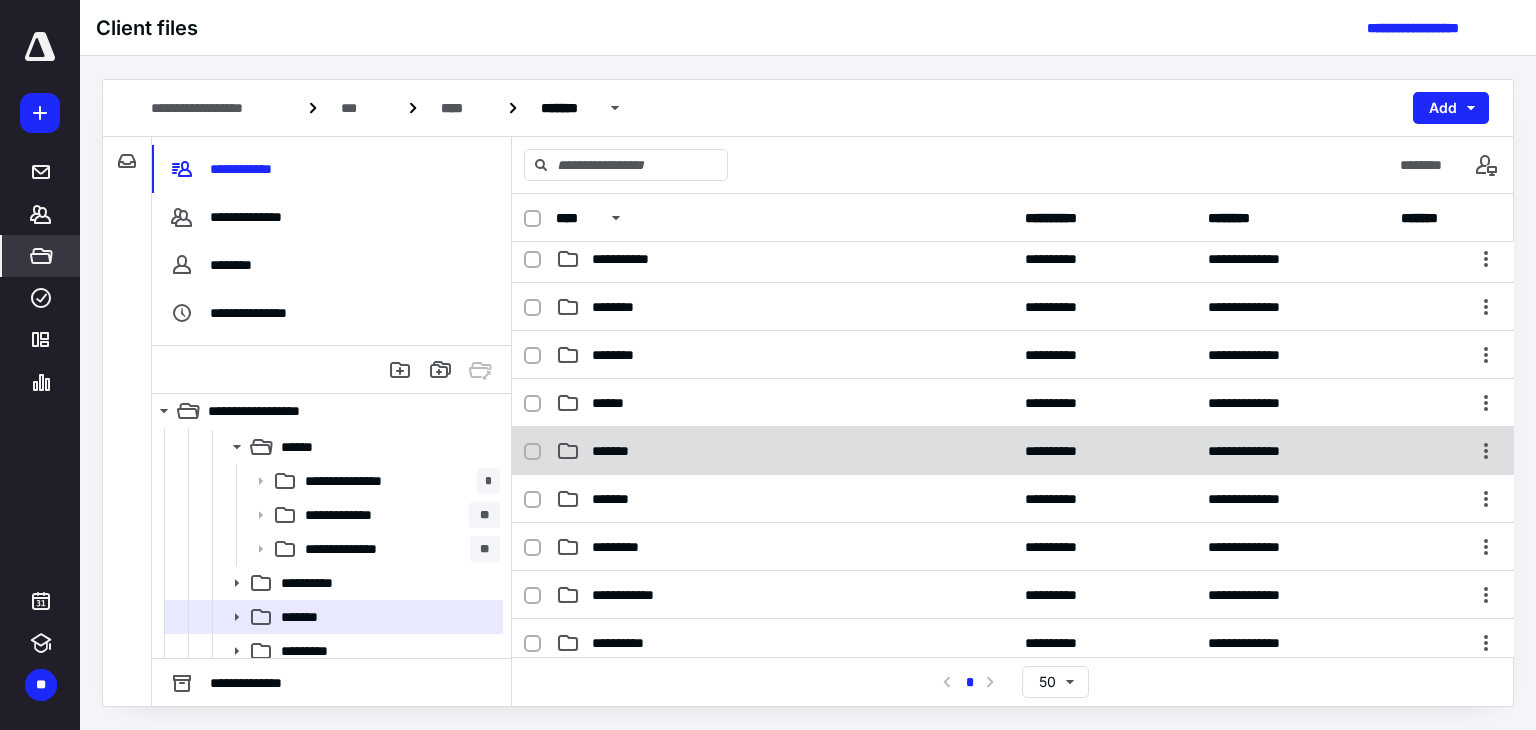 scroll, scrollTop: 100, scrollLeft: 0, axis: vertical 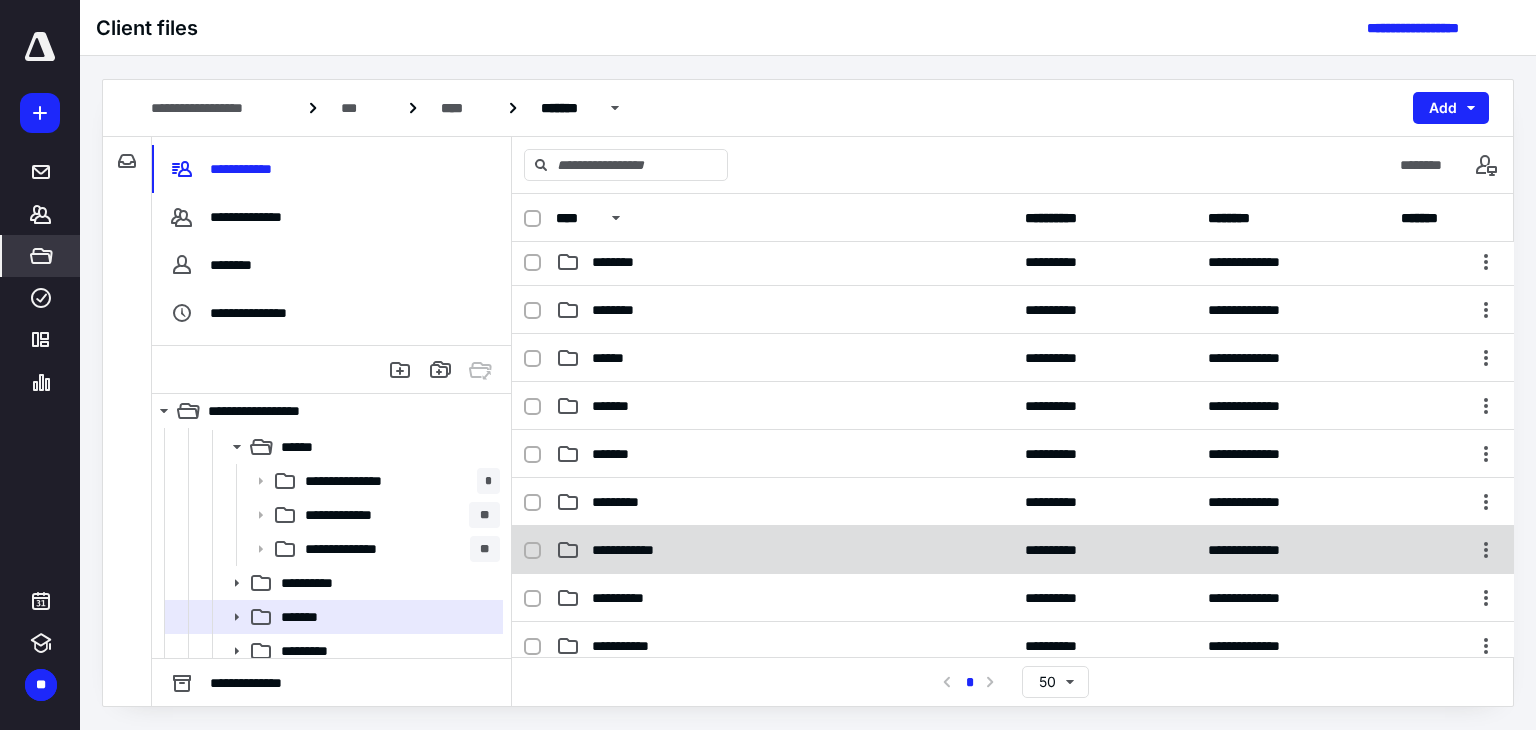 click on "**********" at bounding box center [784, 550] 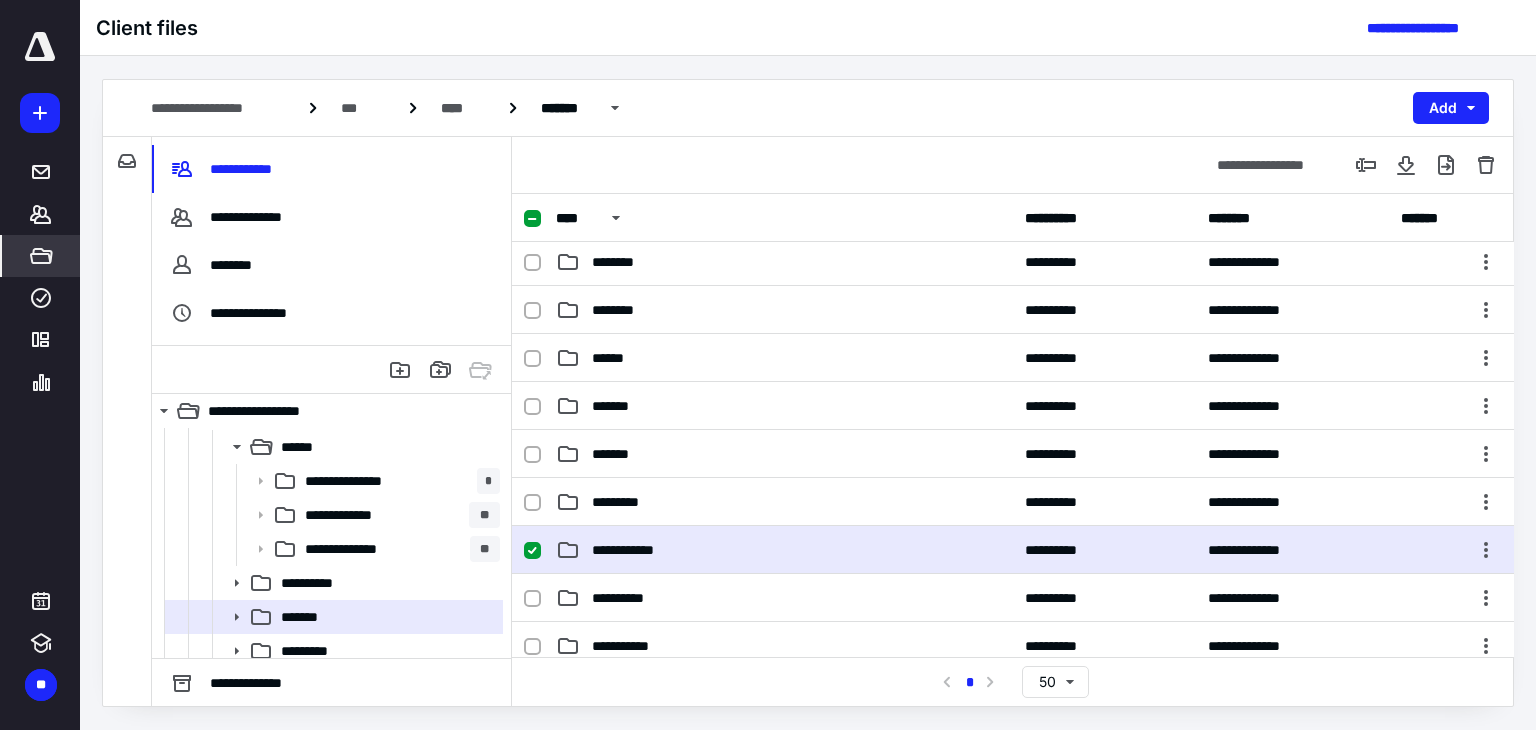 click on "**********" at bounding box center (784, 550) 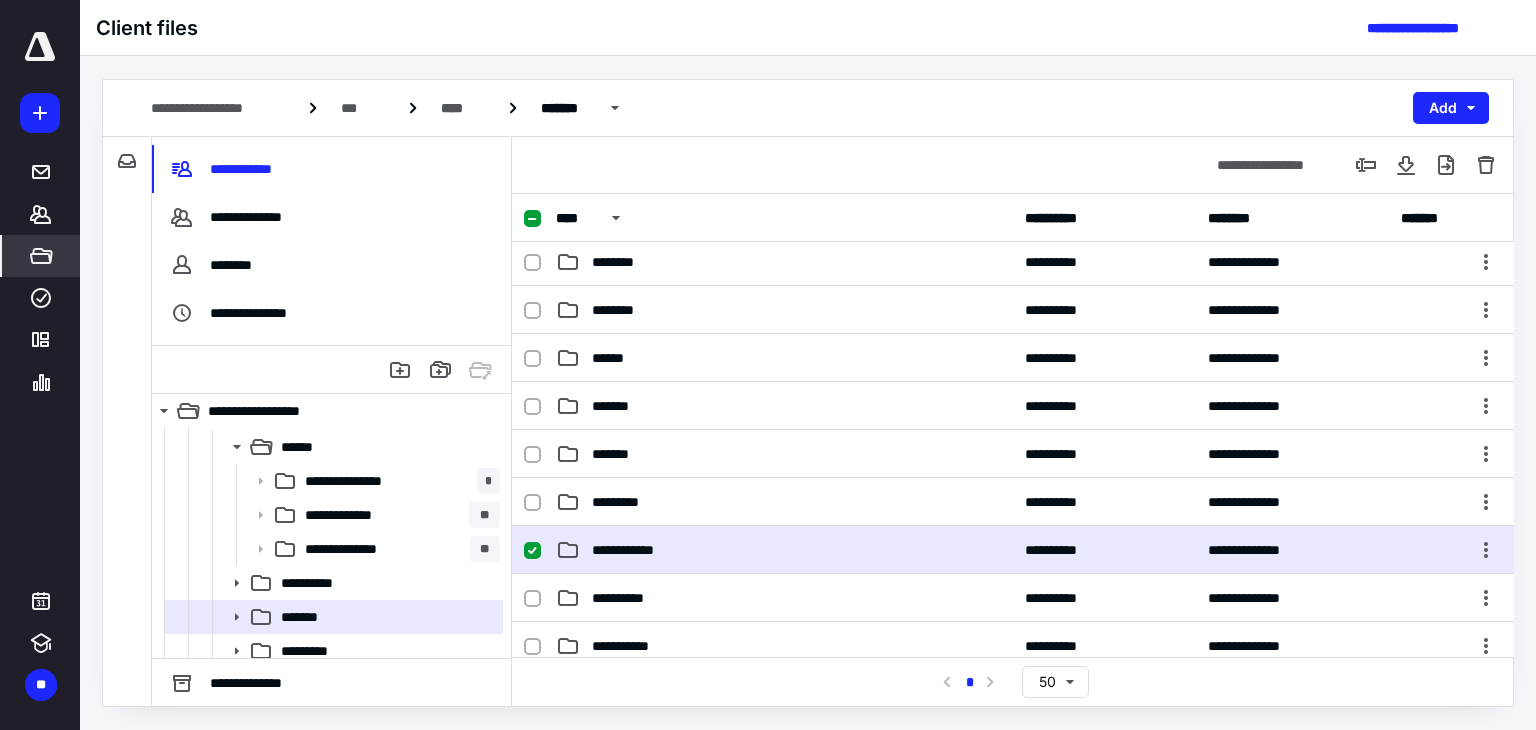 scroll, scrollTop: 0, scrollLeft: 0, axis: both 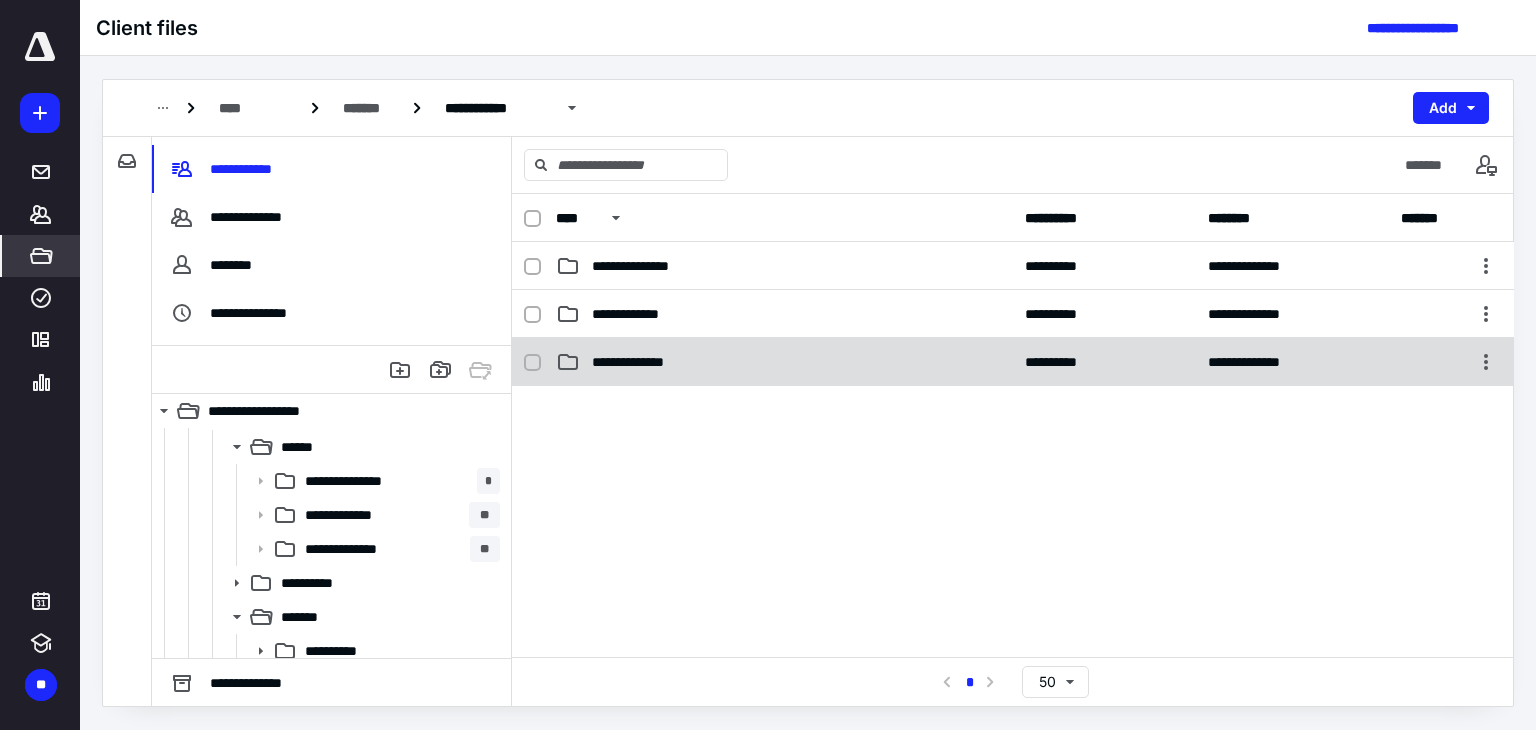 click on "**********" at bounding box center [646, 362] 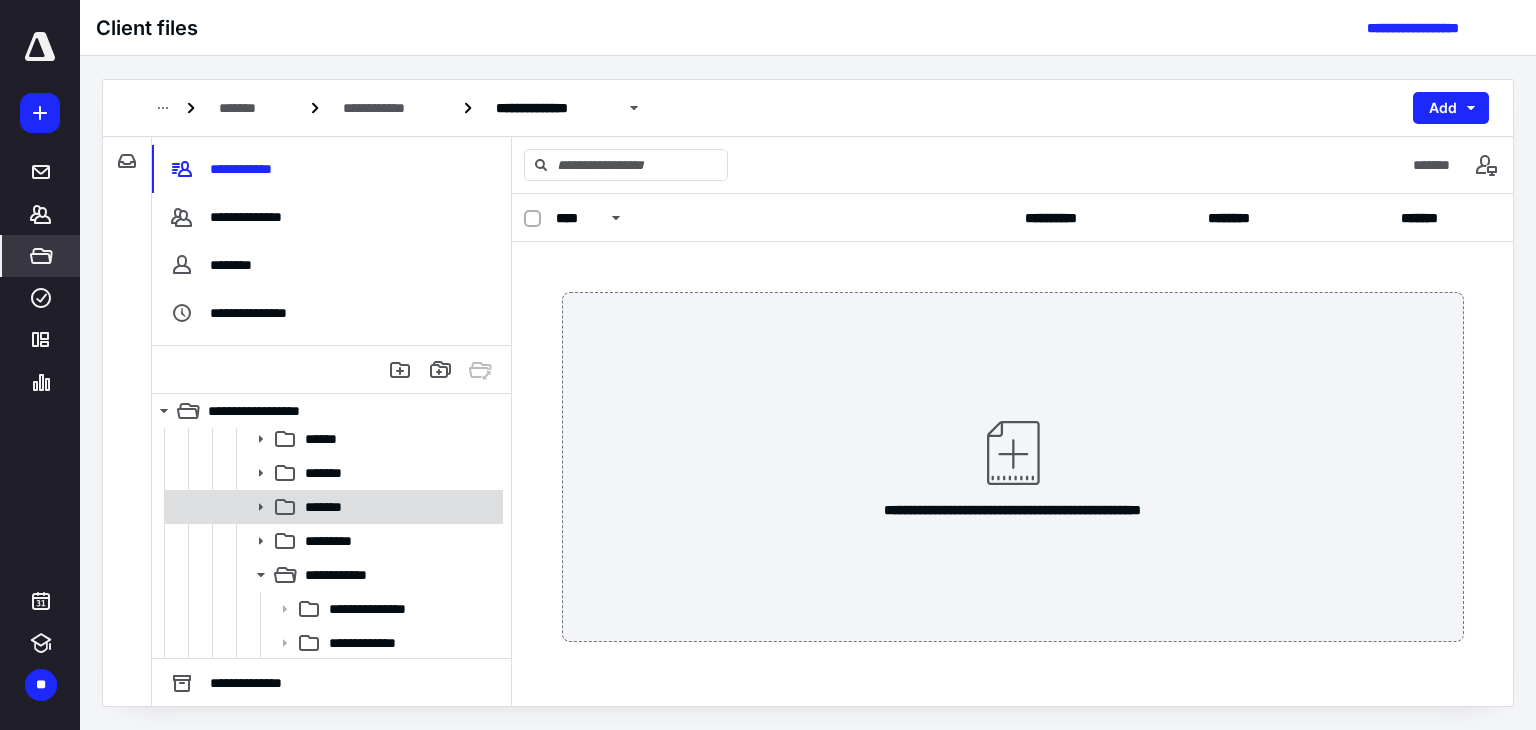 scroll, scrollTop: 400, scrollLeft: 0, axis: vertical 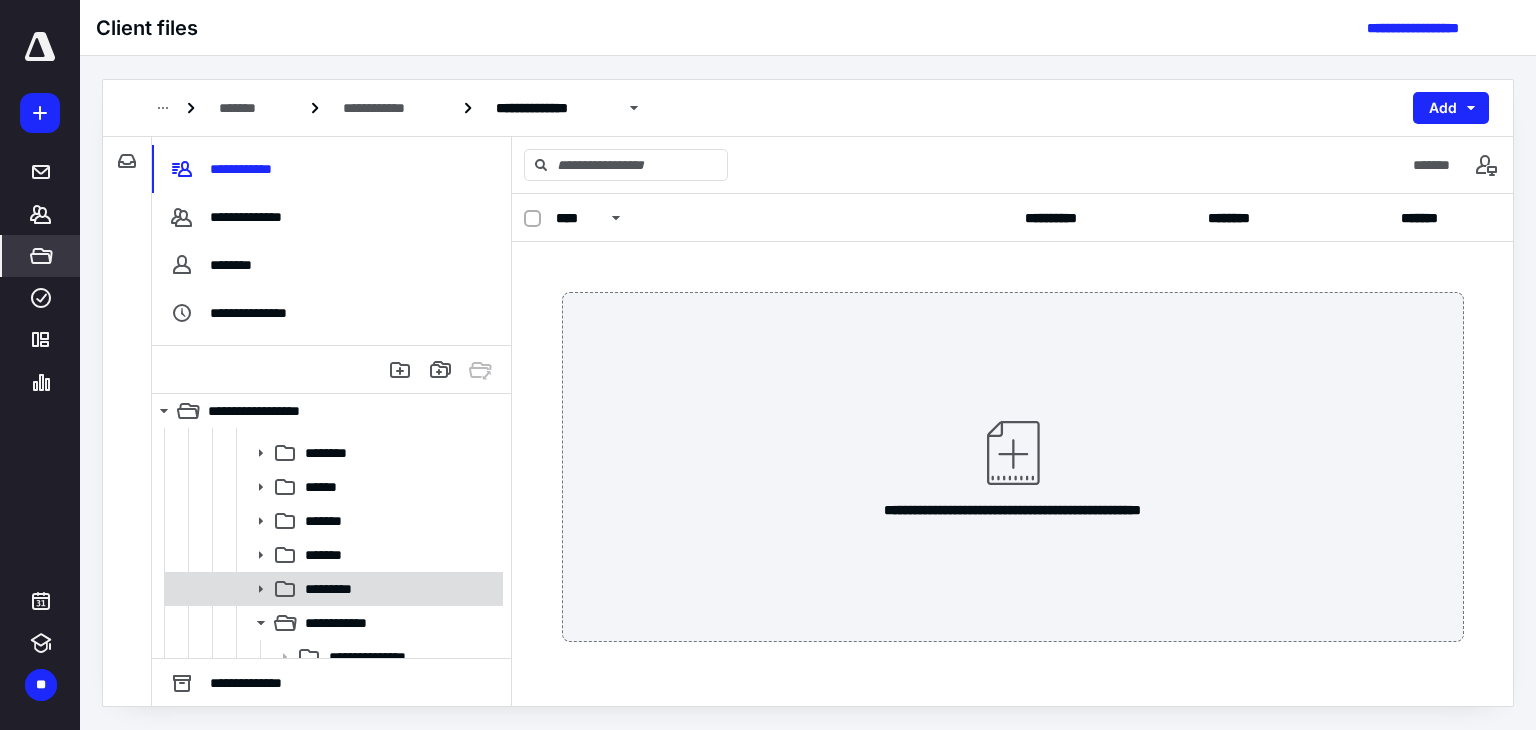 click on "*********" at bounding box center (398, 589) 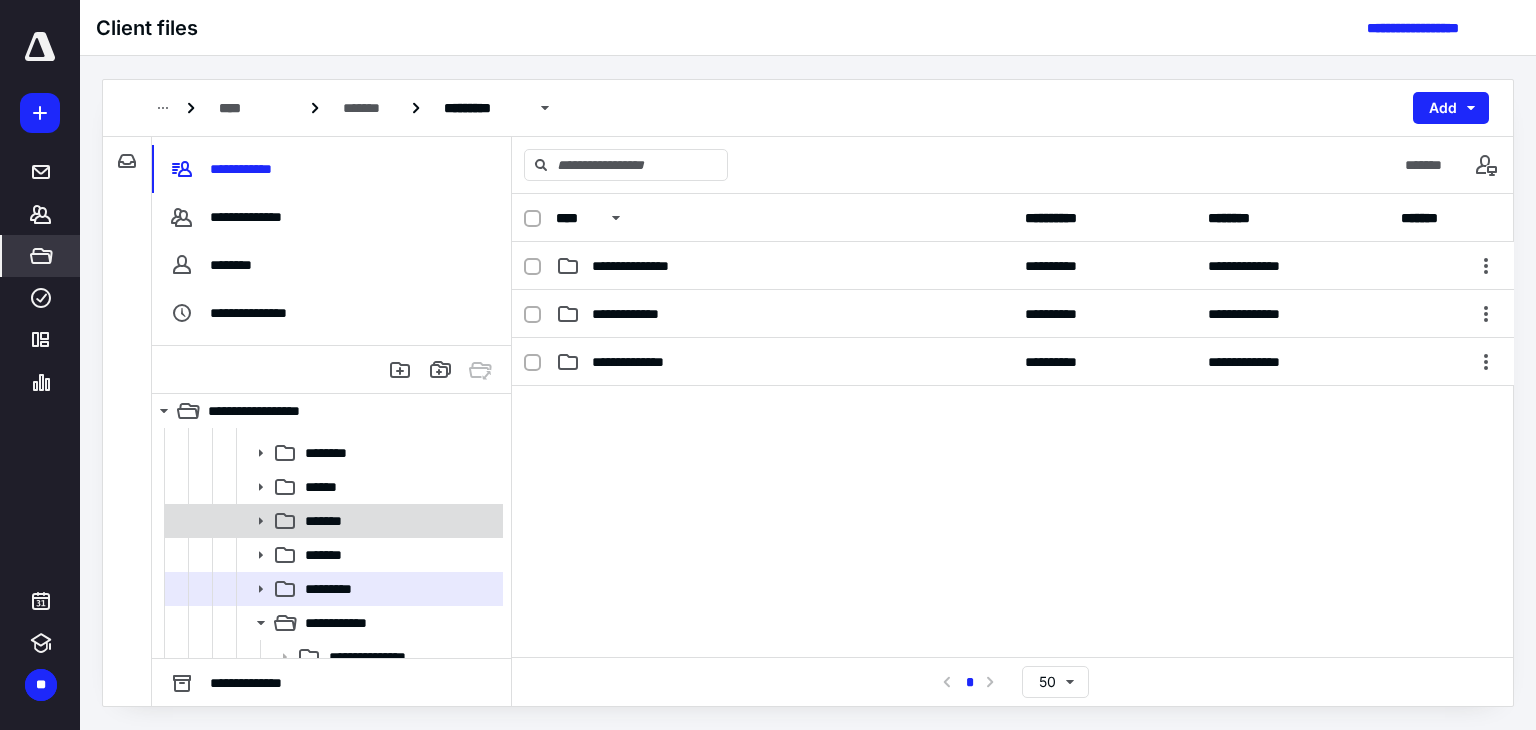 click on "*******" at bounding box center [398, 521] 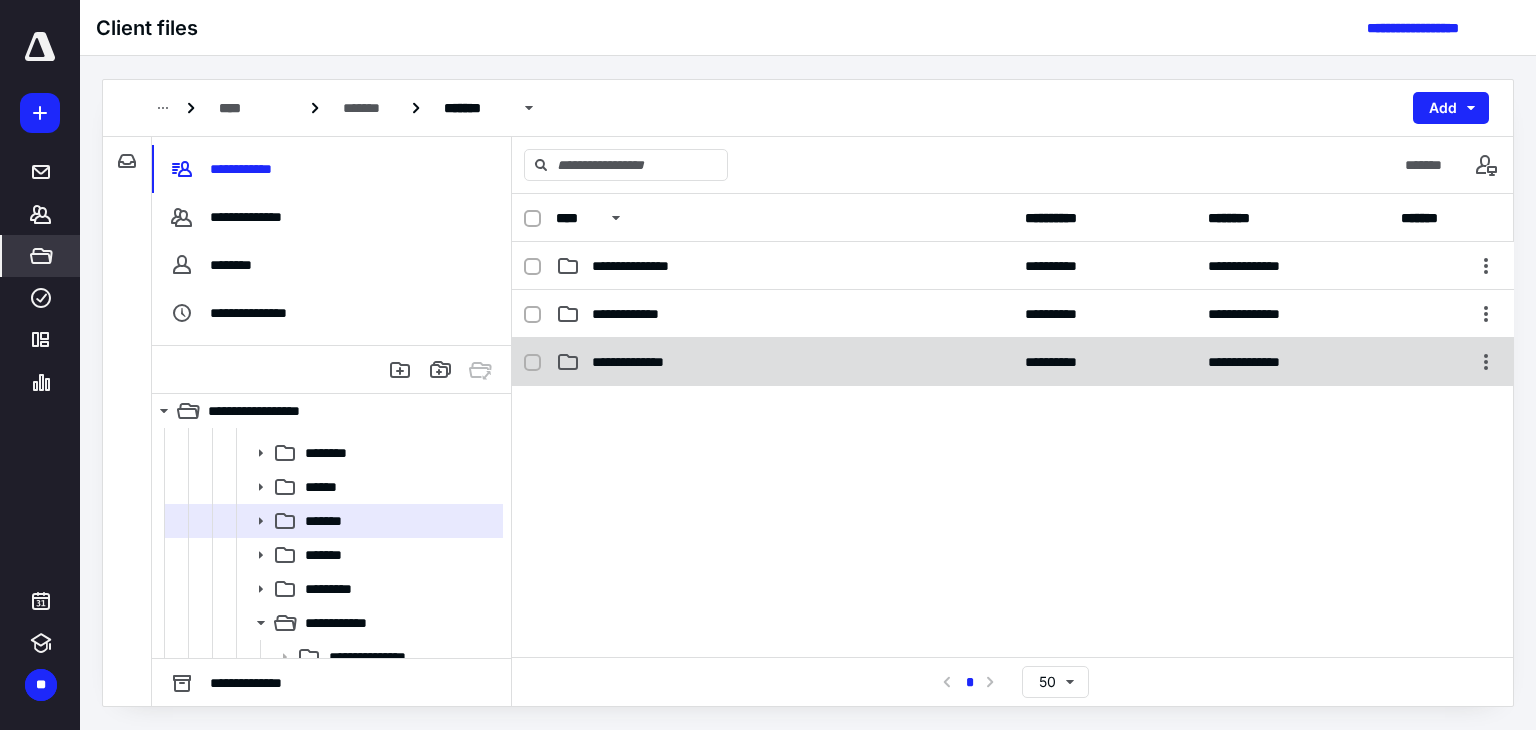 click on "**********" at bounding box center [1013, 362] 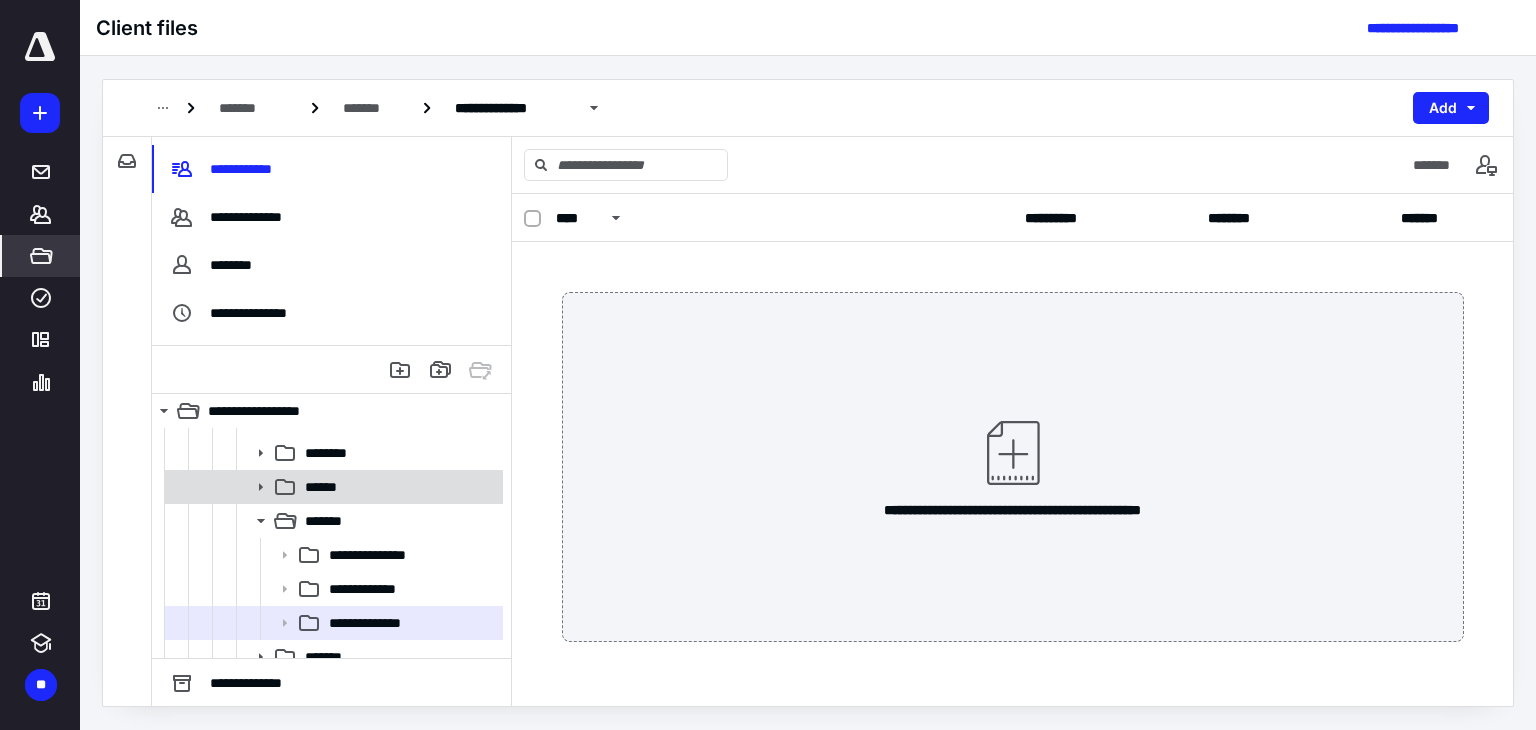 click on "******" at bounding box center (398, 487) 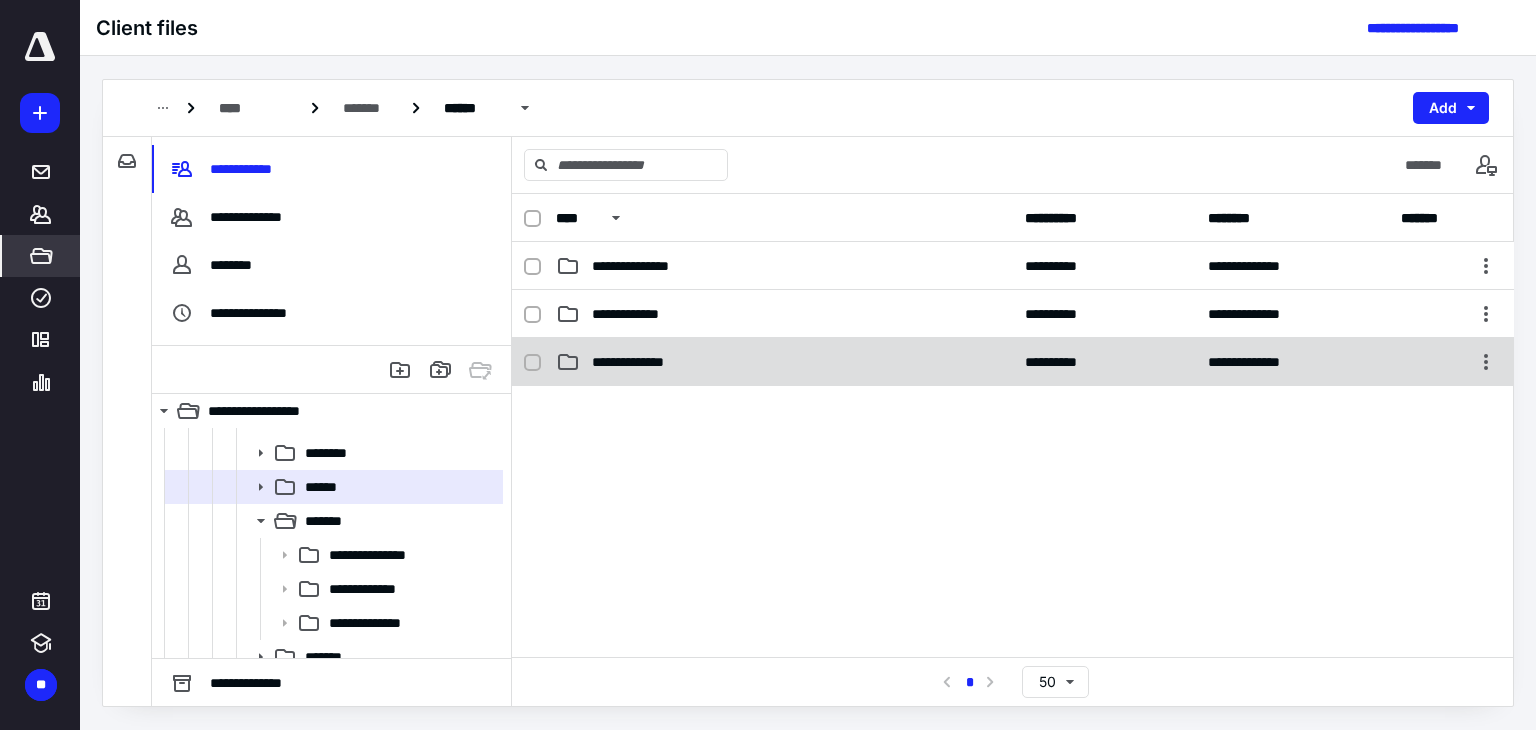 click on "**********" at bounding box center (646, 362) 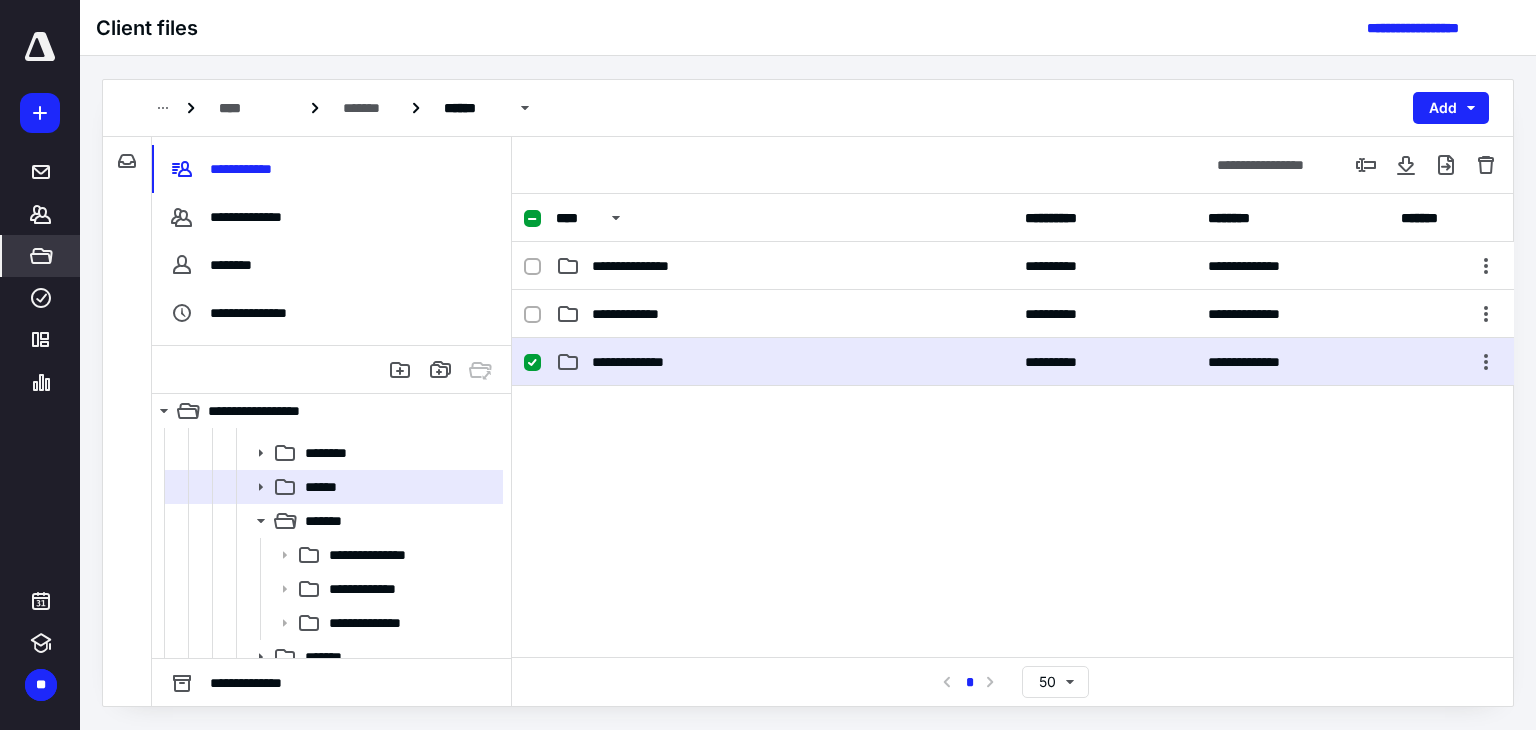 click on "**********" at bounding box center (646, 362) 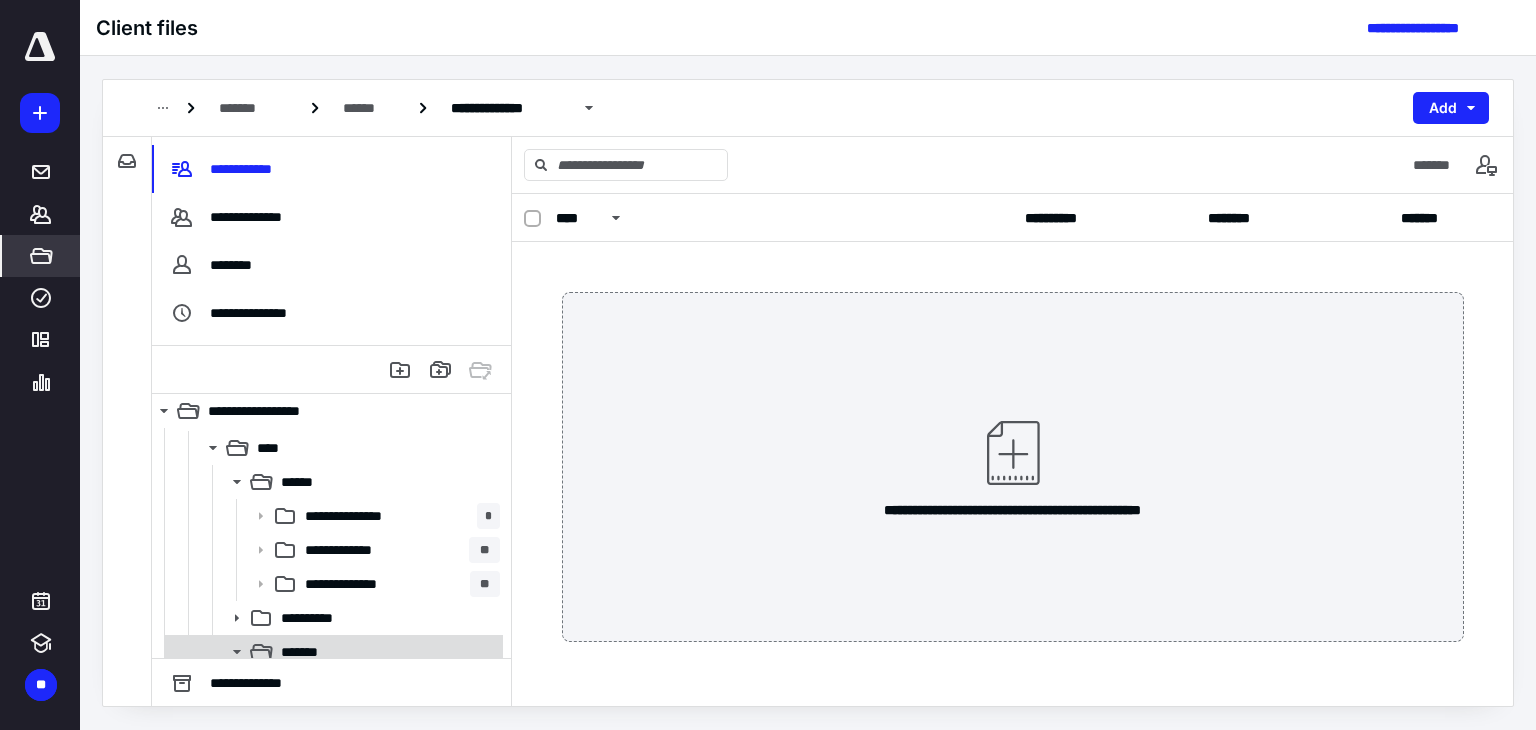 scroll, scrollTop: 100, scrollLeft: 0, axis: vertical 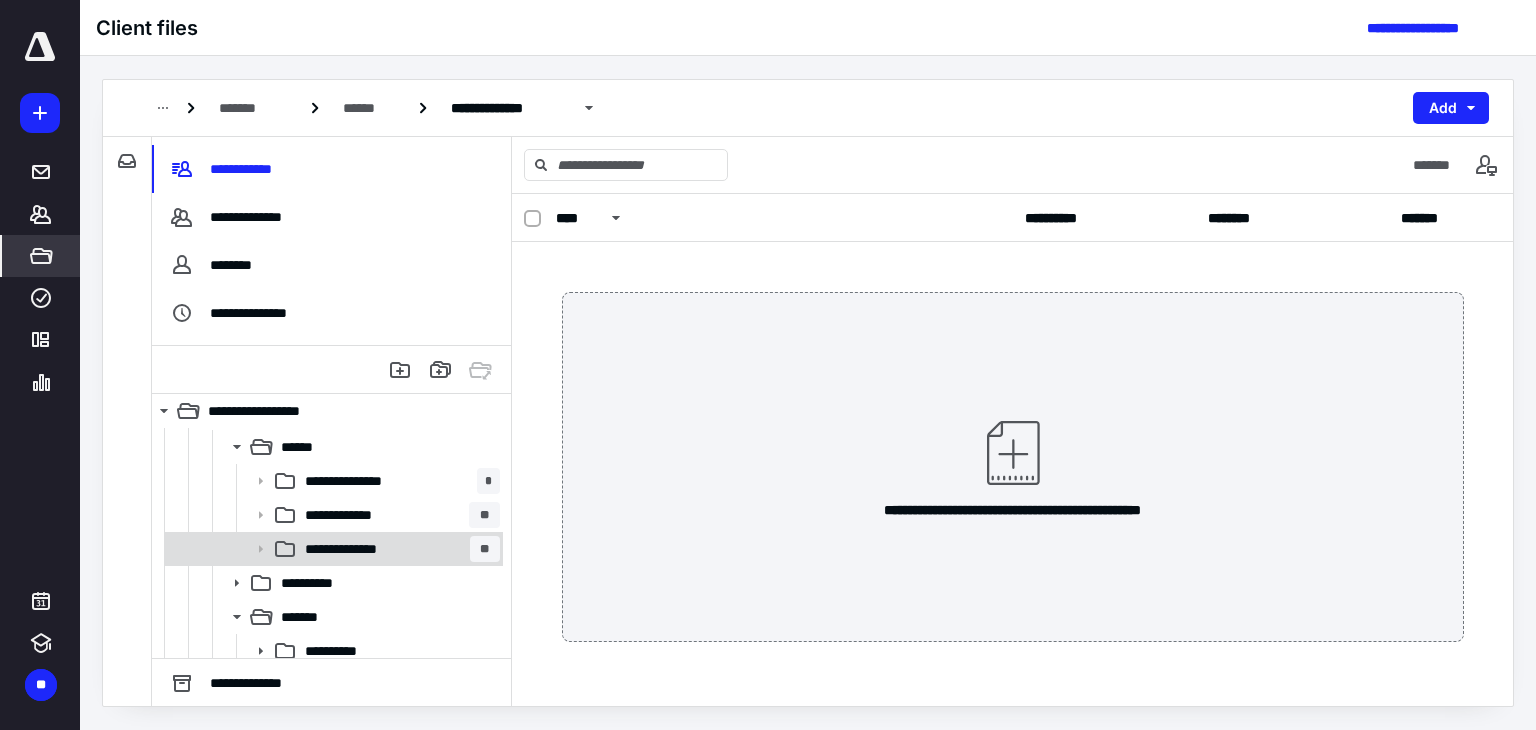 click on "**********" at bounding box center [359, 549] 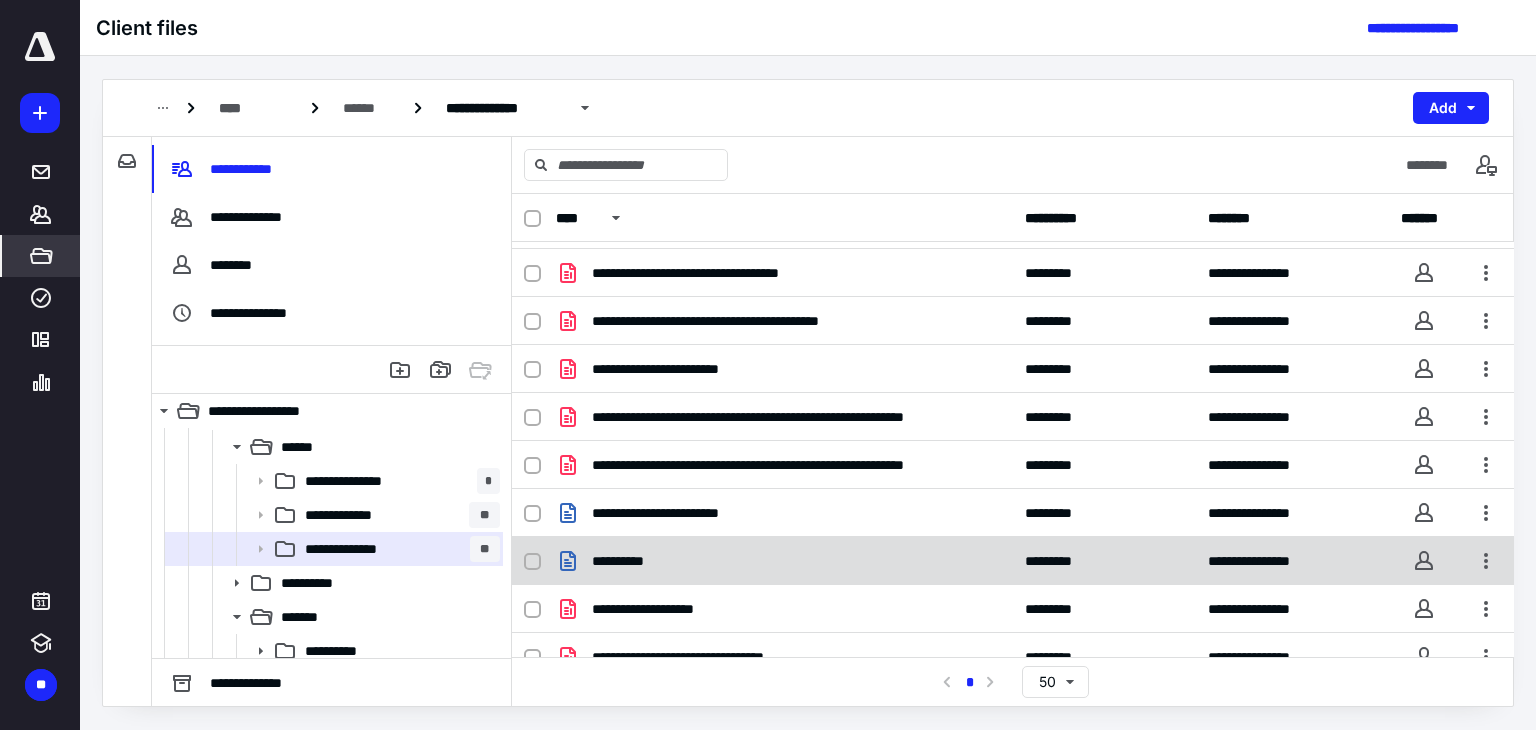 scroll, scrollTop: 775, scrollLeft: 0, axis: vertical 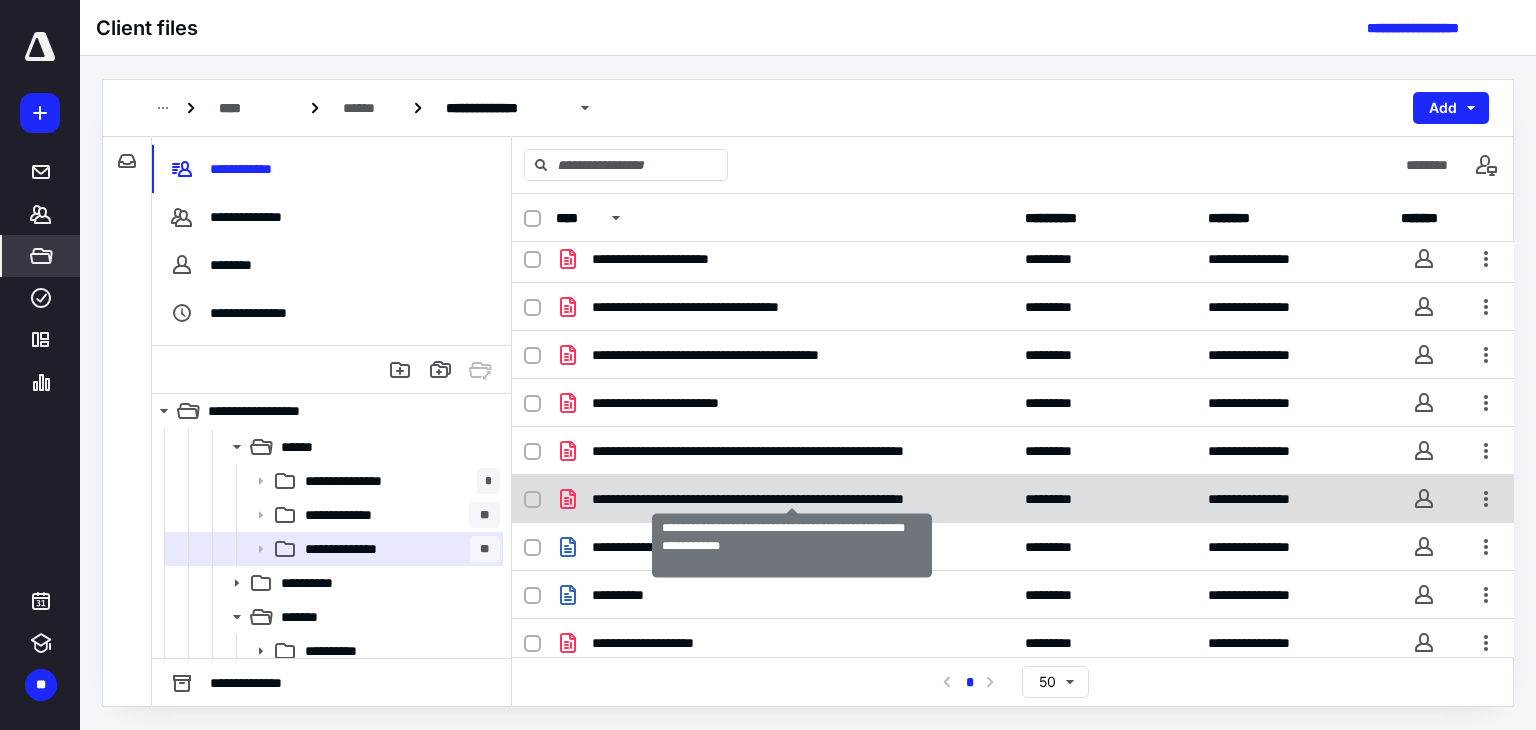 click on "**********" at bounding box center [792, 499] 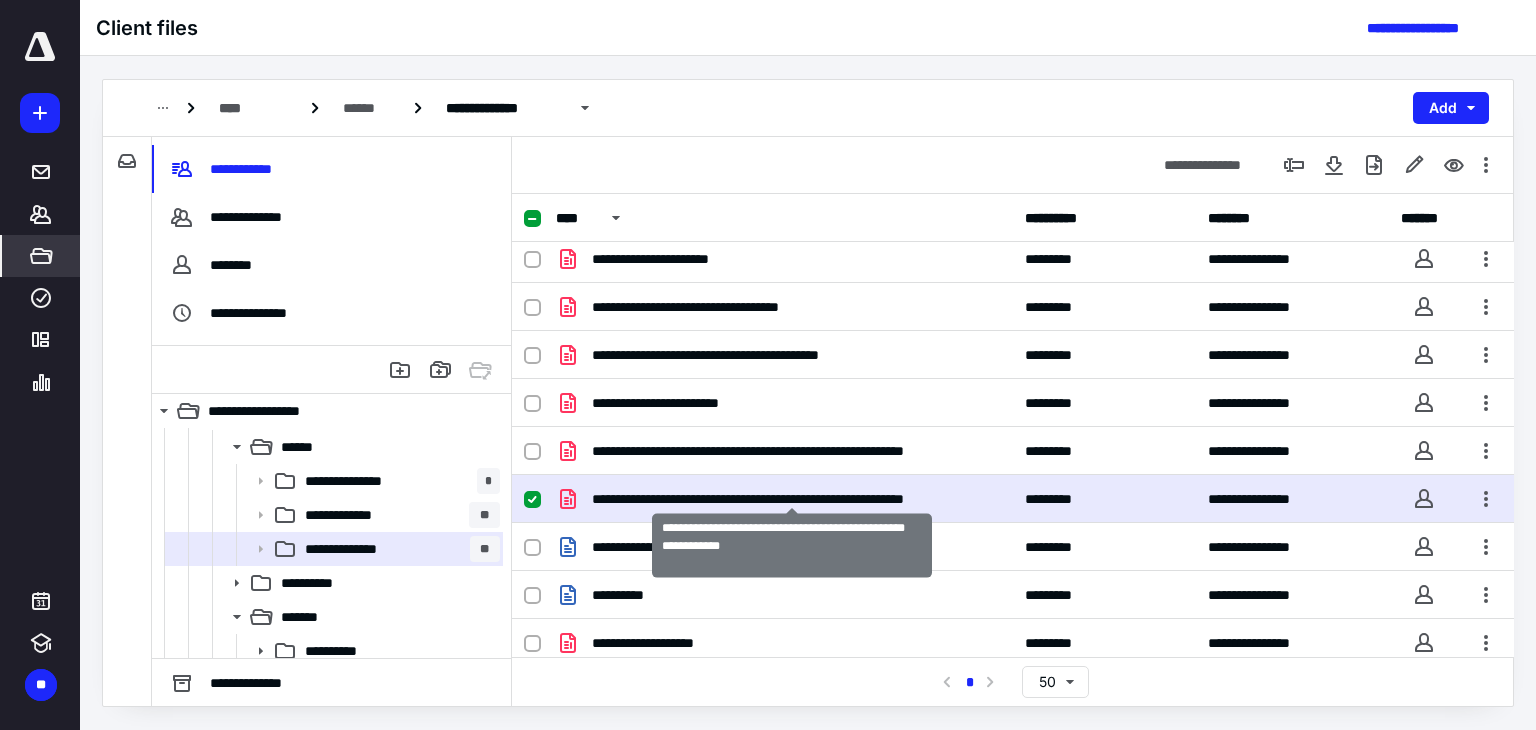 click on "**********" at bounding box center [792, 499] 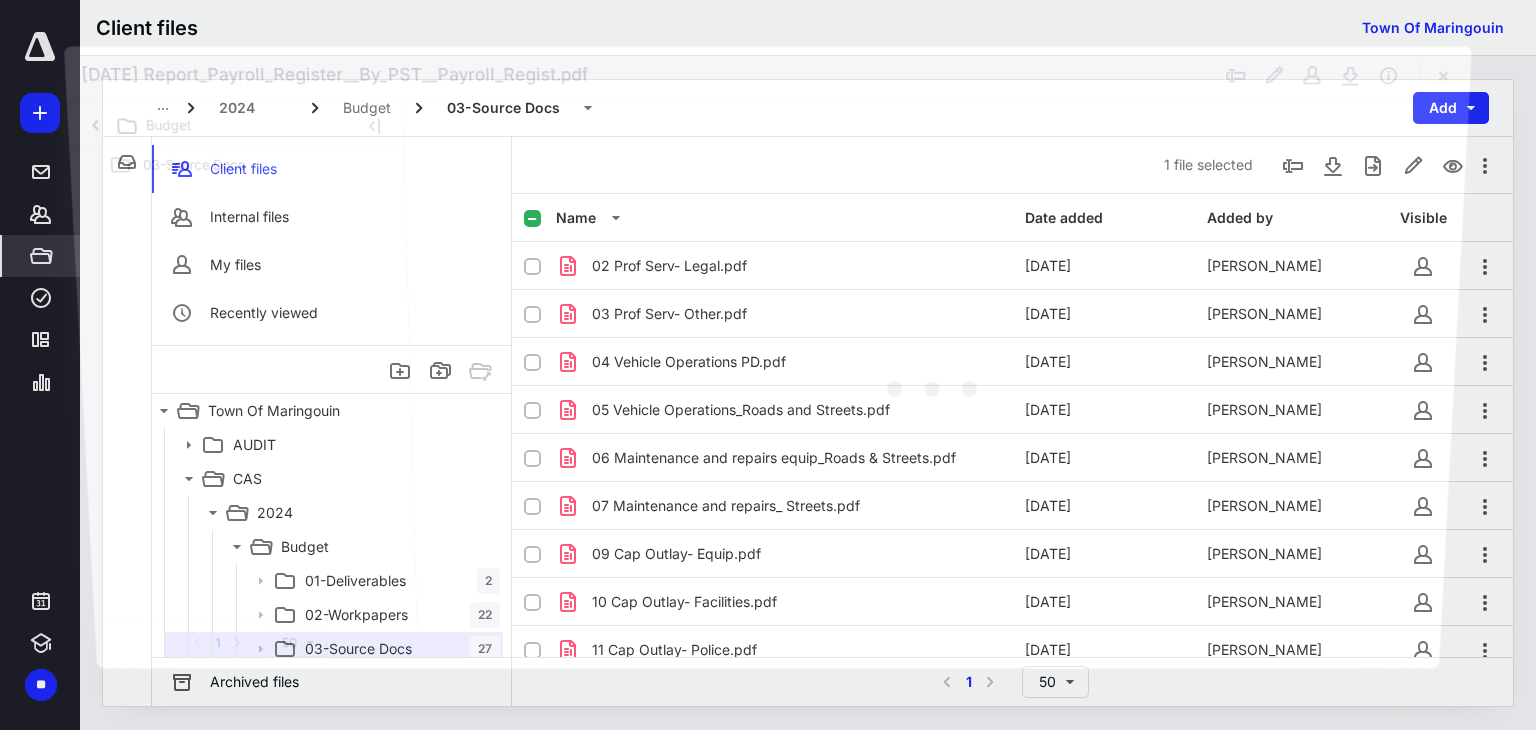 scroll, scrollTop: 100, scrollLeft: 0, axis: vertical 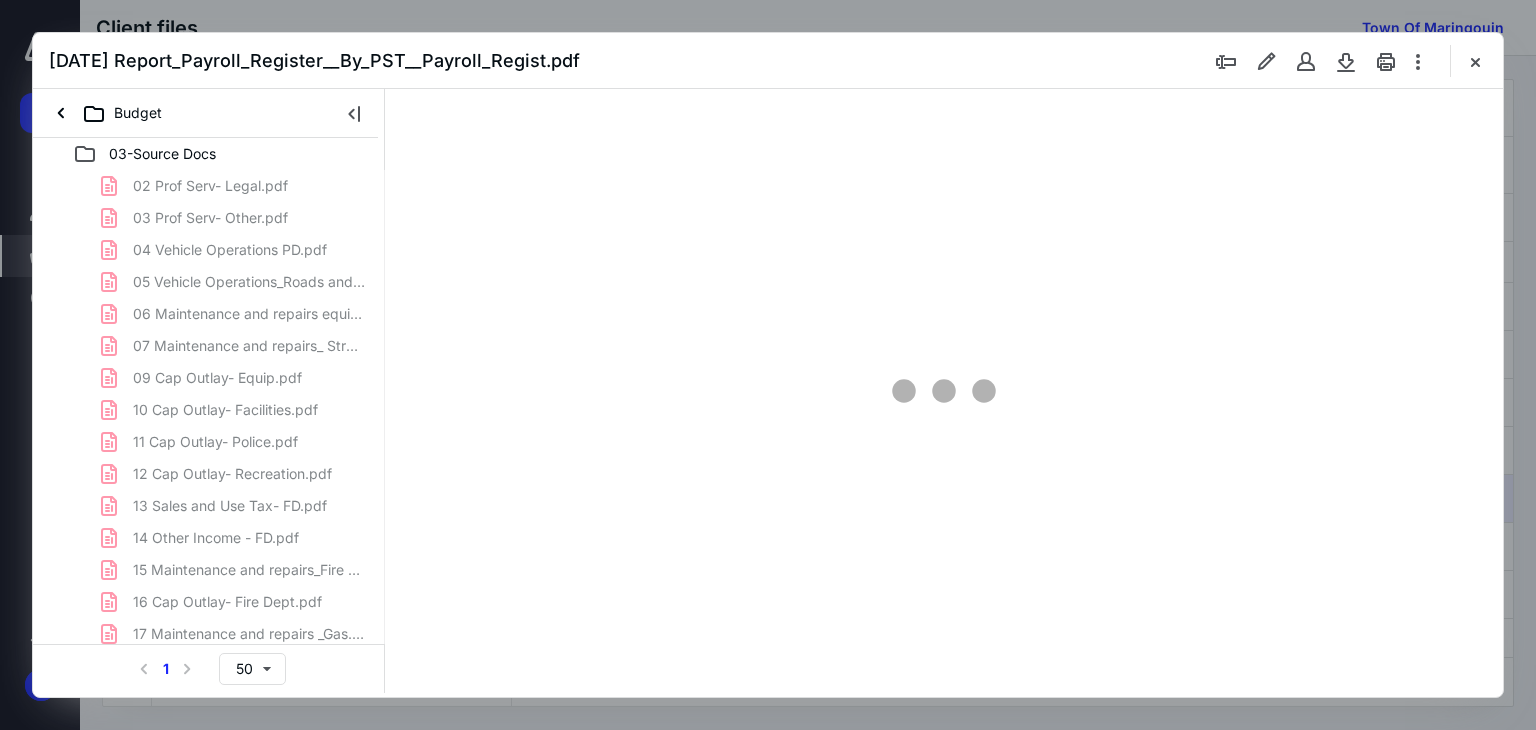 type on "86" 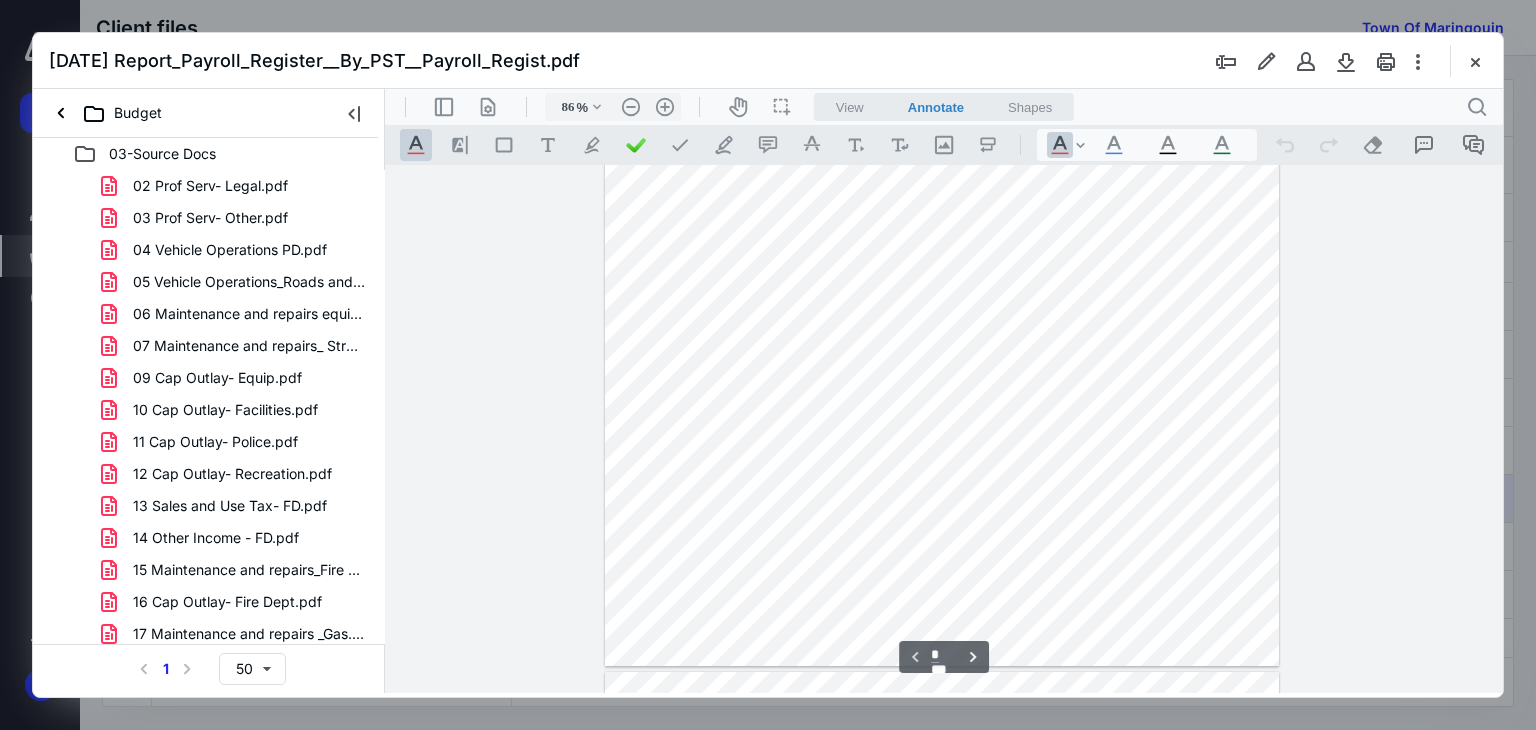 scroll, scrollTop: 0, scrollLeft: 0, axis: both 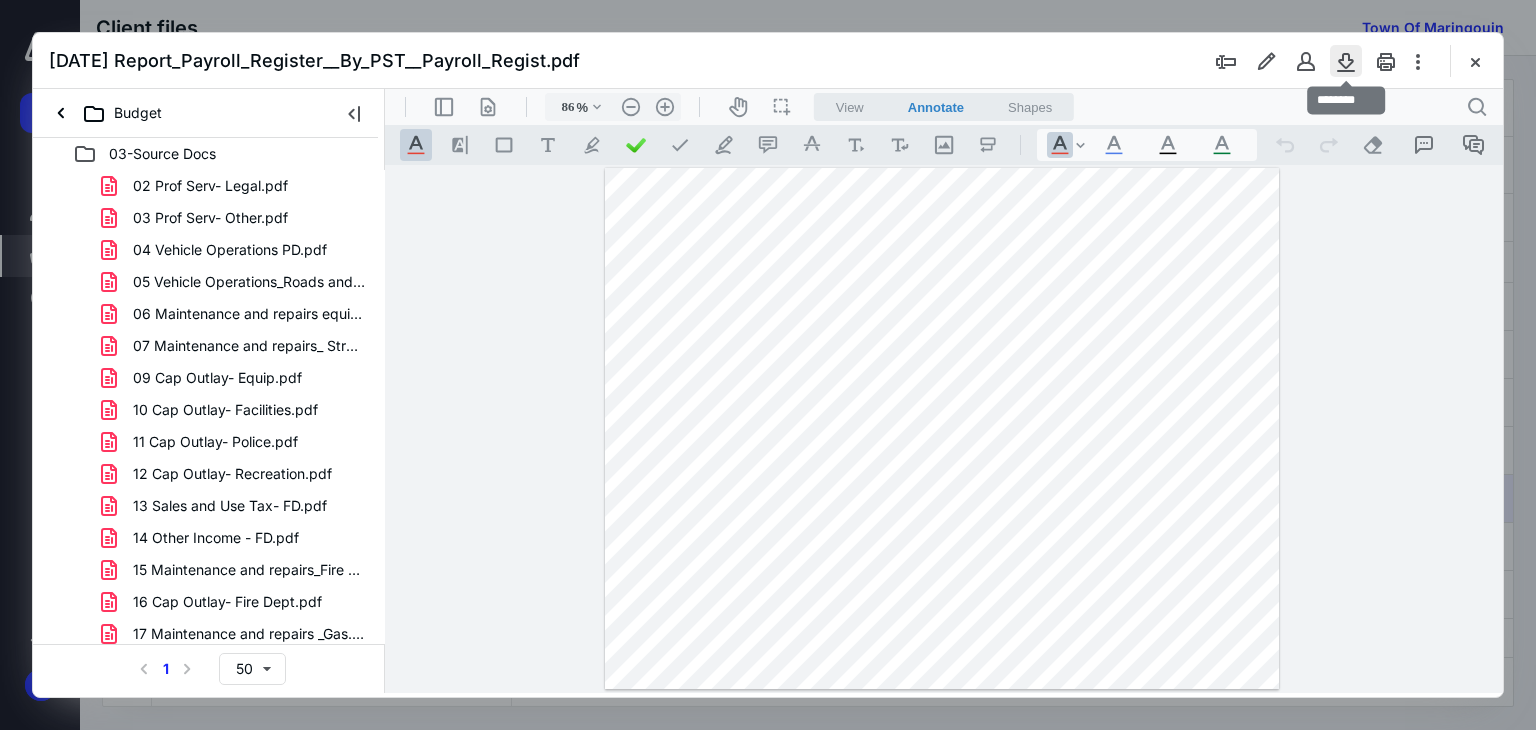click at bounding box center [1346, 61] 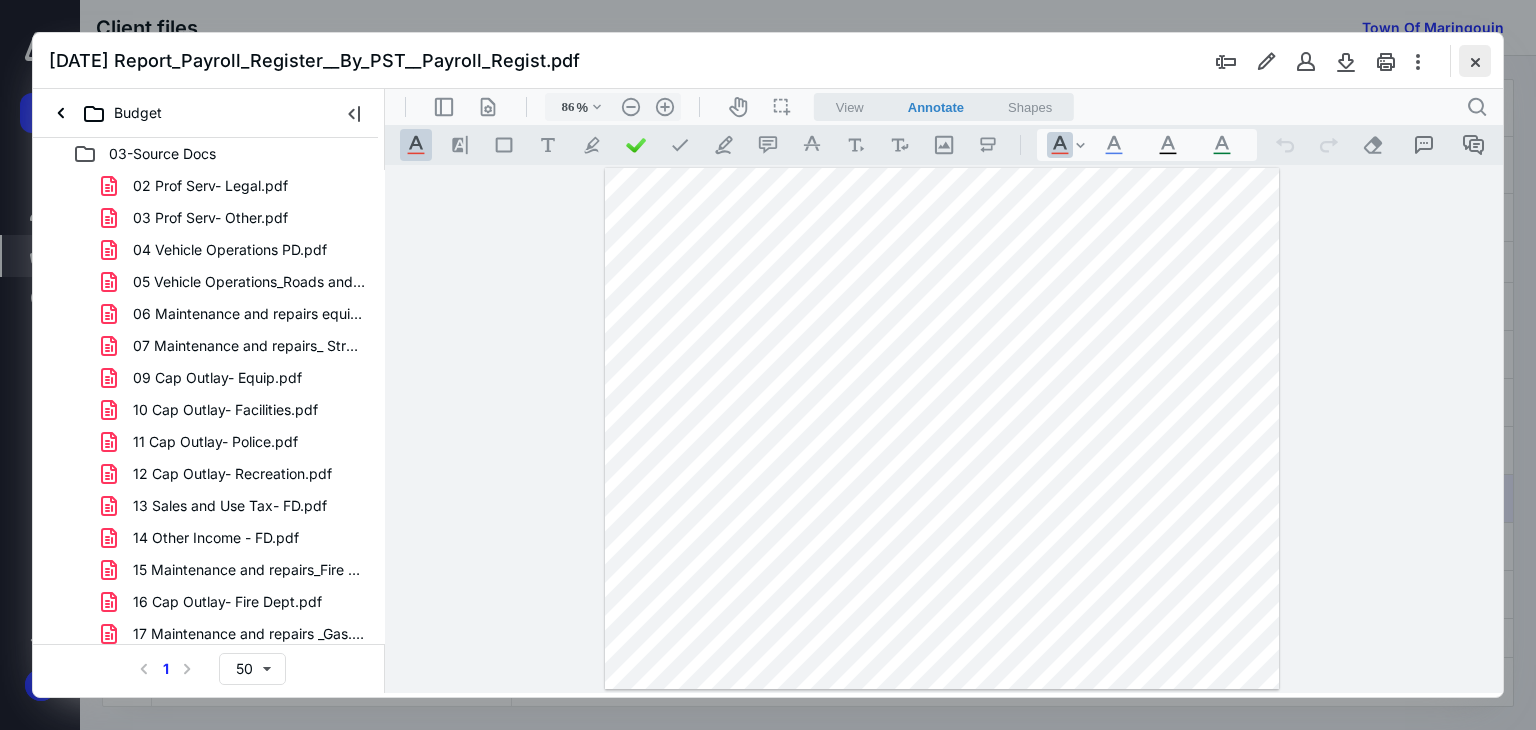 click at bounding box center (1475, 61) 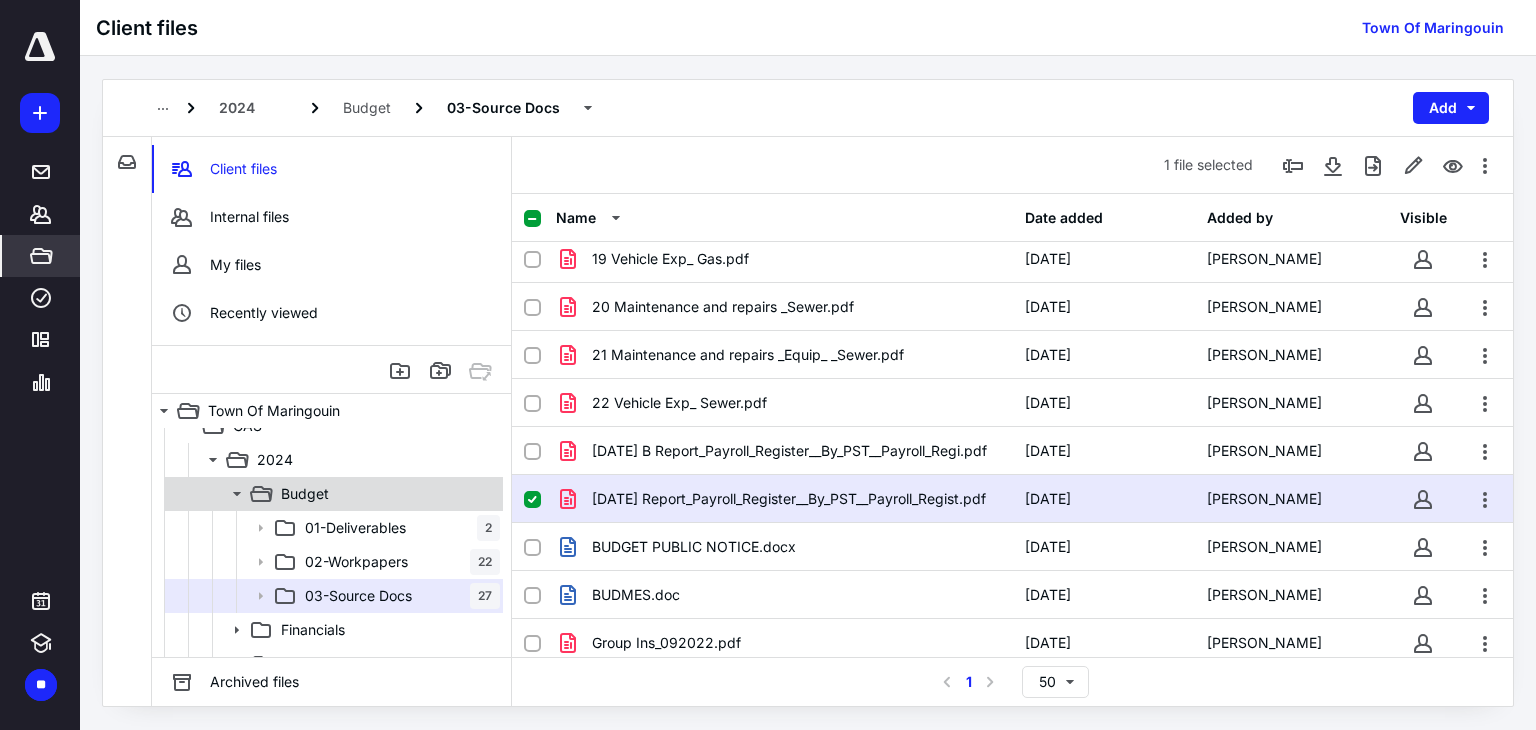 scroll, scrollTop: 100, scrollLeft: 0, axis: vertical 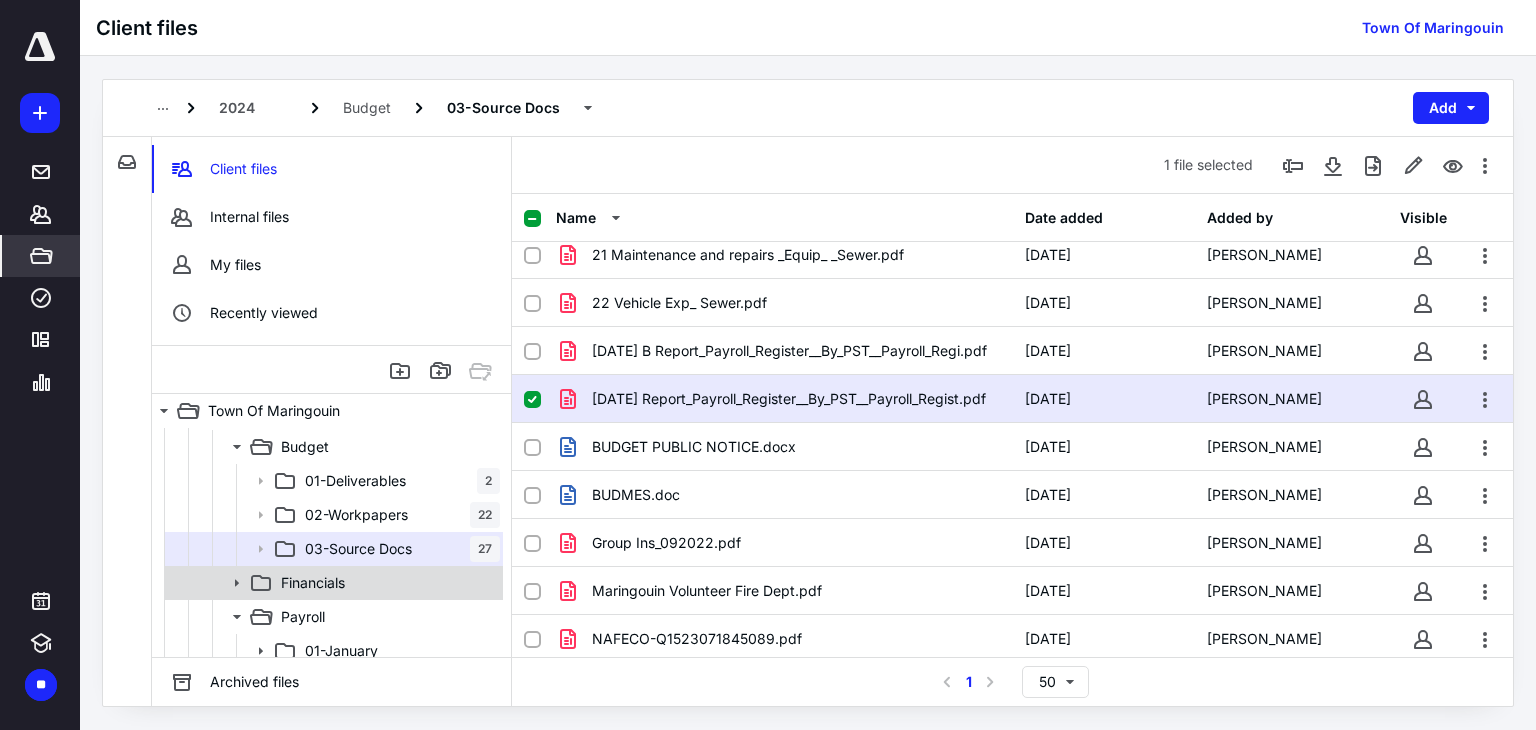 click on "Financials" at bounding box center [313, 583] 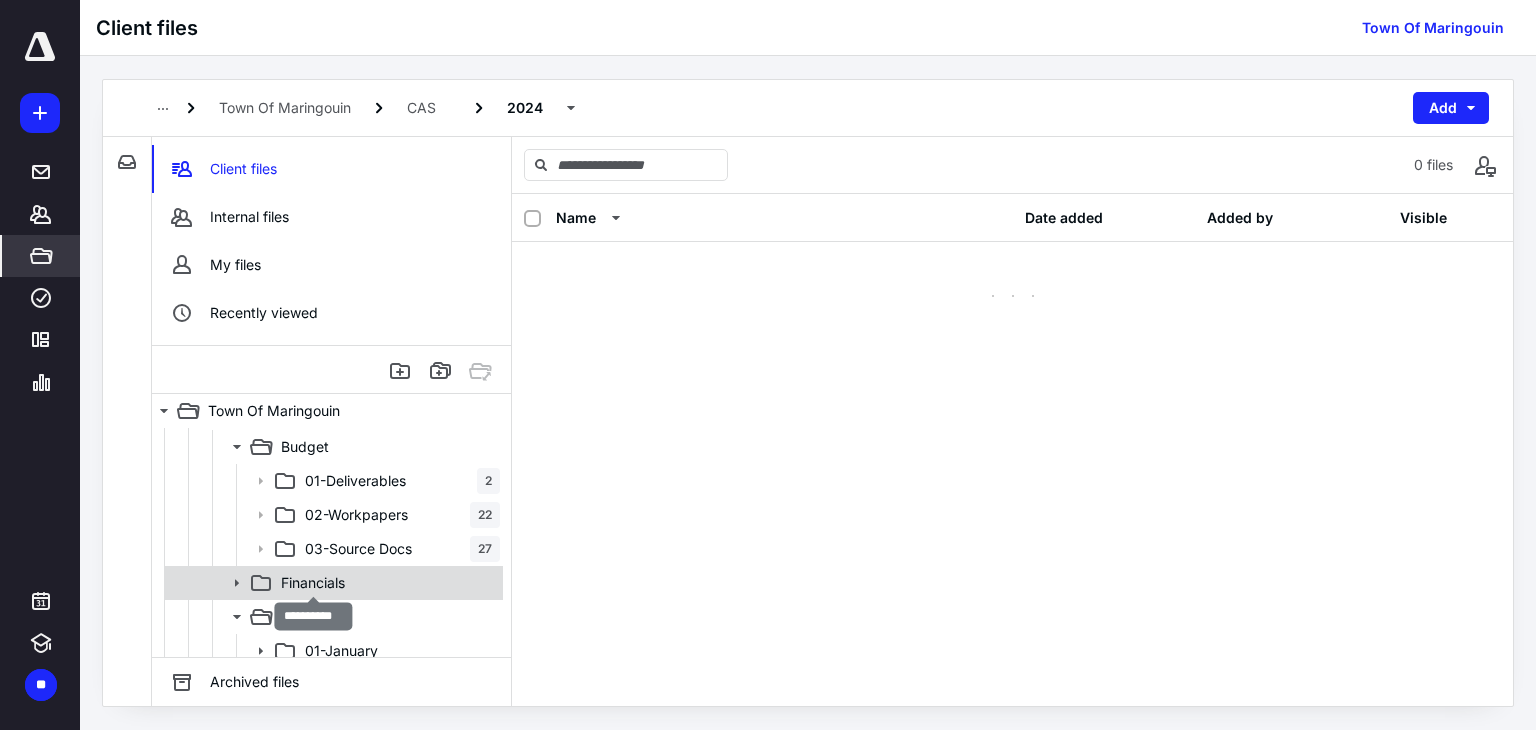 scroll, scrollTop: 0, scrollLeft: 0, axis: both 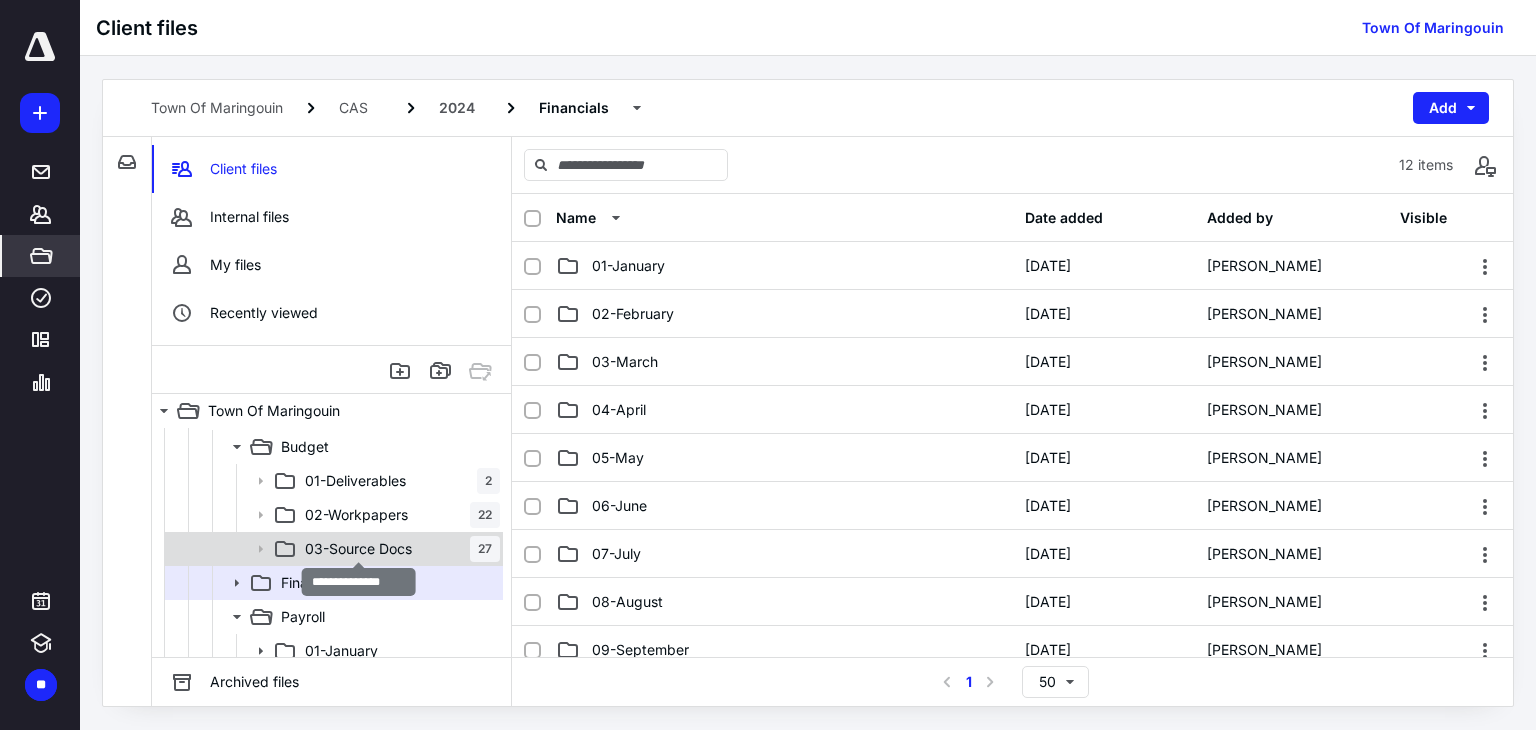 click on "03-Source Docs" at bounding box center [358, 549] 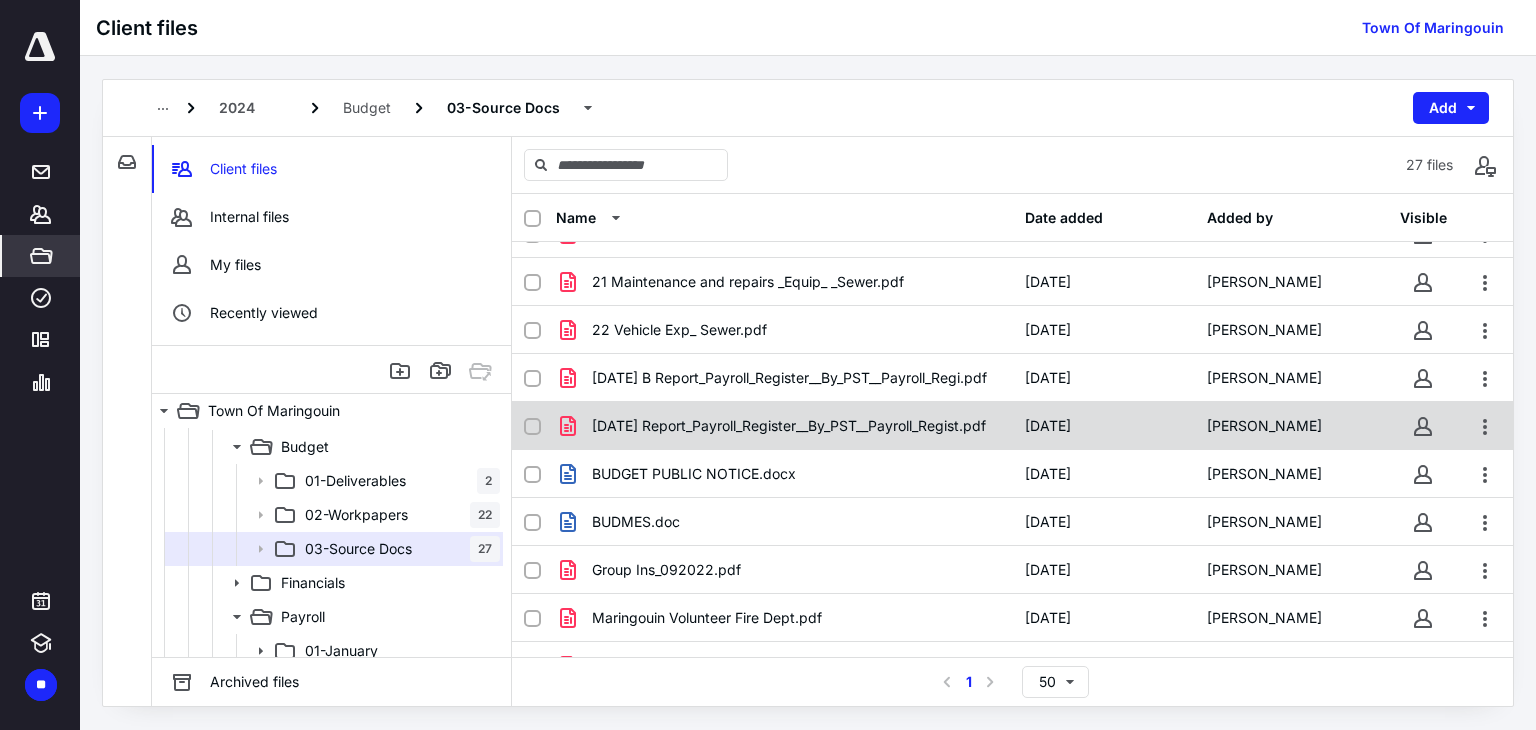 scroll, scrollTop: 875, scrollLeft: 0, axis: vertical 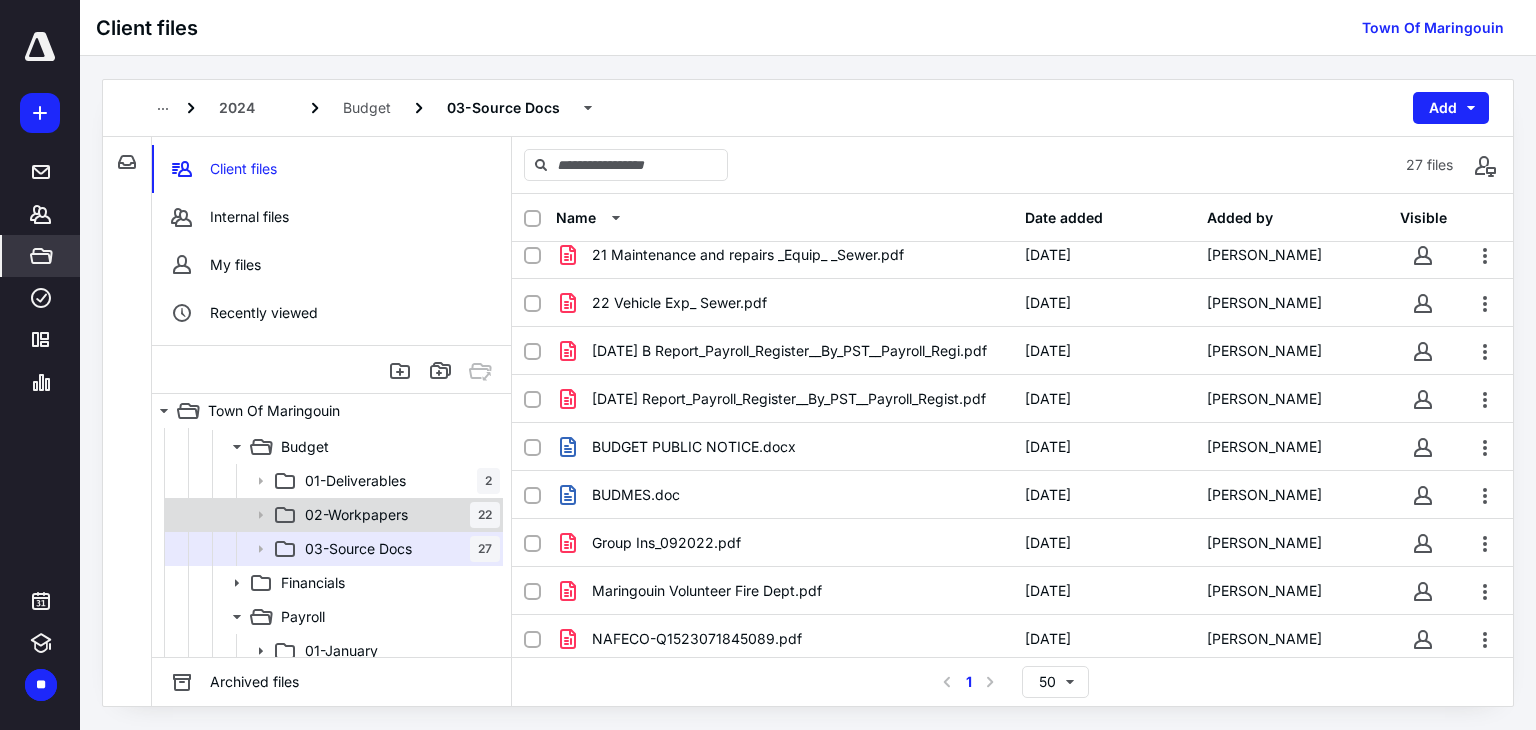 click on "02-Workpapers" at bounding box center [356, 515] 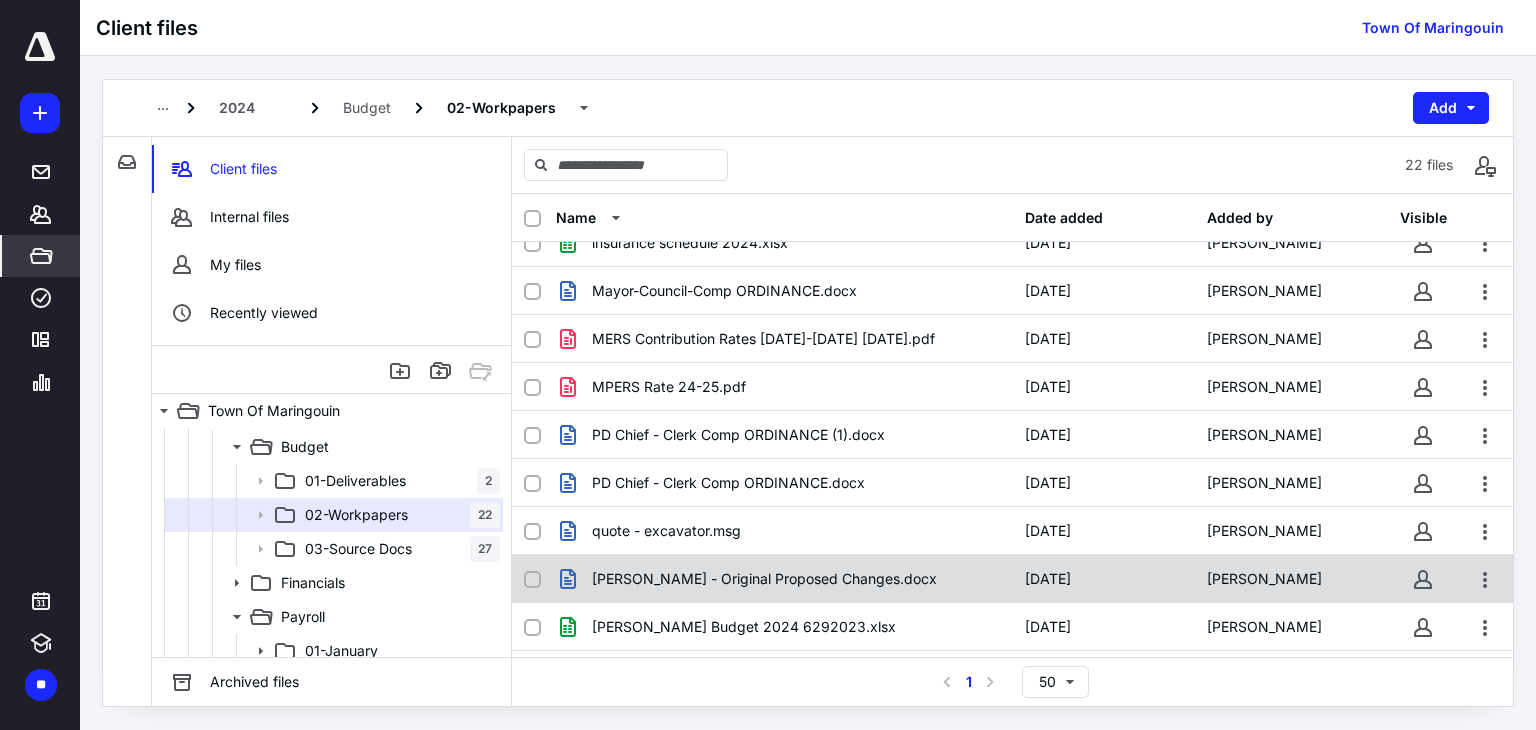 scroll, scrollTop: 636, scrollLeft: 0, axis: vertical 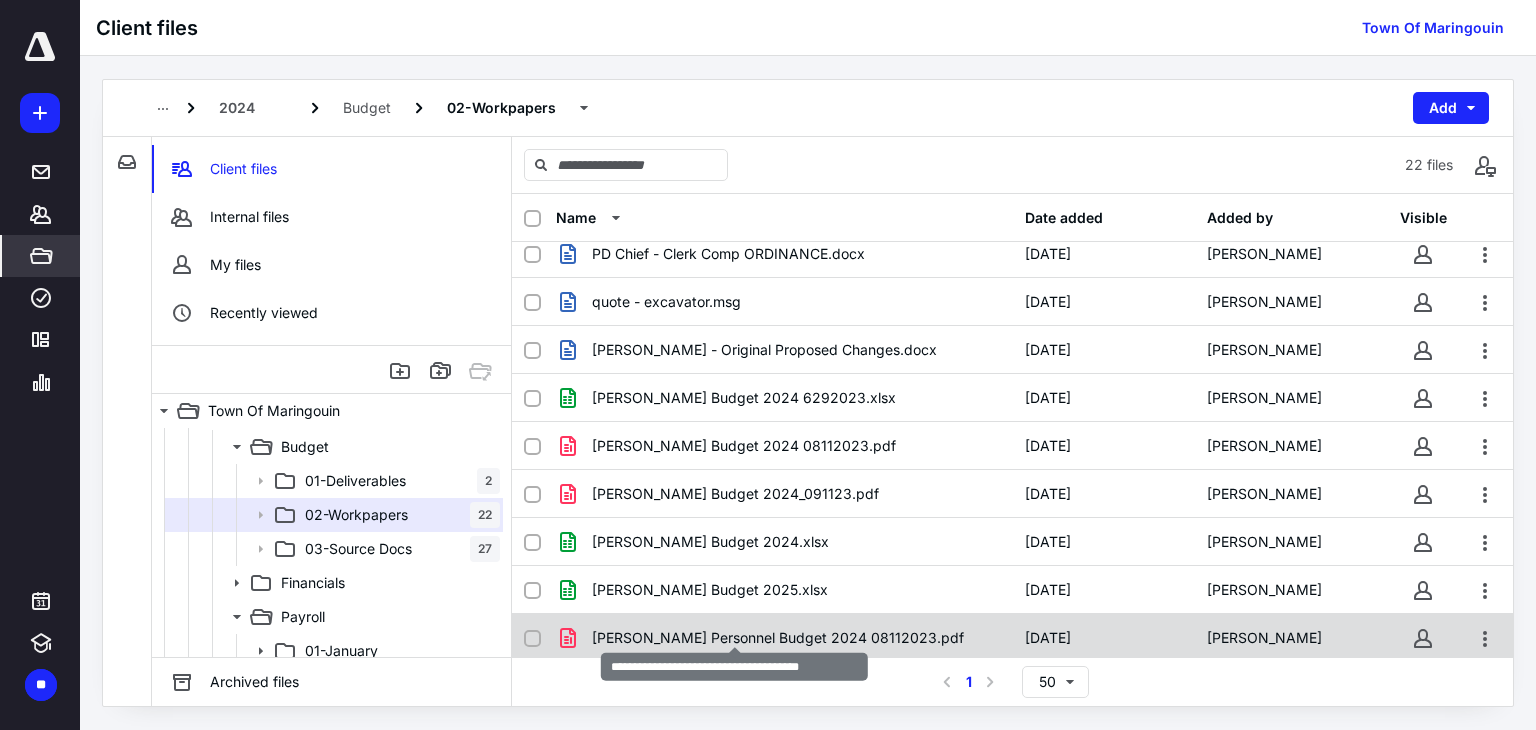 click on "[PERSON_NAME] Personnel Budget 2024 08112023.pdf" at bounding box center (778, 638) 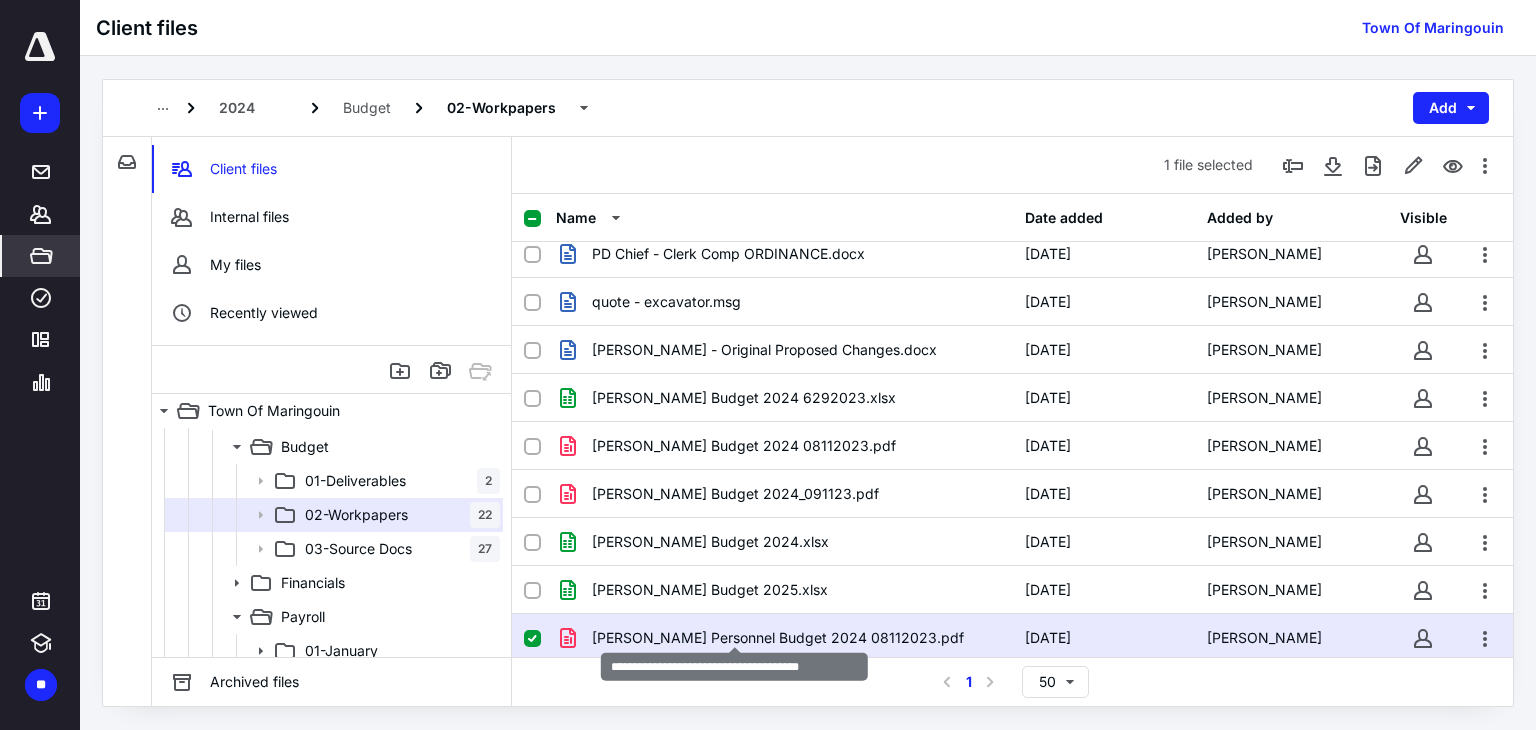 checkbox on "true" 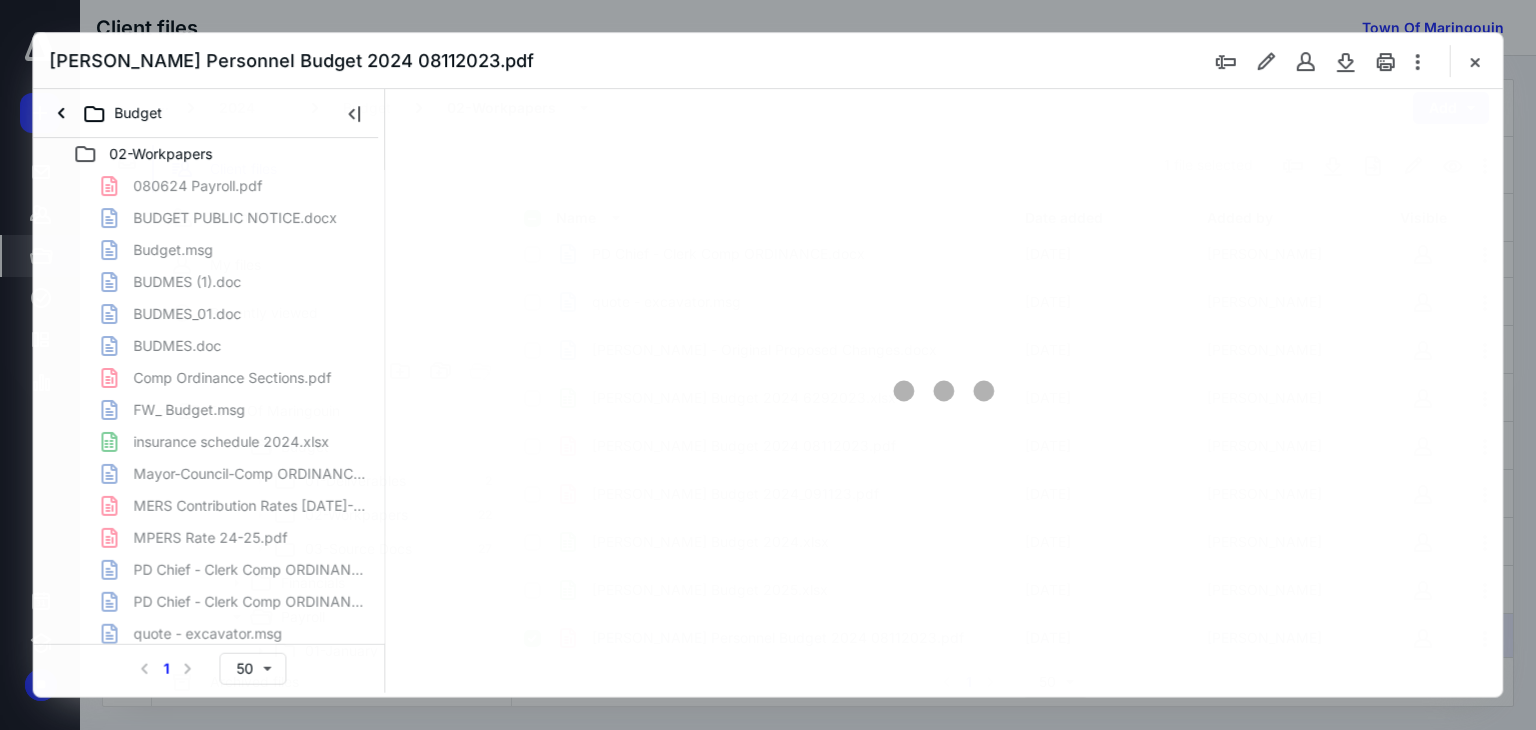 scroll, scrollTop: 0, scrollLeft: 0, axis: both 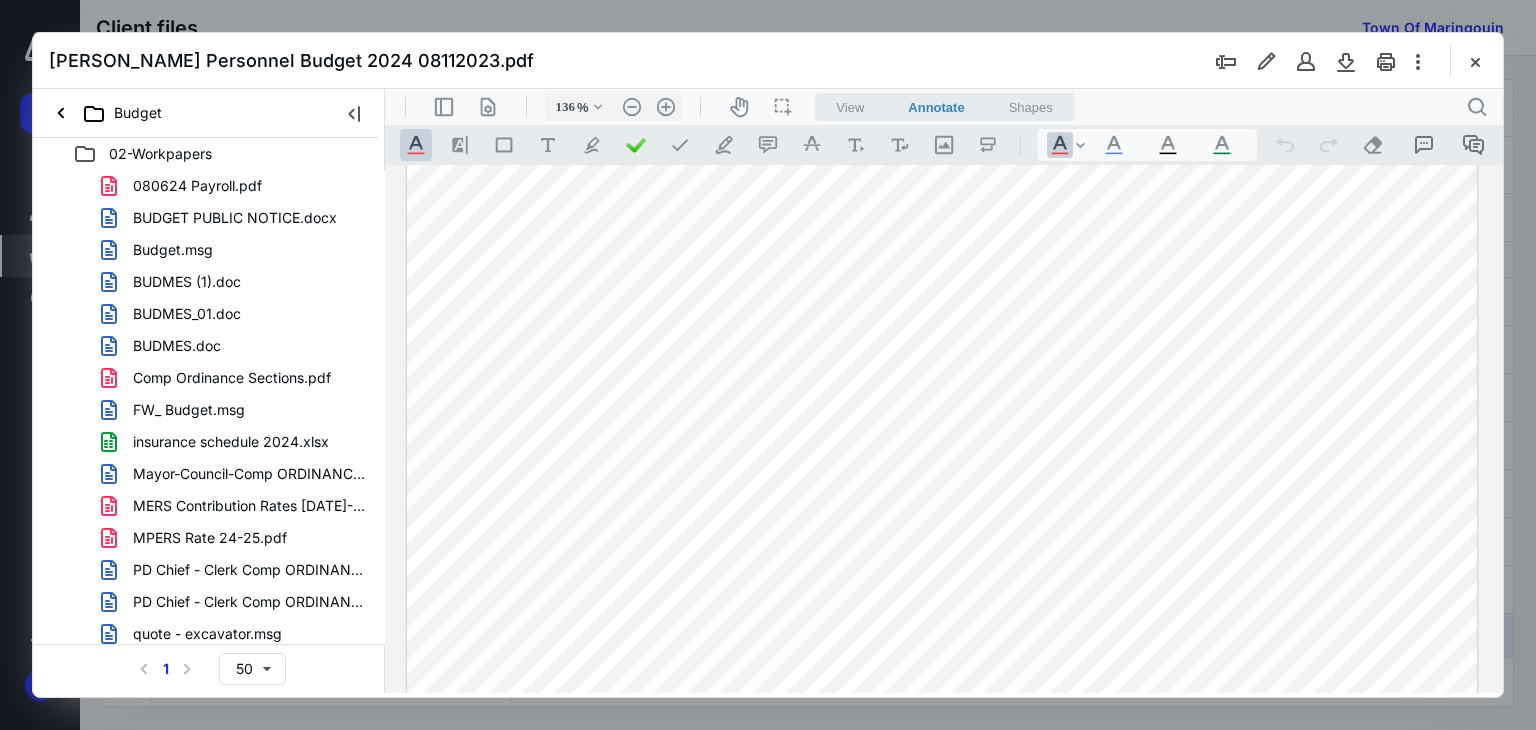 type on "161" 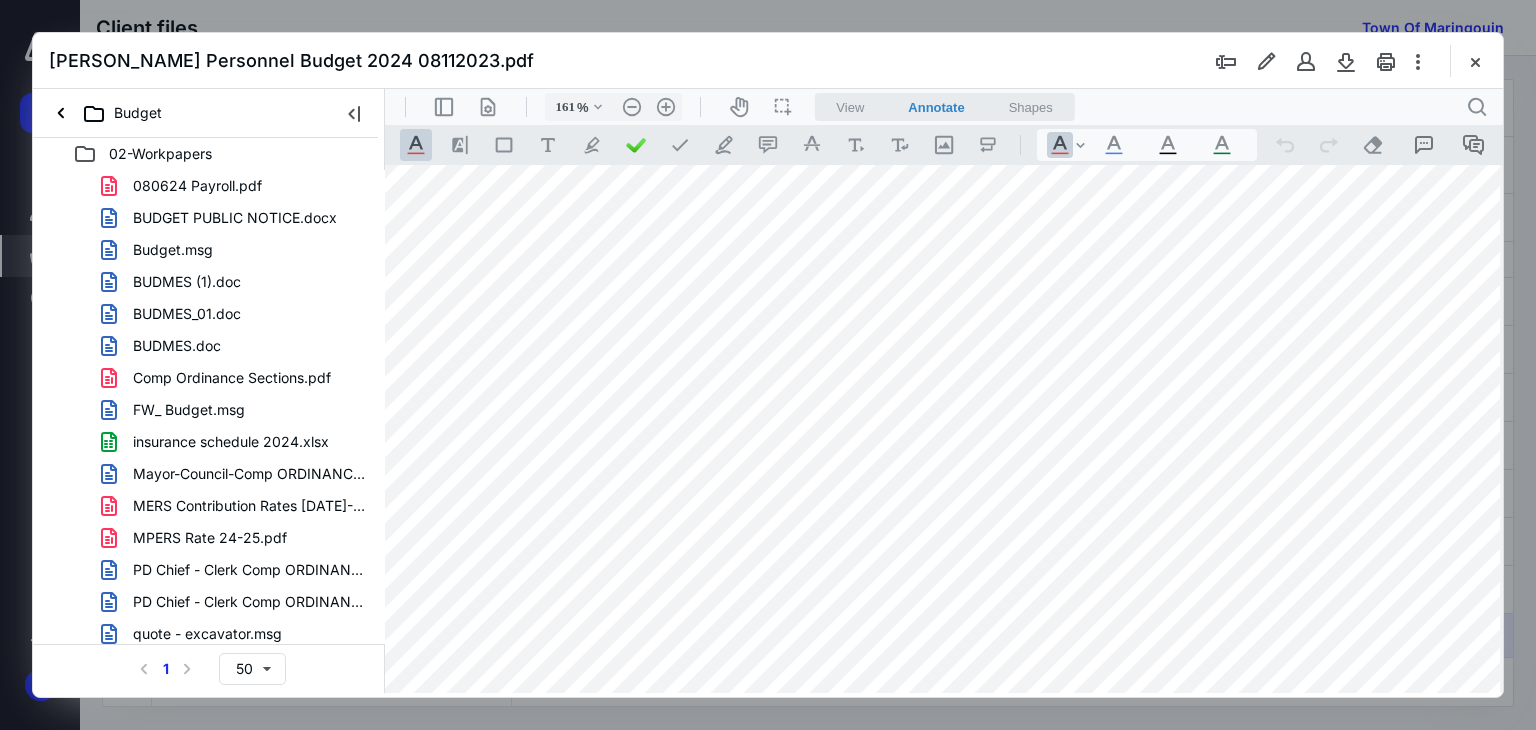 scroll, scrollTop: 100, scrollLeft: 43, axis: both 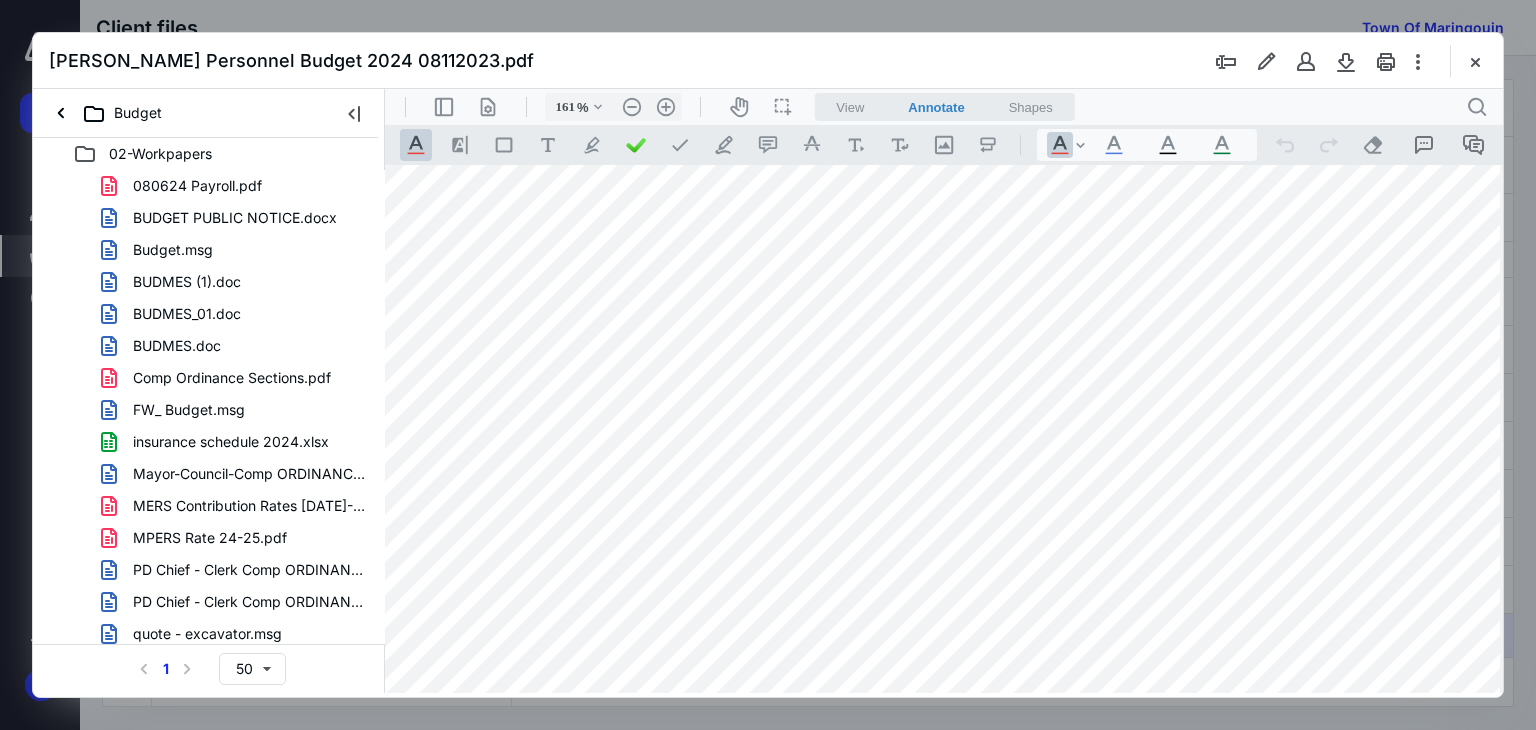 drag, startPoint x: 1267, startPoint y: 152, endPoint x: 1201, endPoint y: 97, distance: 85.91275 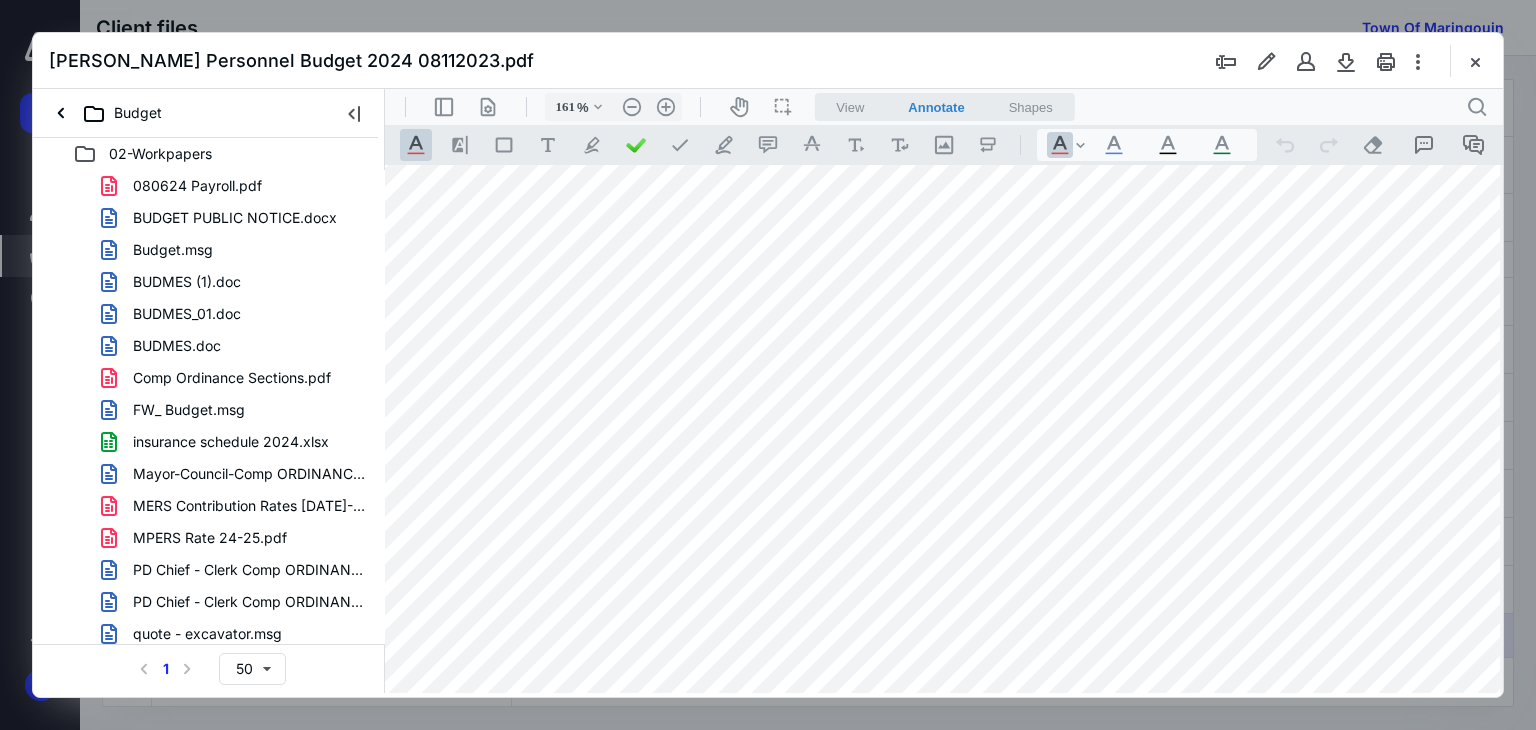 scroll, scrollTop: 0, scrollLeft: 43, axis: horizontal 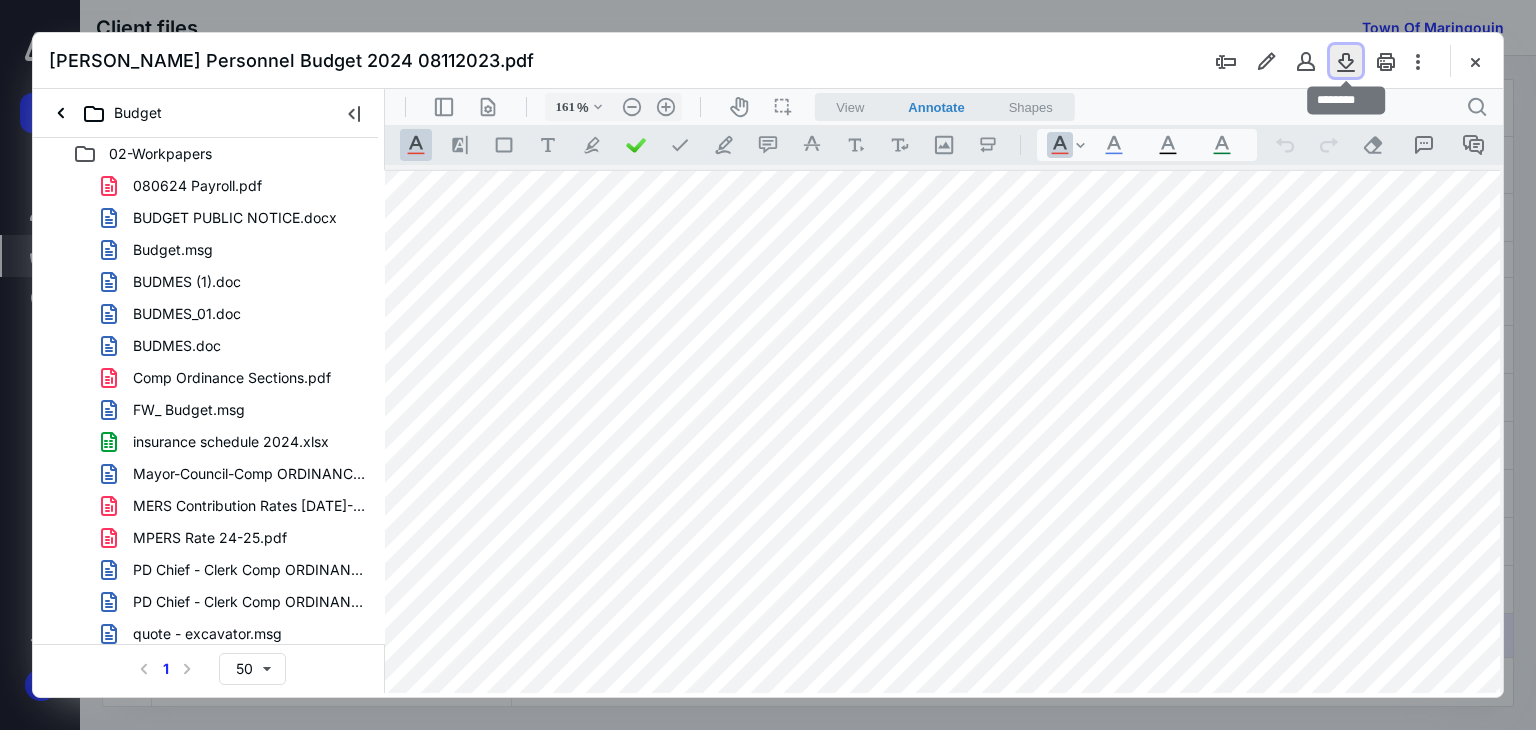 click at bounding box center [1346, 61] 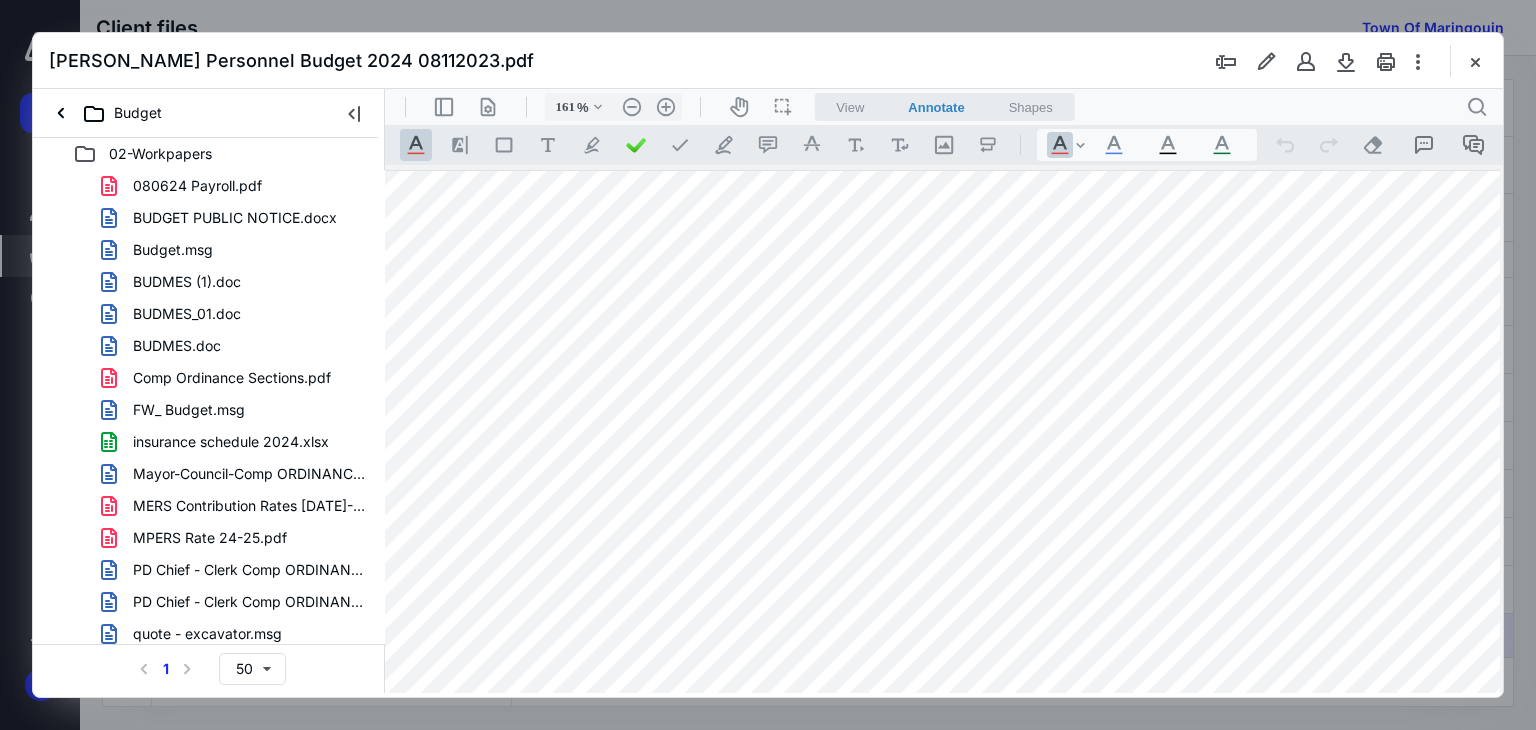 click on "[PERSON_NAME] Personnel Budget 2024 08112023.pdf" at bounding box center (768, 61) 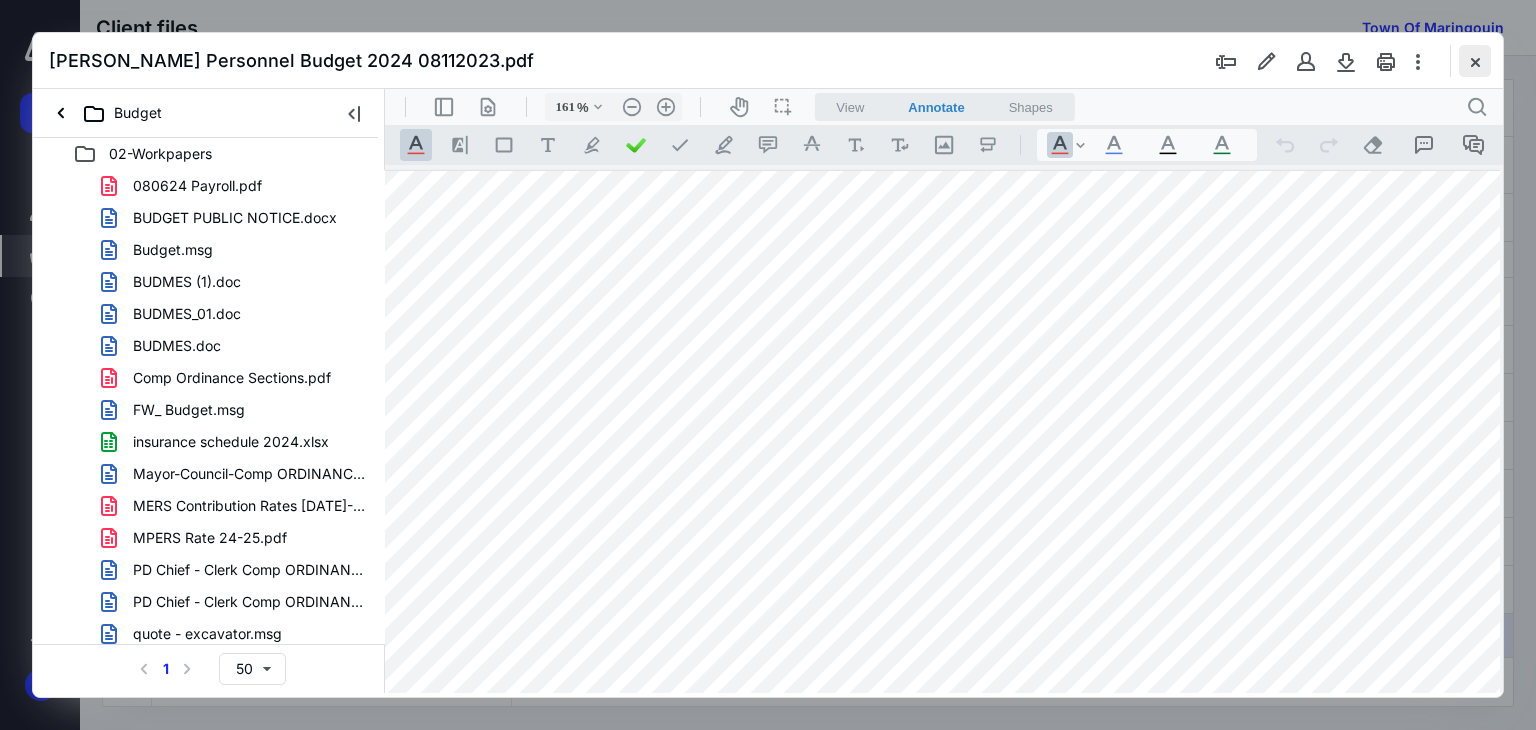 click at bounding box center (1475, 61) 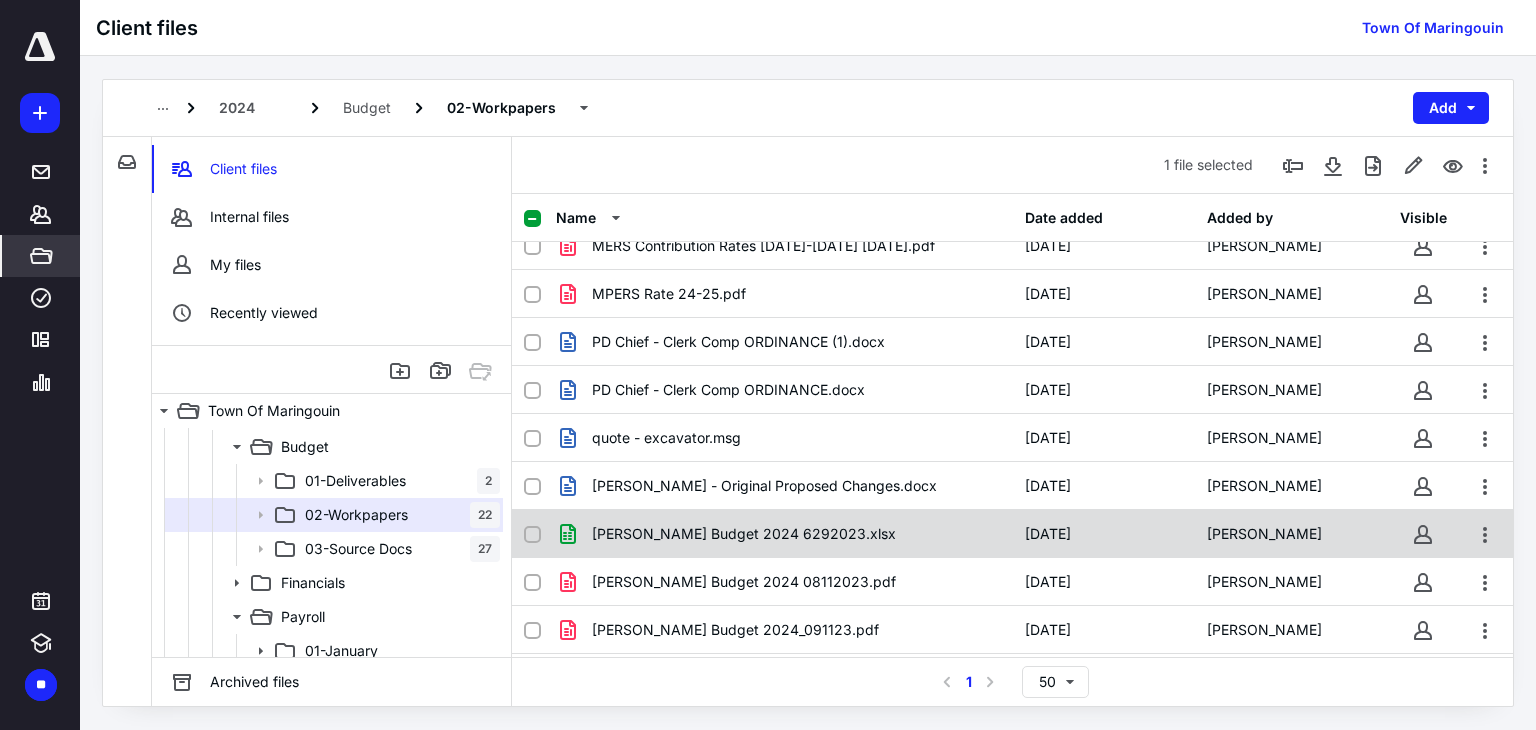 scroll, scrollTop: 636, scrollLeft: 0, axis: vertical 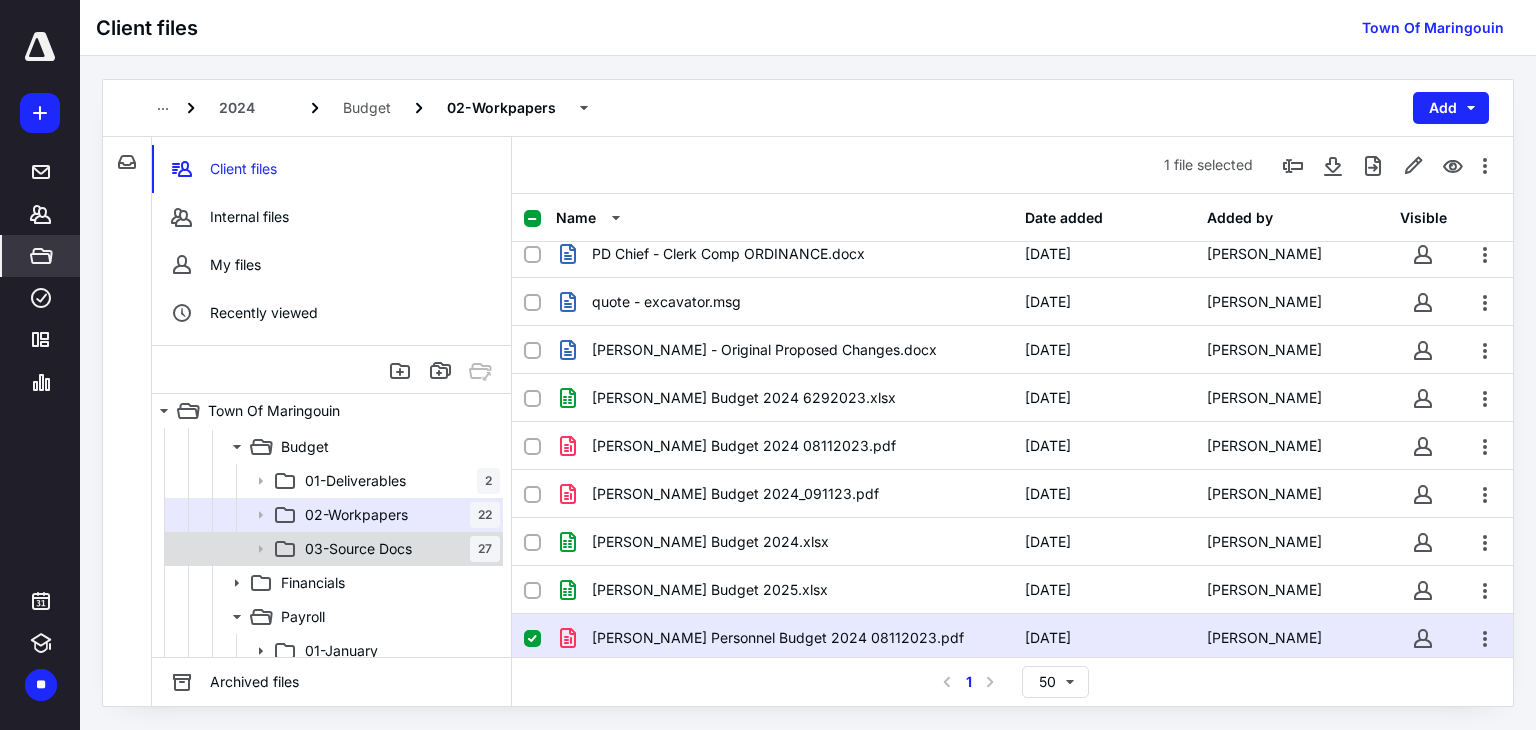 click on "03-Source Docs" at bounding box center [358, 549] 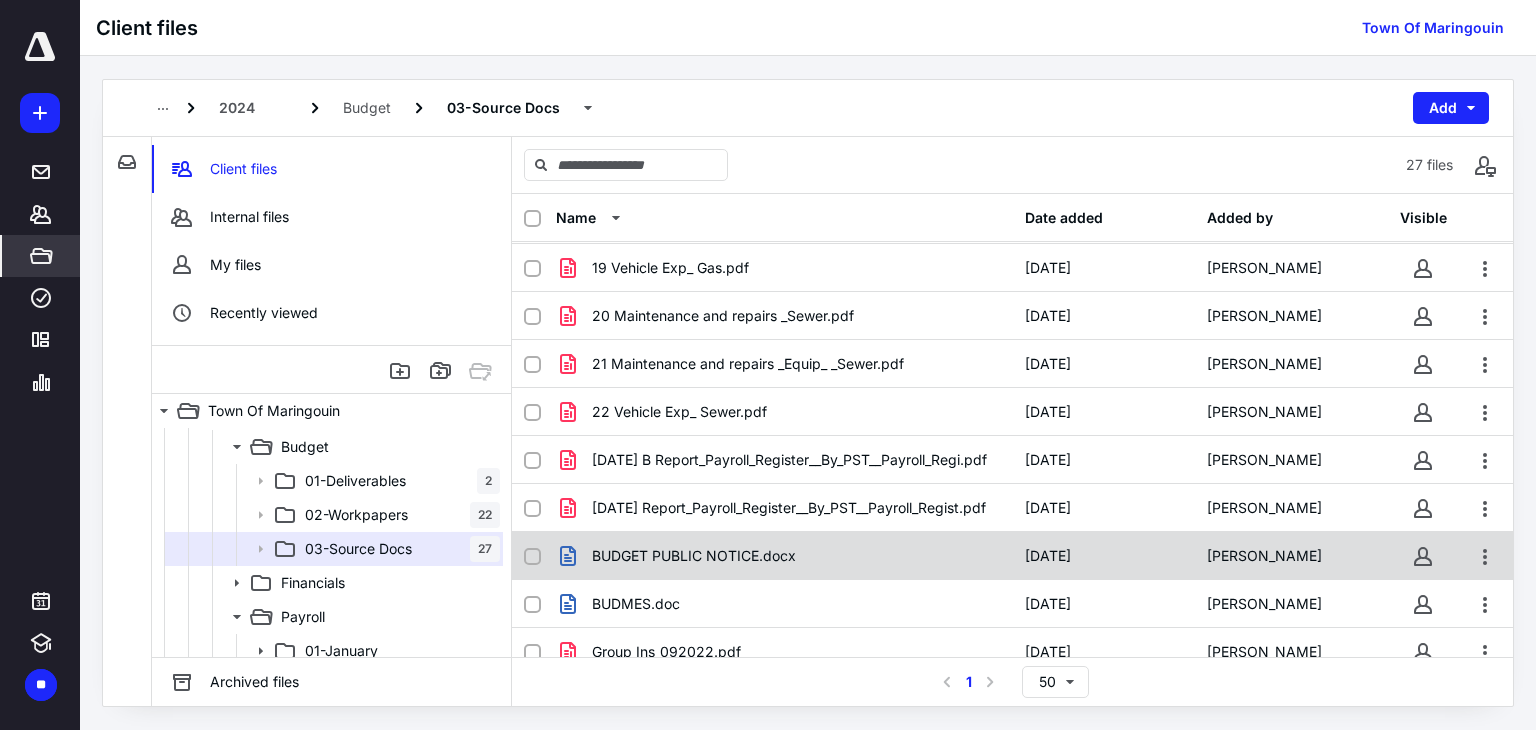 scroll, scrollTop: 800, scrollLeft: 0, axis: vertical 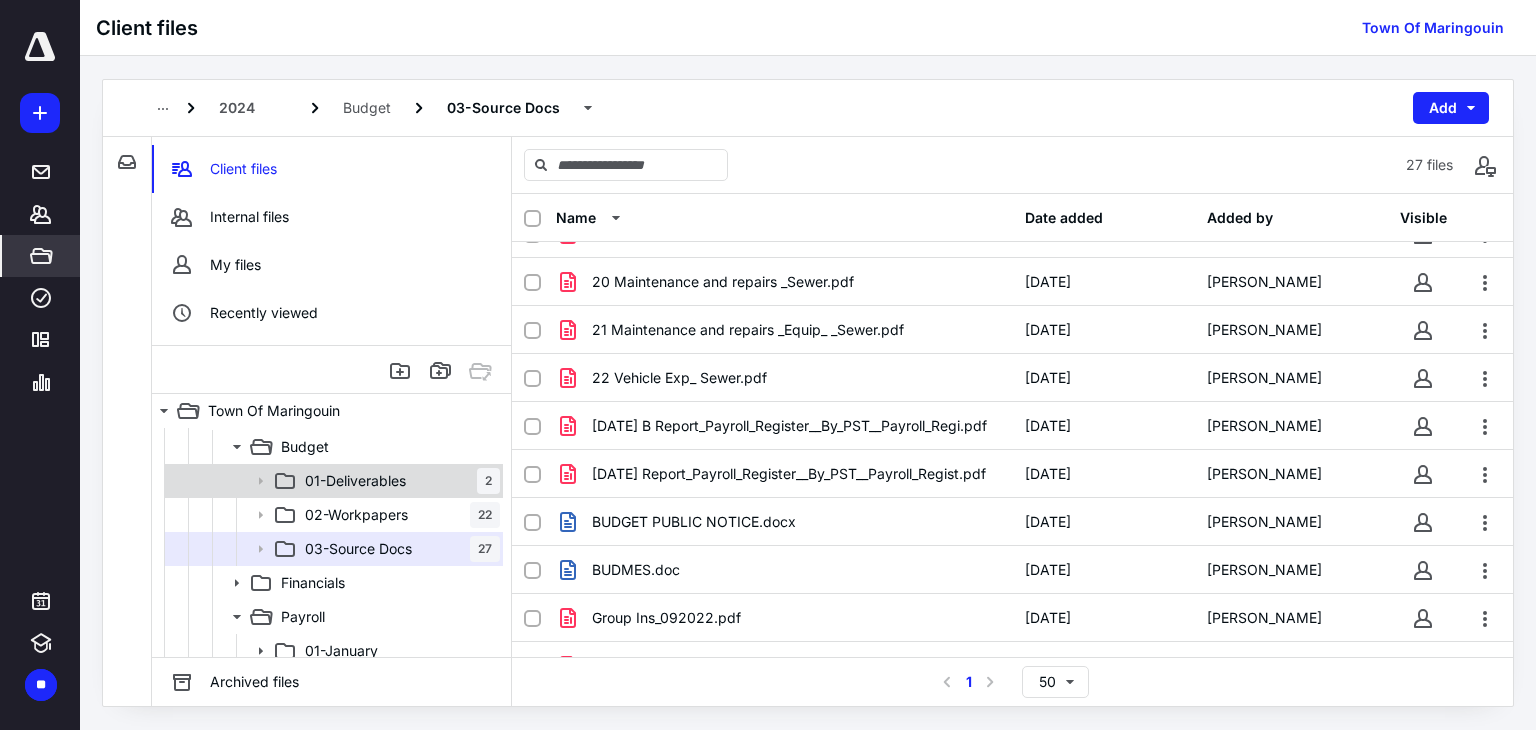 click on "01-Deliverables" at bounding box center (355, 481) 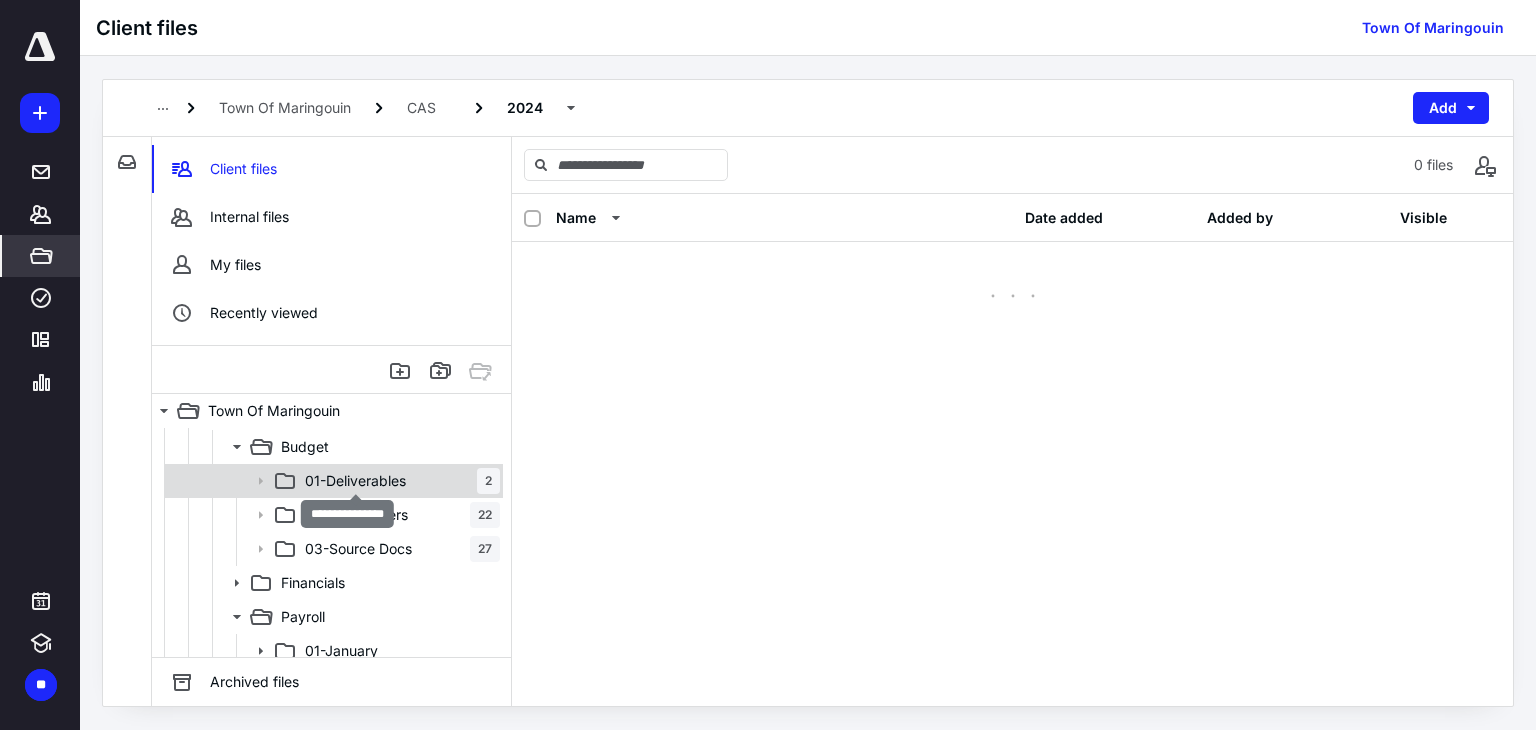 scroll, scrollTop: 0, scrollLeft: 0, axis: both 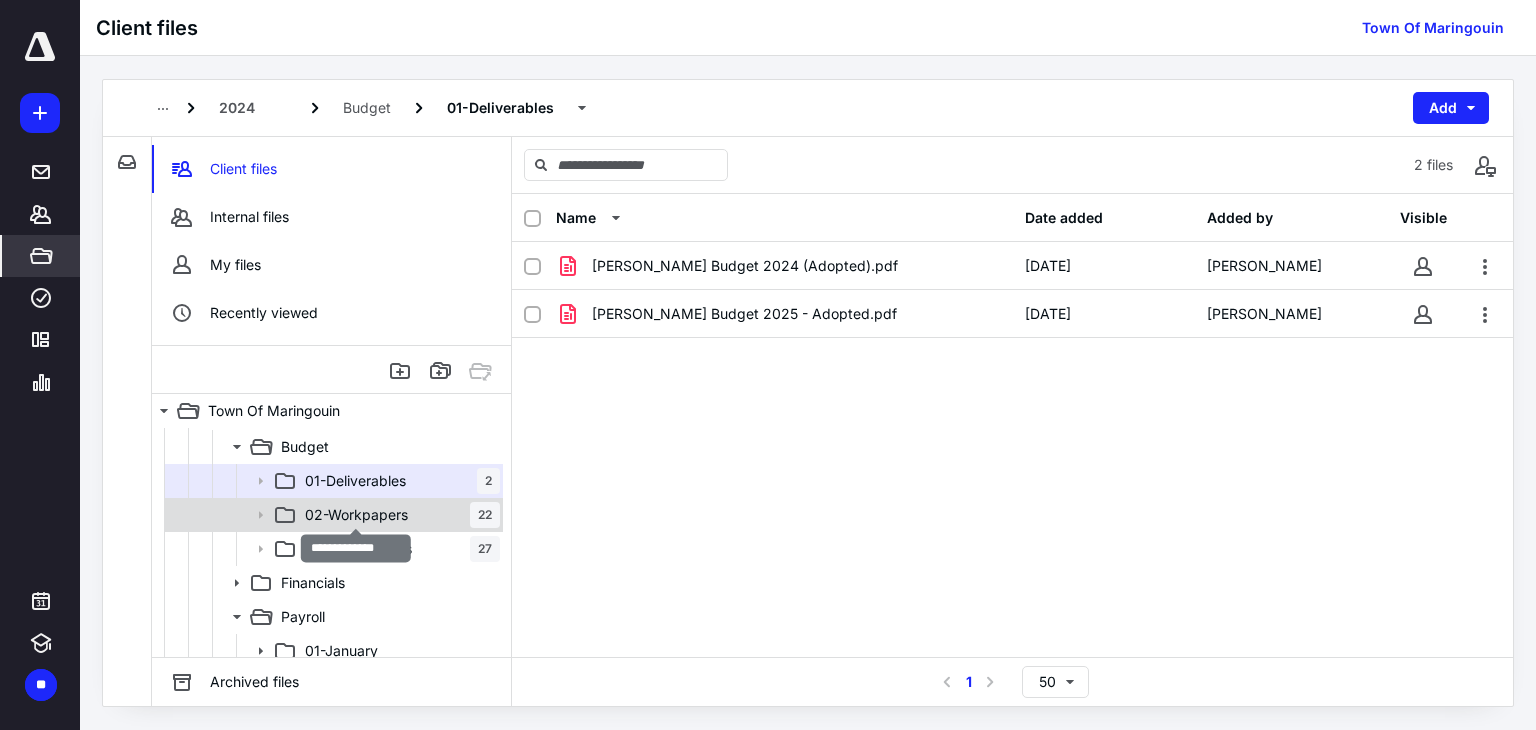 click on "02-Workpapers" at bounding box center [356, 515] 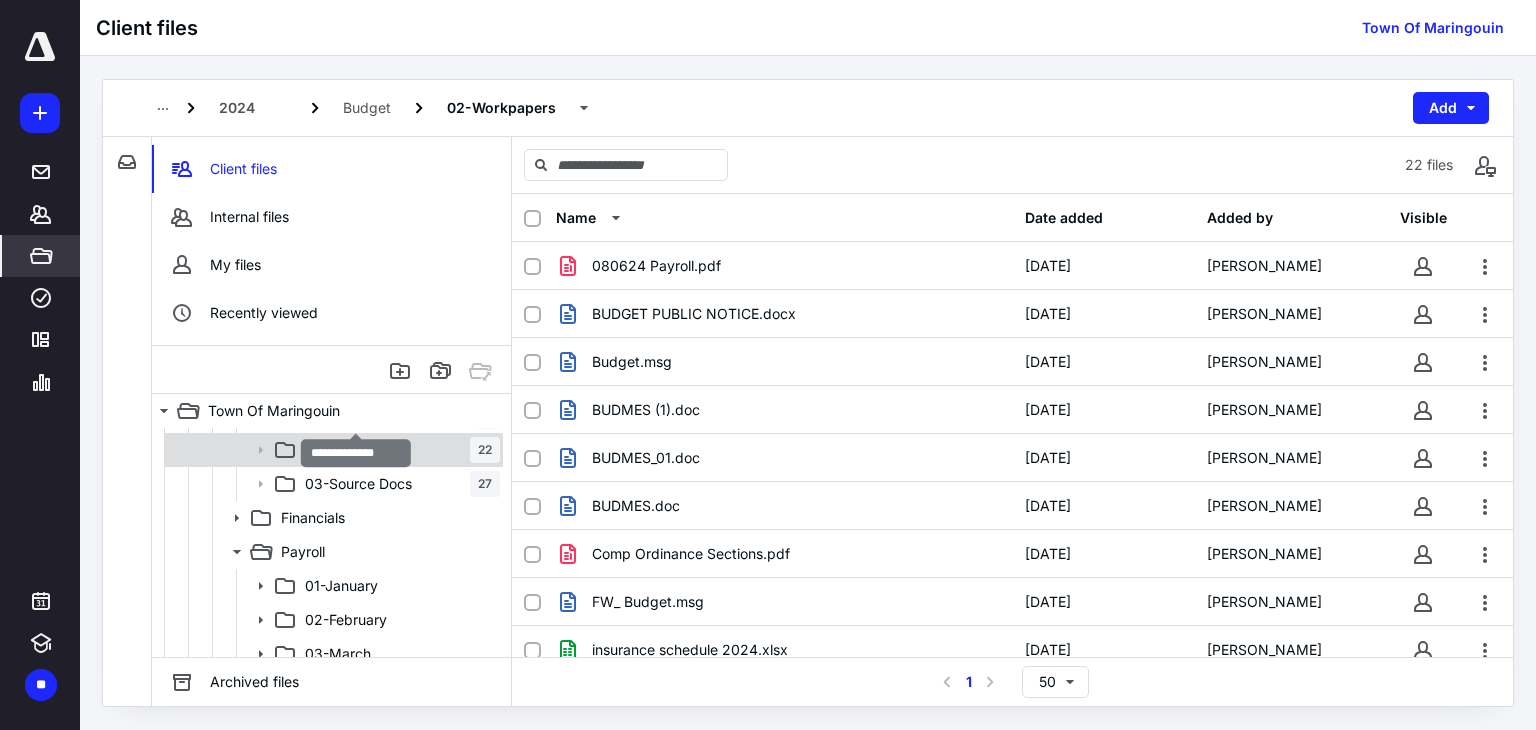 scroll, scrollTop: 200, scrollLeft: 0, axis: vertical 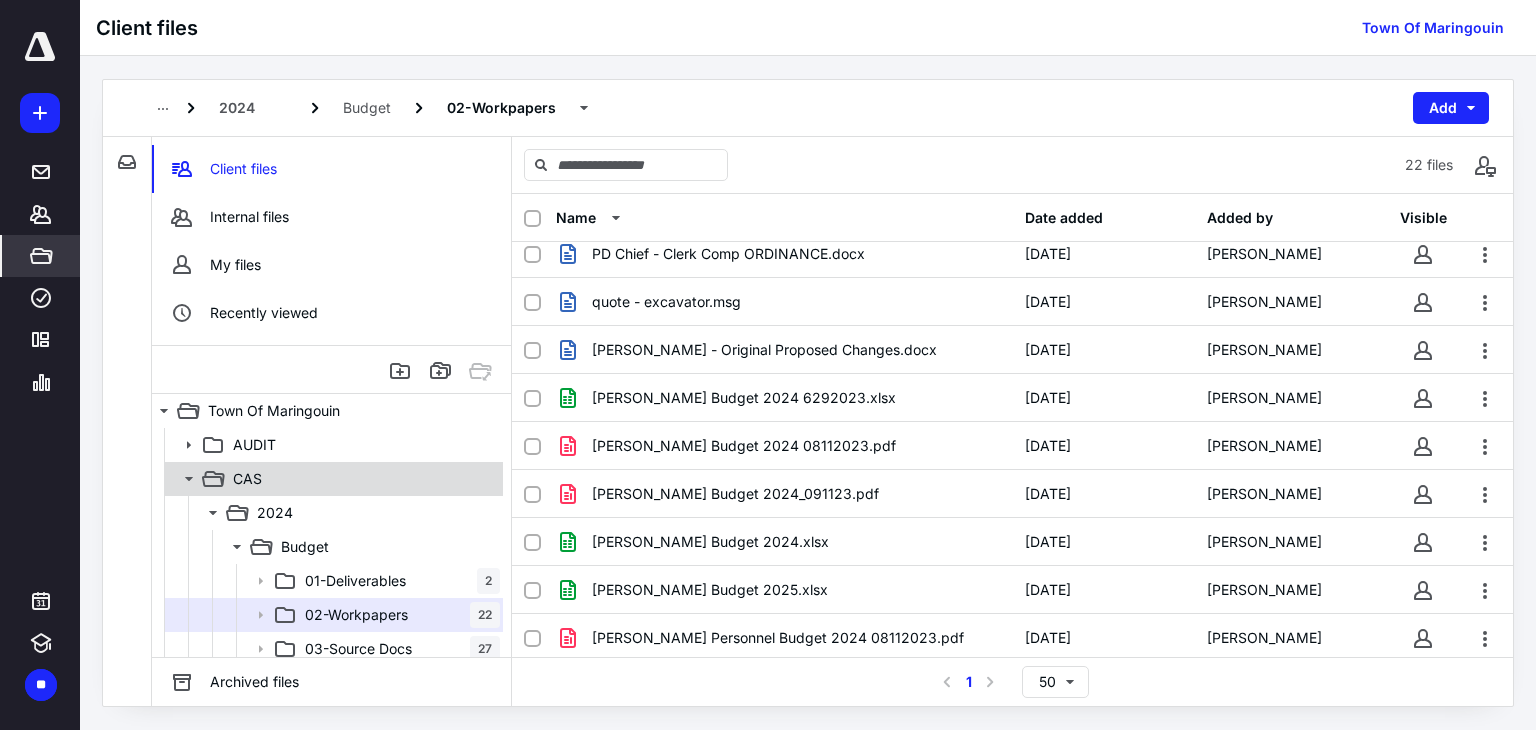 click on "CAS" at bounding box center (362, 479) 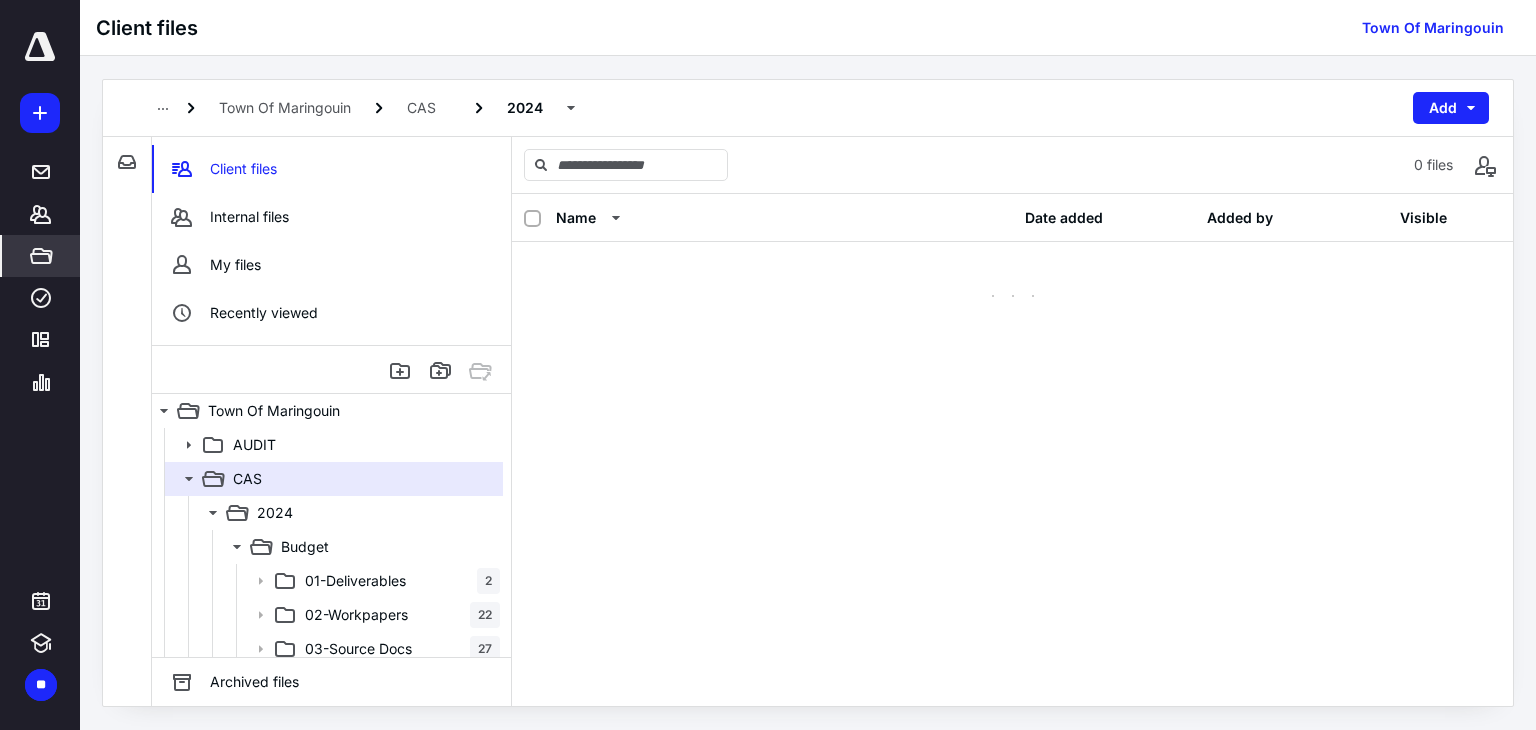 scroll, scrollTop: 0, scrollLeft: 0, axis: both 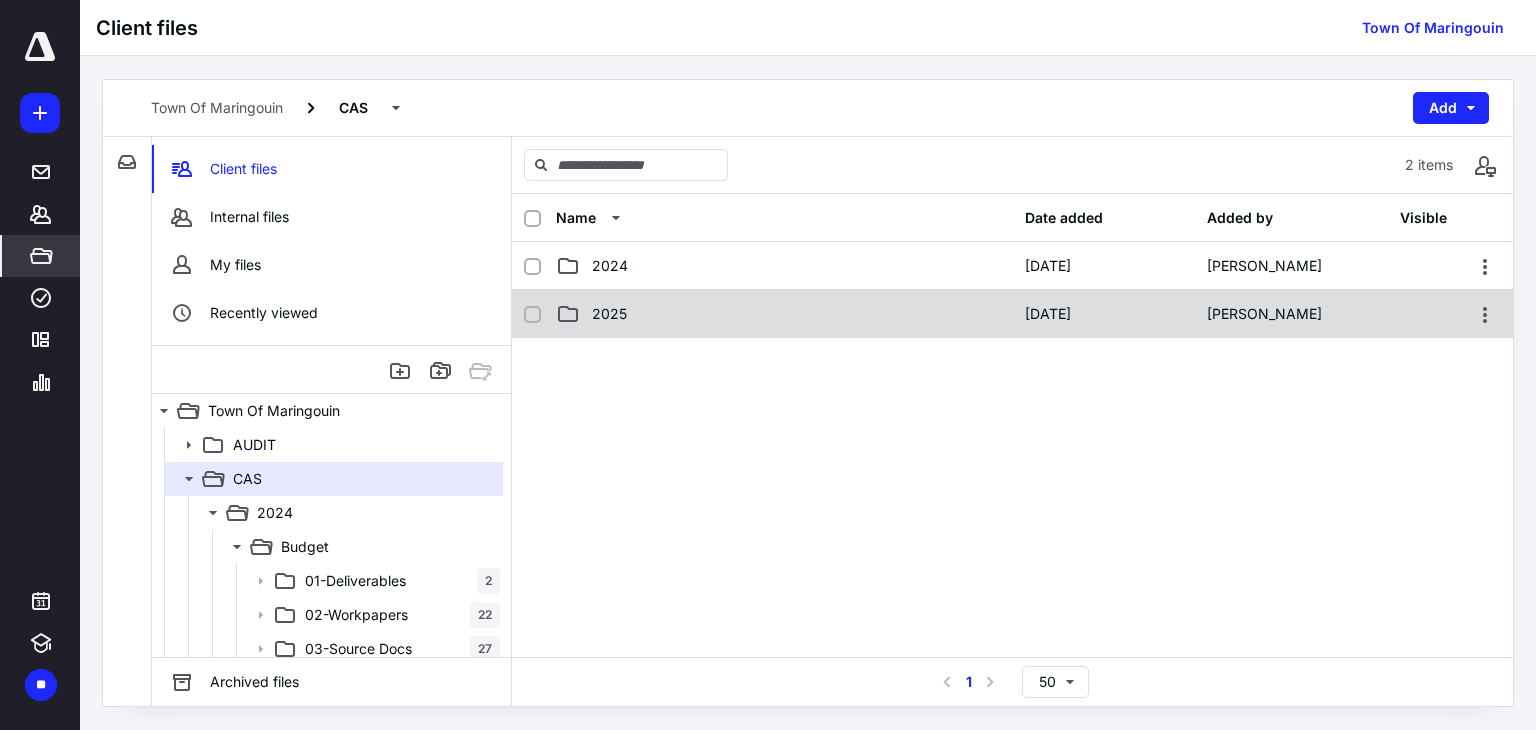 click on "2025" at bounding box center [784, 314] 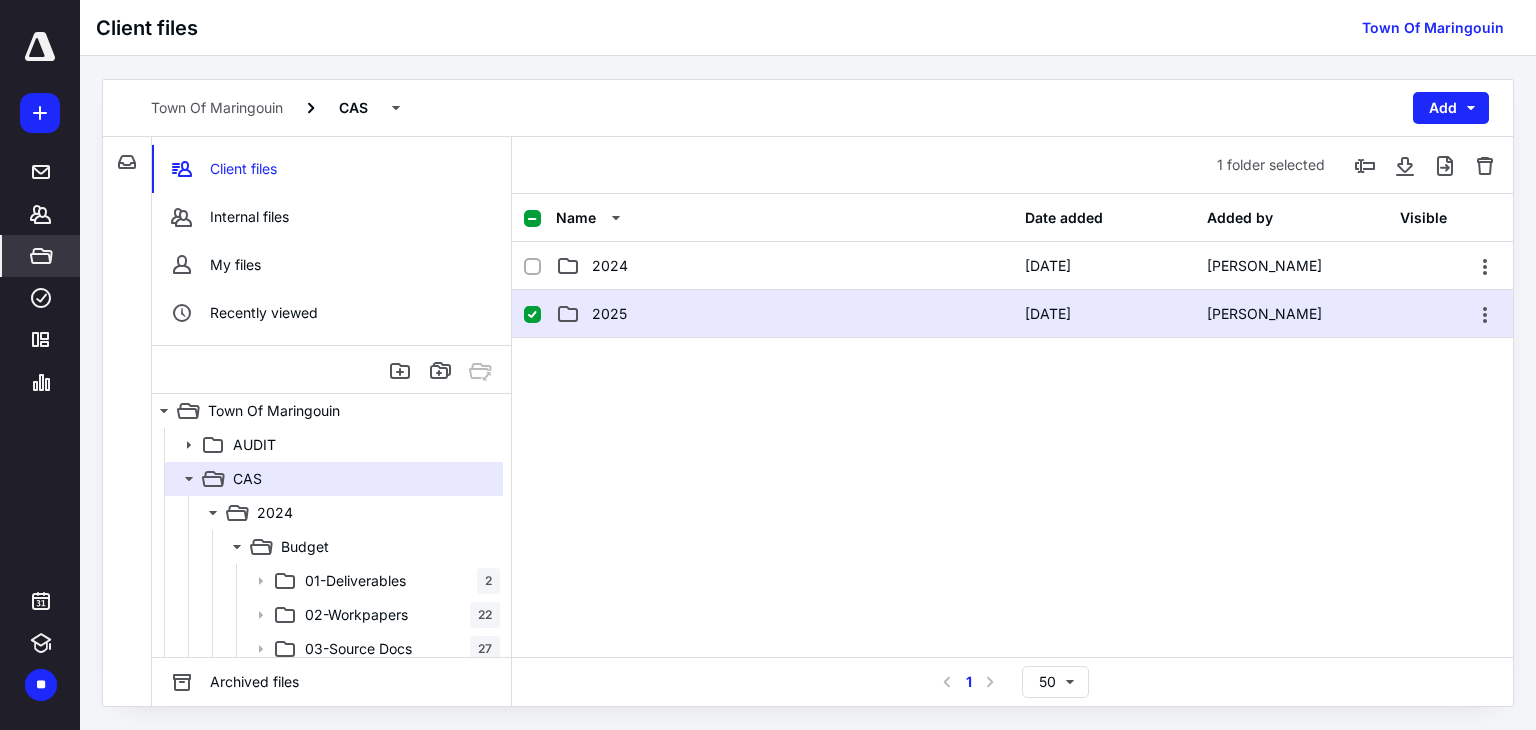 click on "2025" at bounding box center [784, 314] 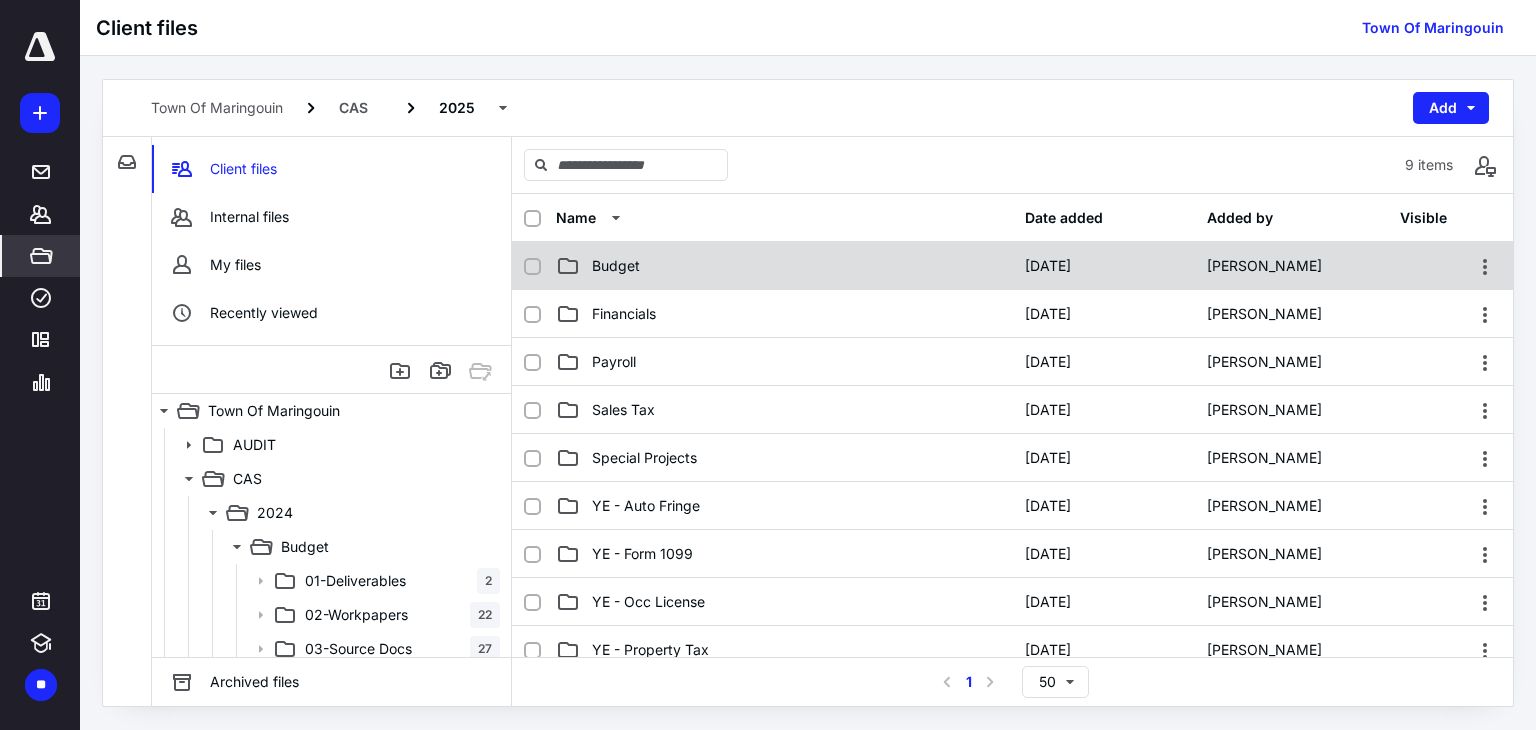 click on "Budget [DATE] [PERSON_NAME]" at bounding box center [1012, 266] 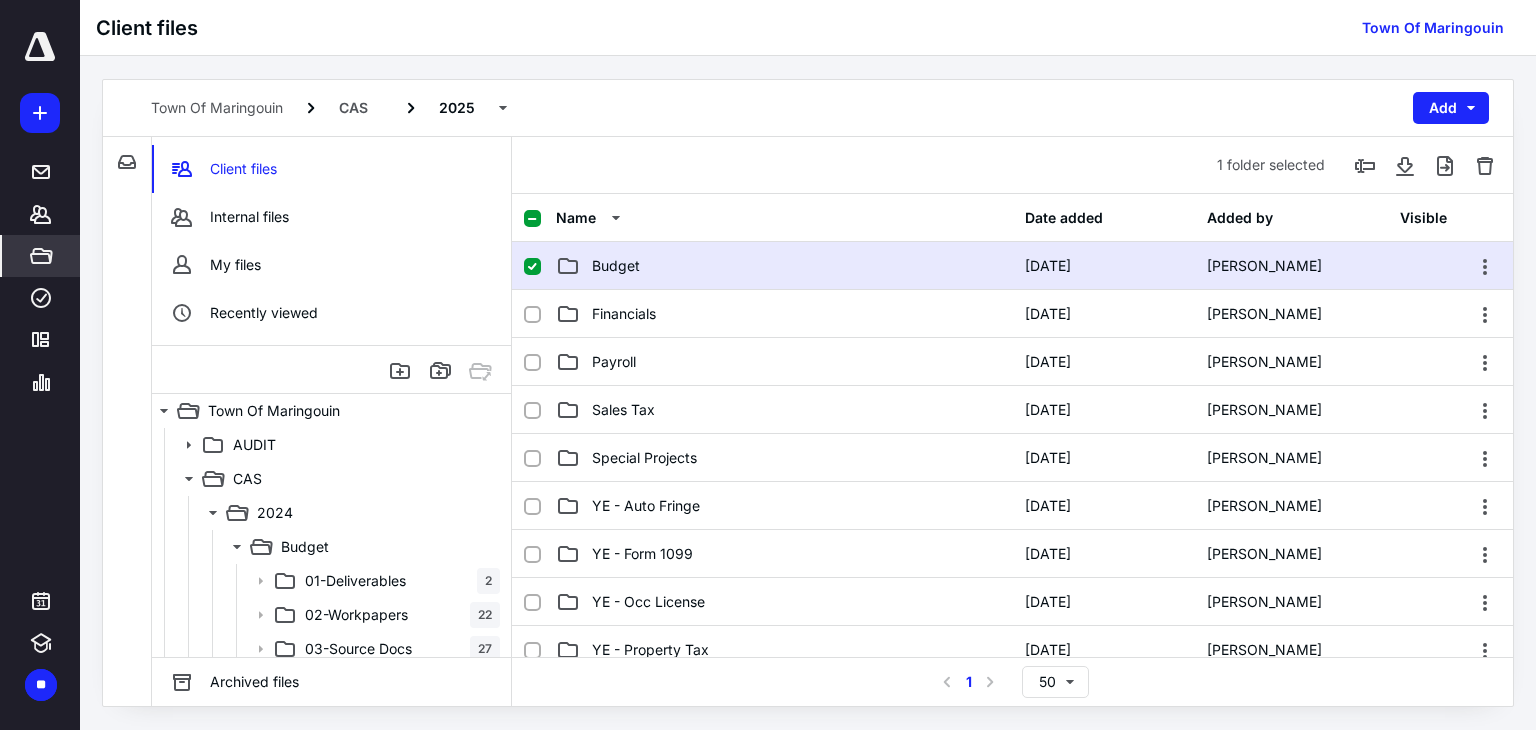 click on "Budget [DATE] [PERSON_NAME]" at bounding box center [1012, 266] 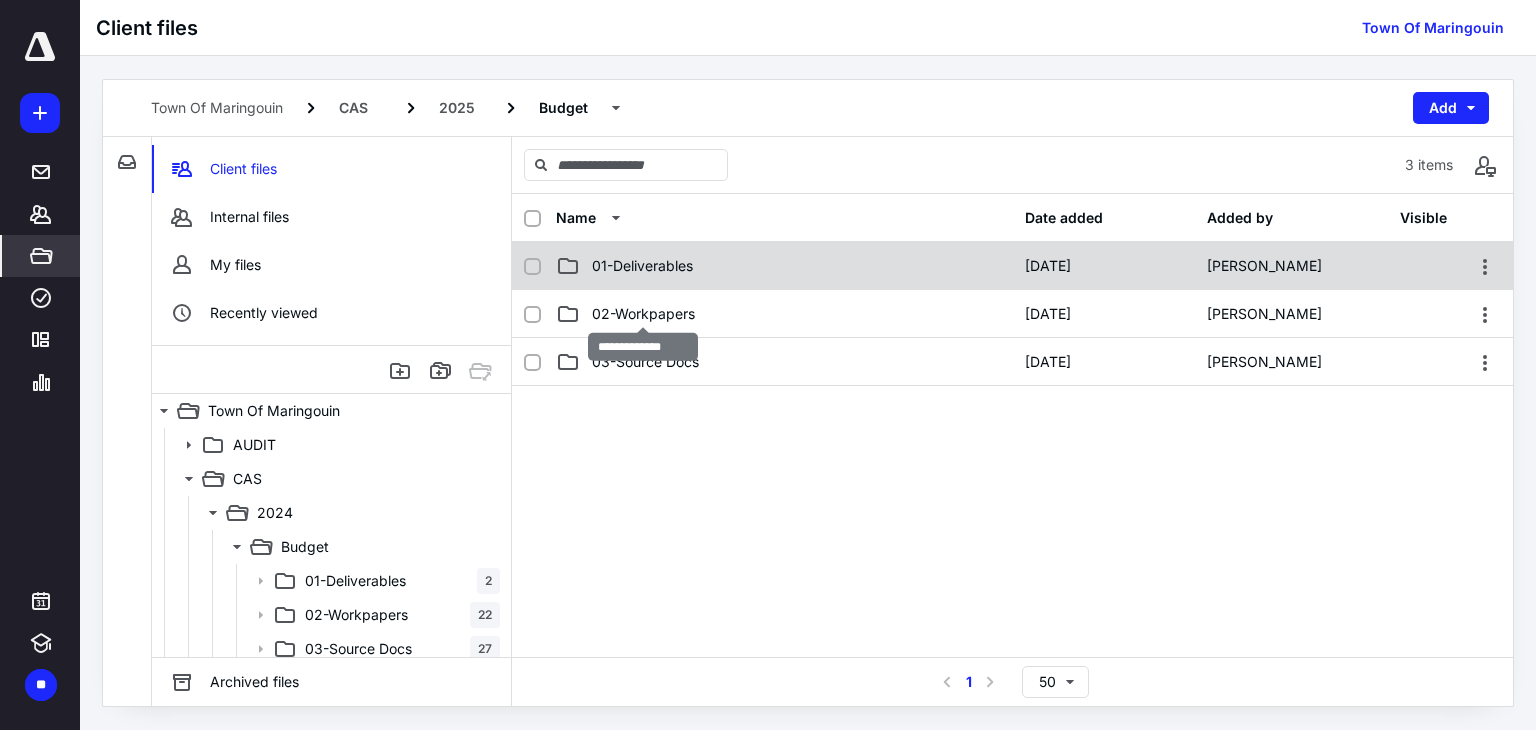 click on "01-Deliverables" at bounding box center (642, 266) 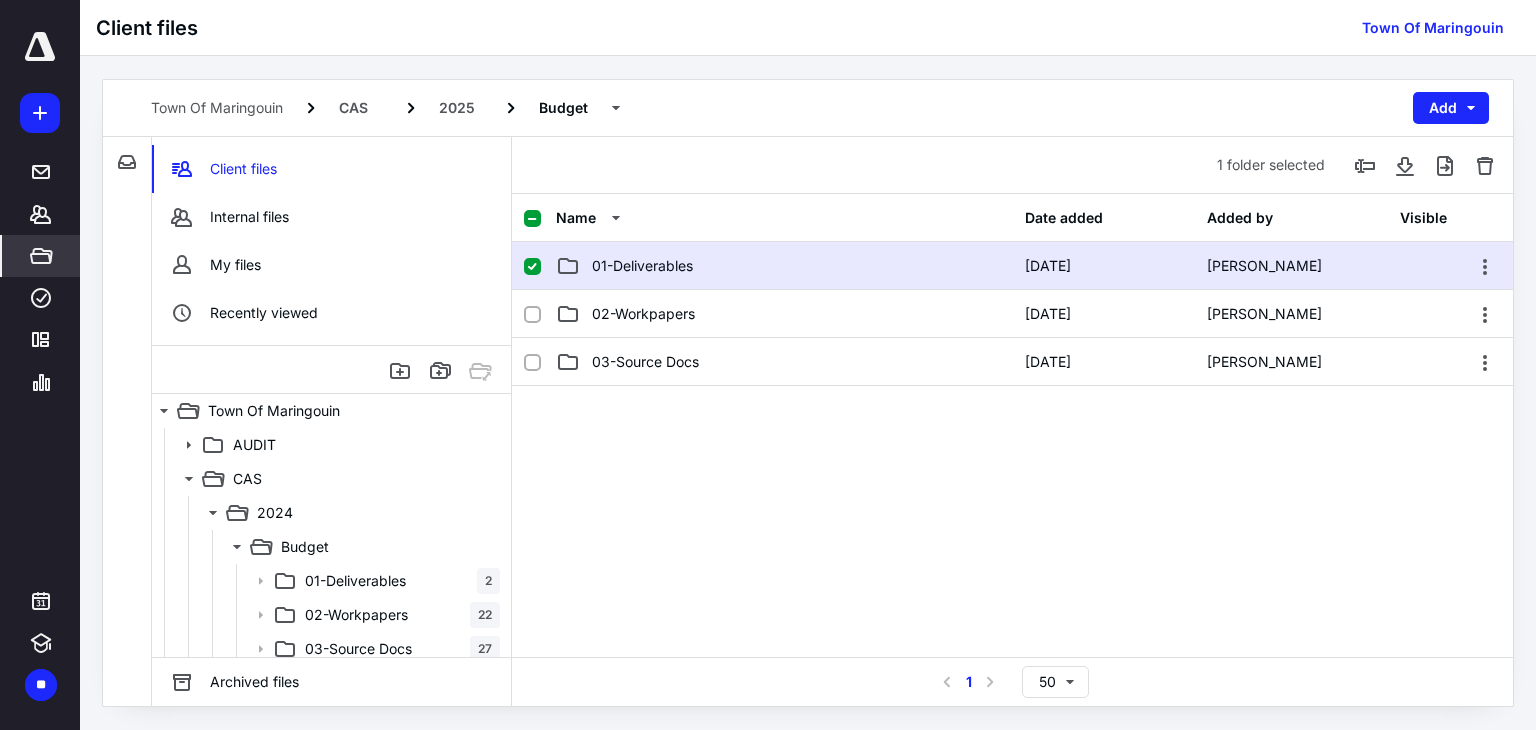 click on "01-Deliverables" at bounding box center [642, 266] 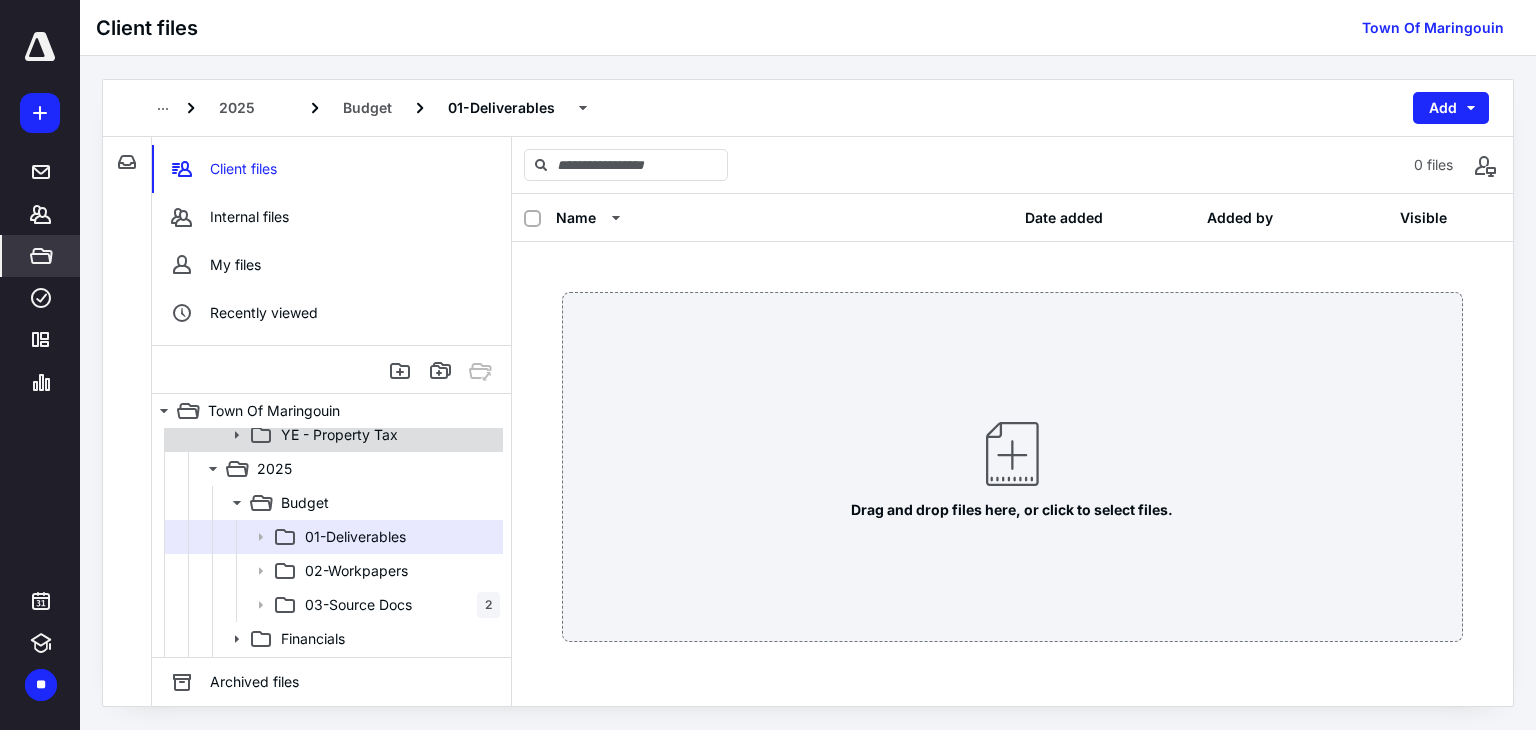 scroll, scrollTop: 1300, scrollLeft: 0, axis: vertical 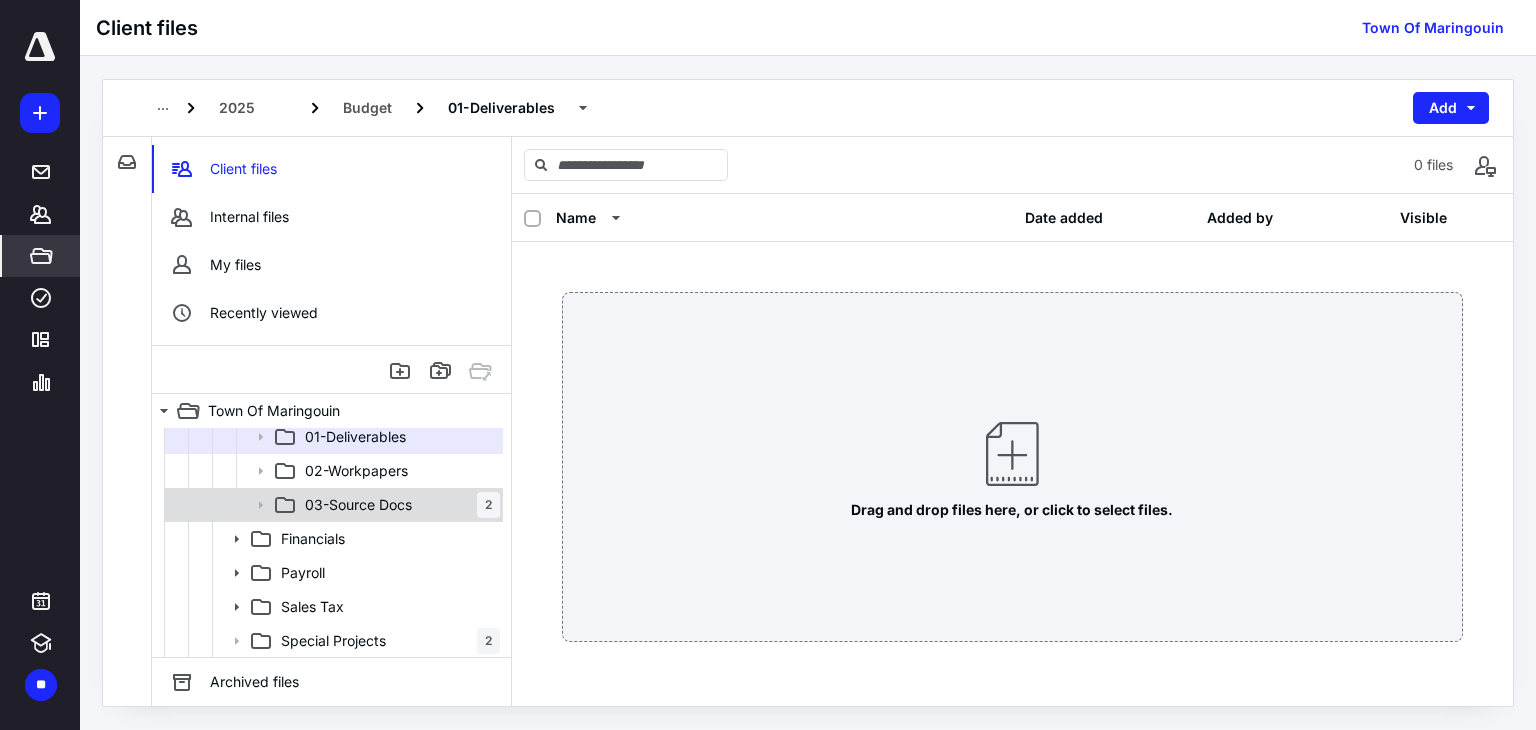 click on "03-Source Docs" at bounding box center (358, 505) 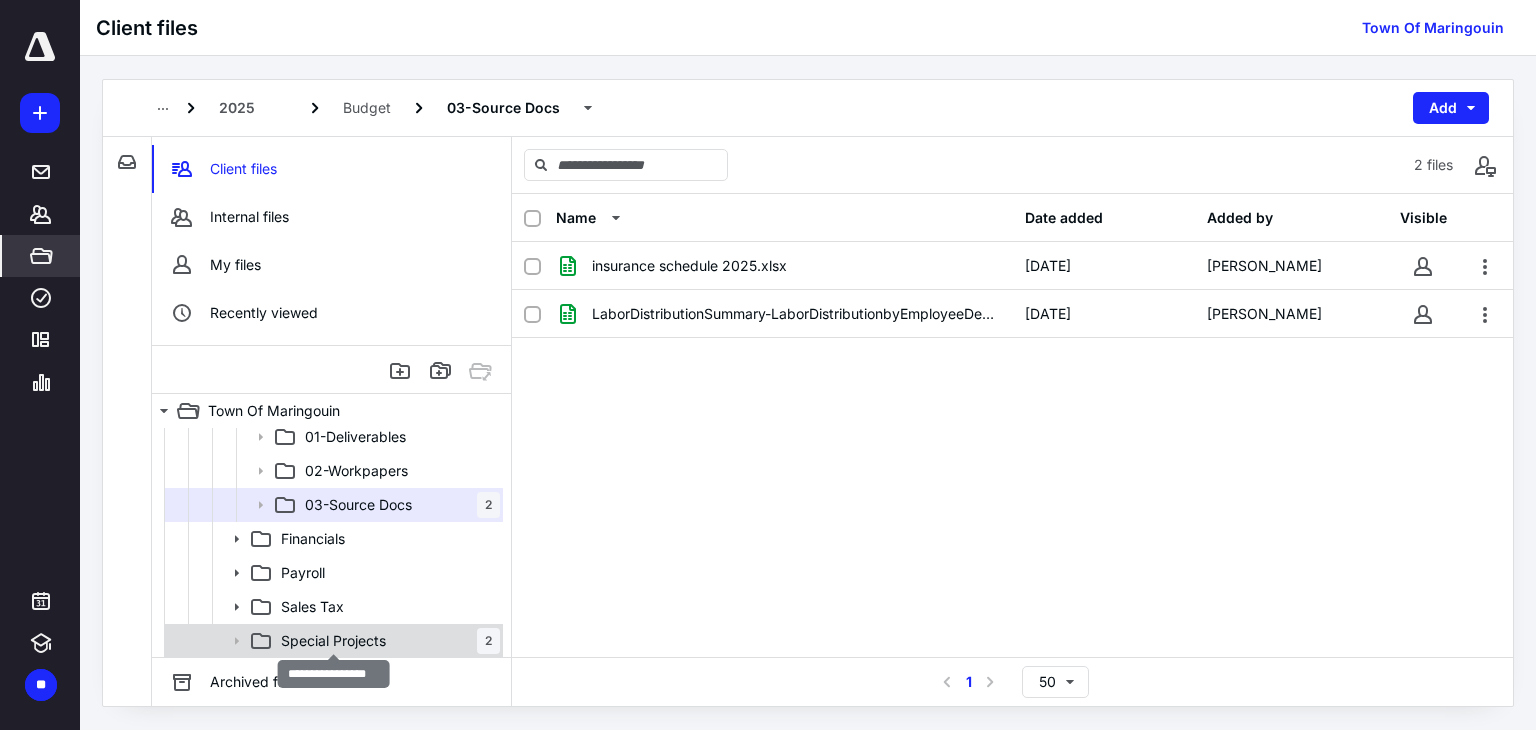 click on "Special Projects" at bounding box center (333, 641) 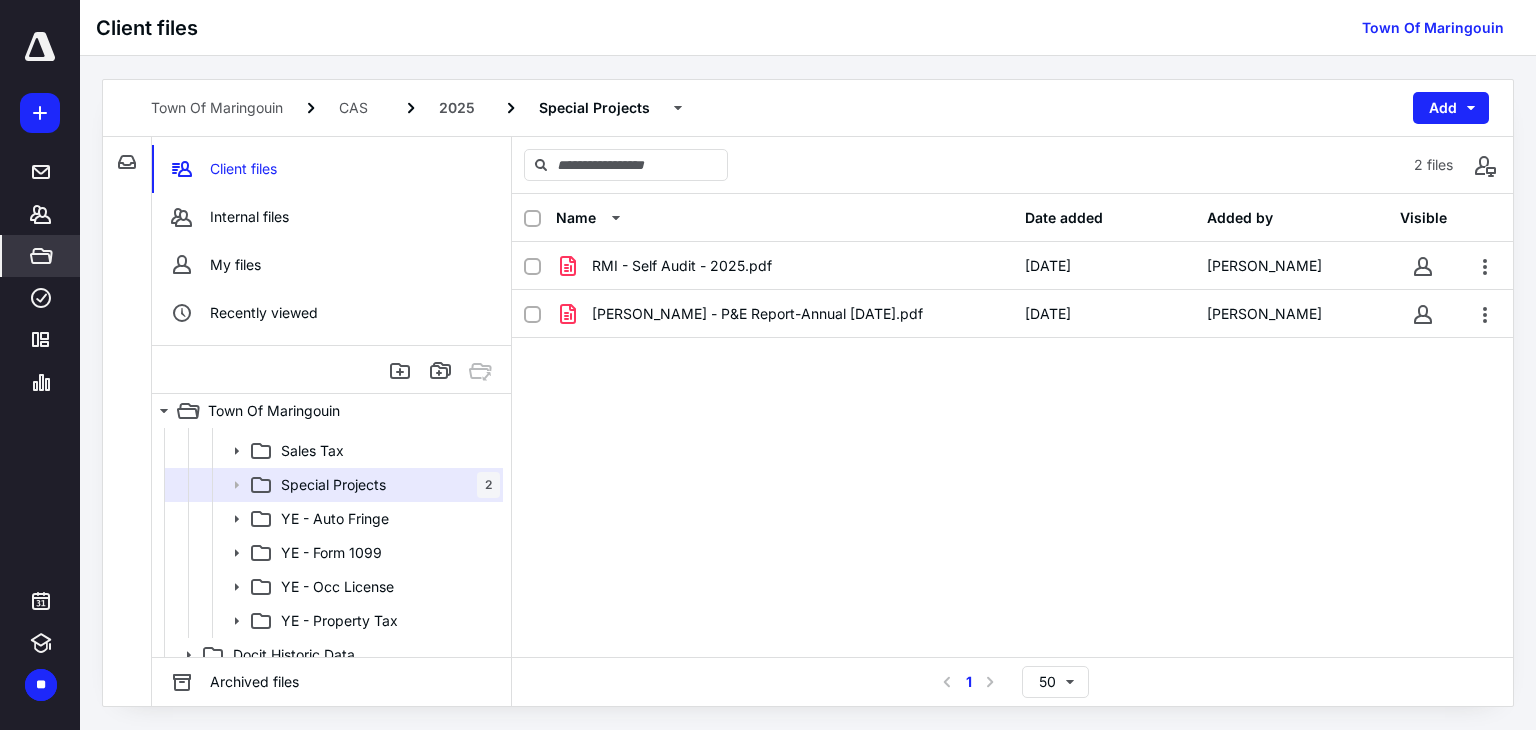 scroll, scrollTop: 1538, scrollLeft: 0, axis: vertical 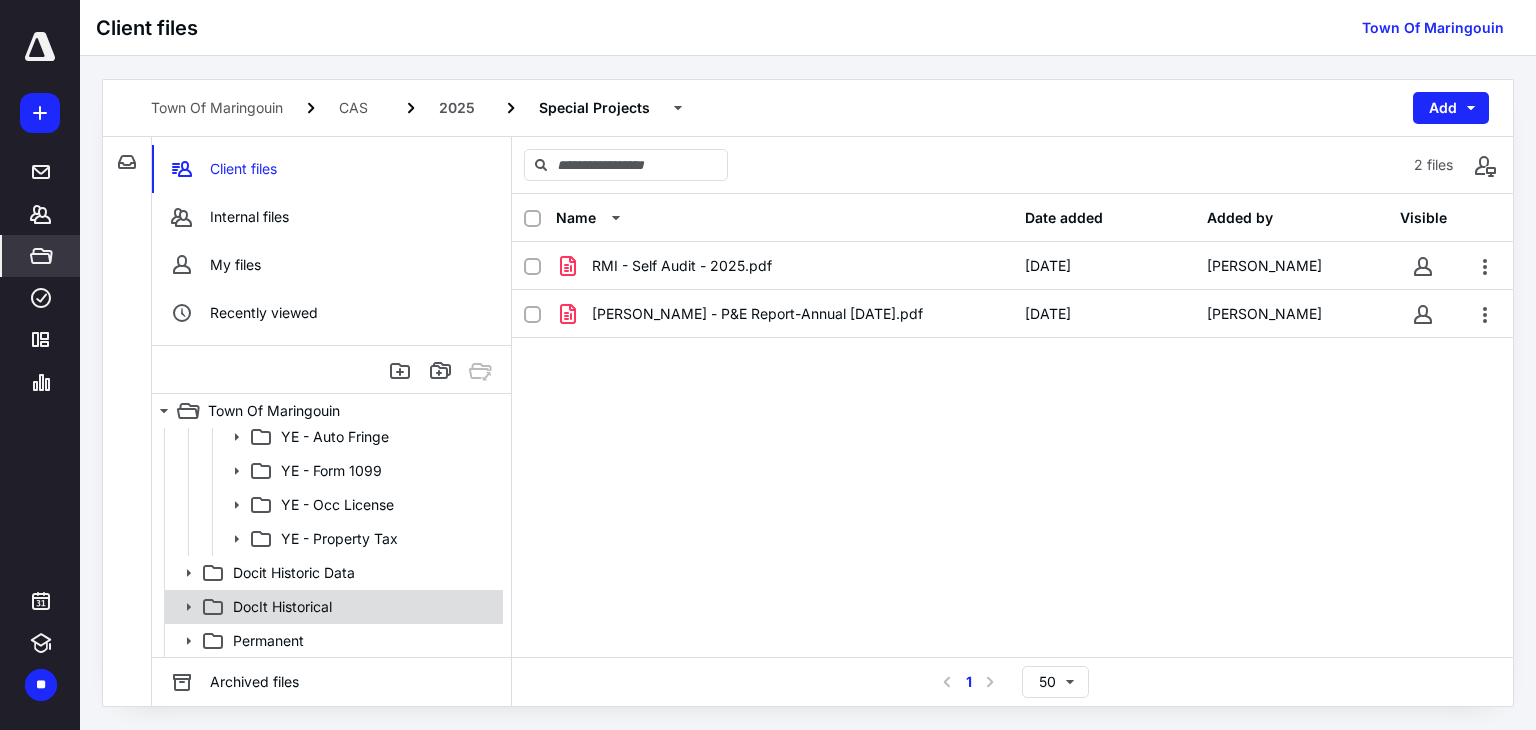click on "DocIt Historical" at bounding box center [362, 607] 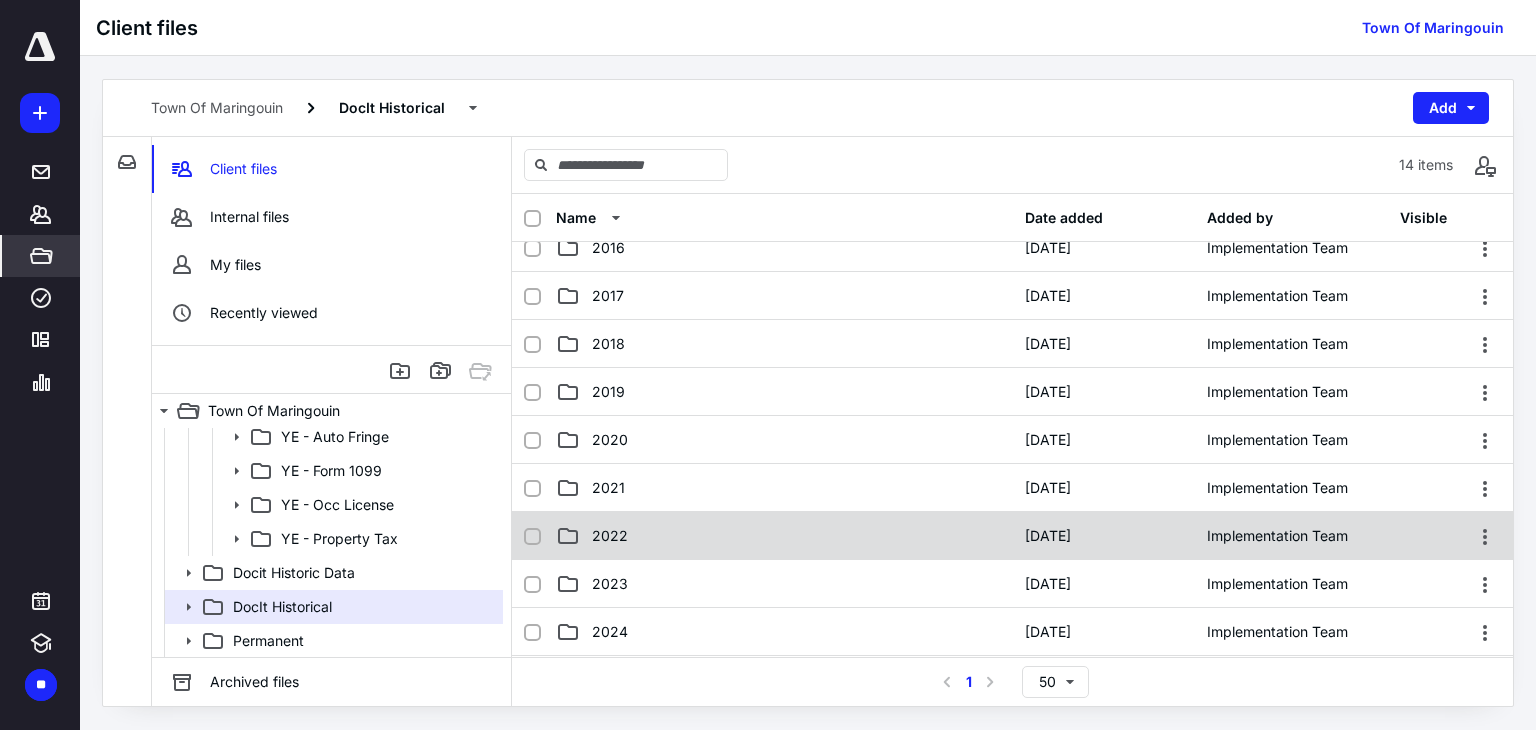 scroll, scrollTop: 300, scrollLeft: 0, axis: vertical 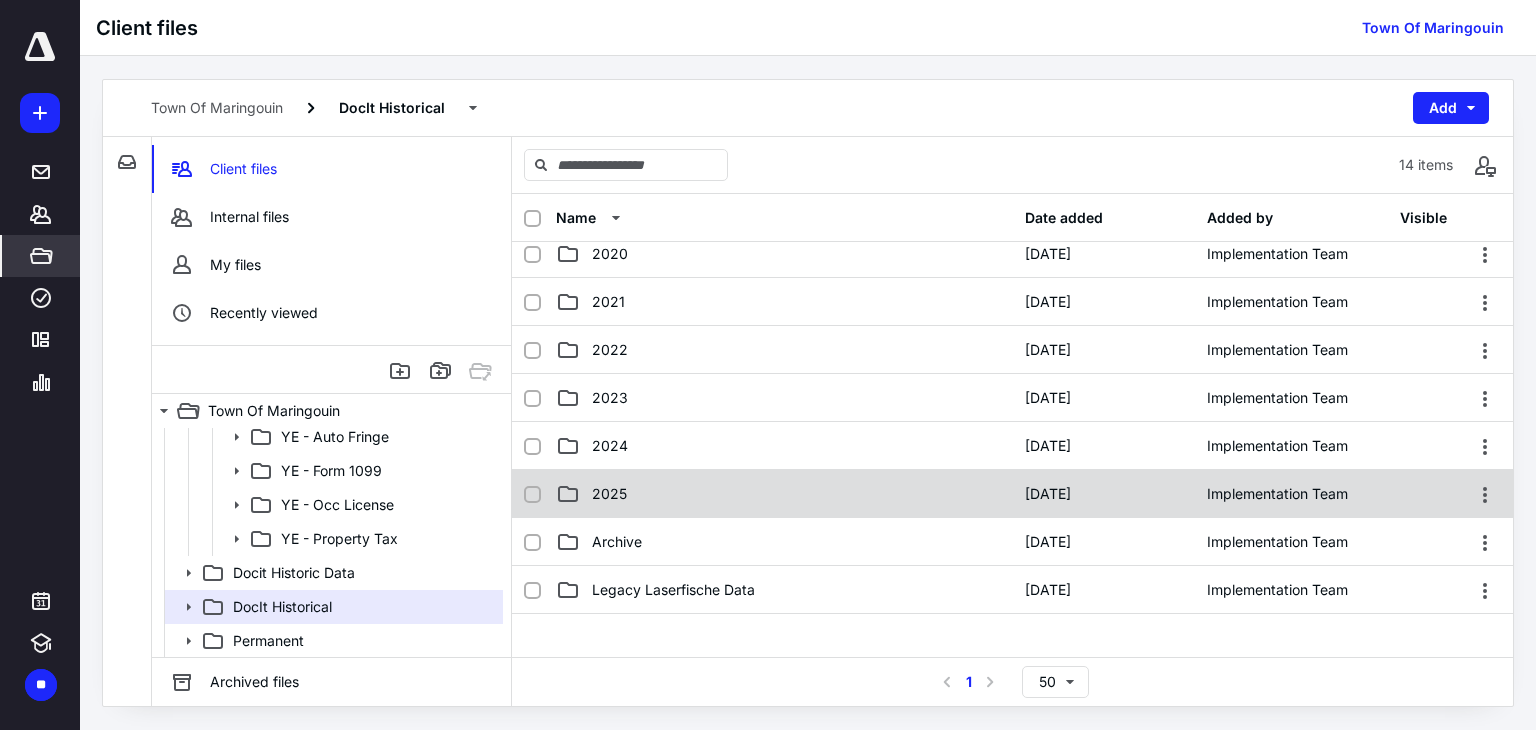 click on "2025" at bounding box center [784, 494] 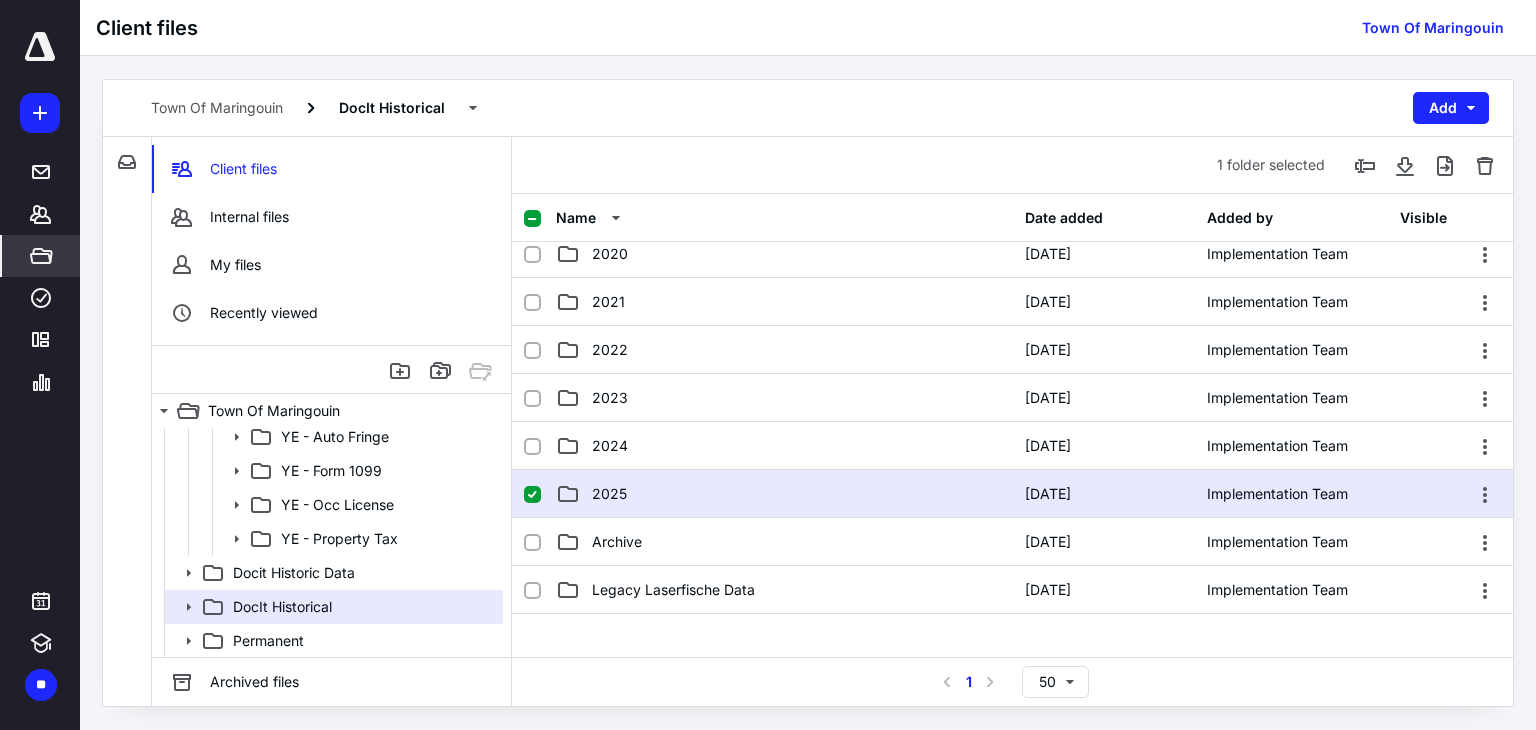 click on "2025" at bounding box center [784, 494] 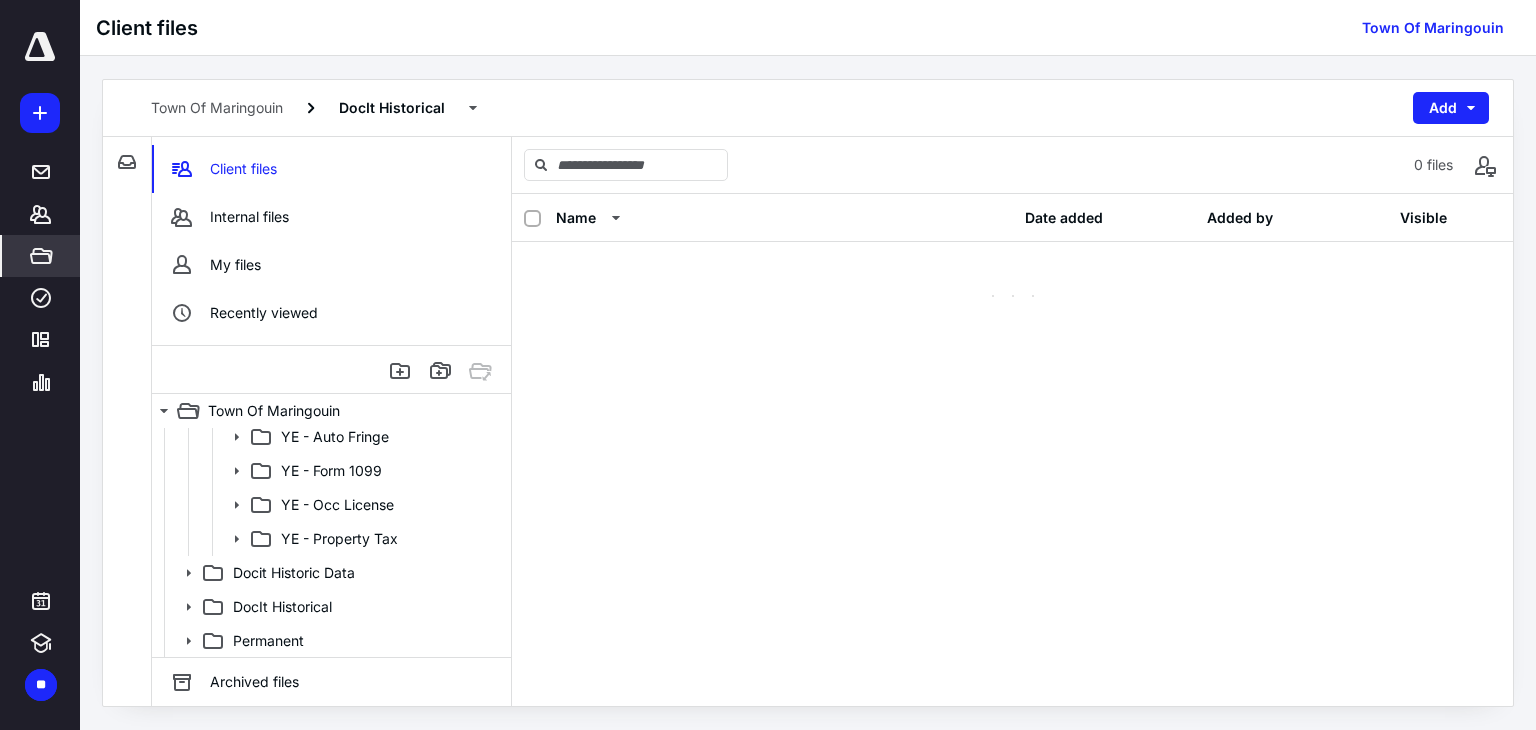 scroll, scrollTop: 0, scrollLeft: 0, axis: both 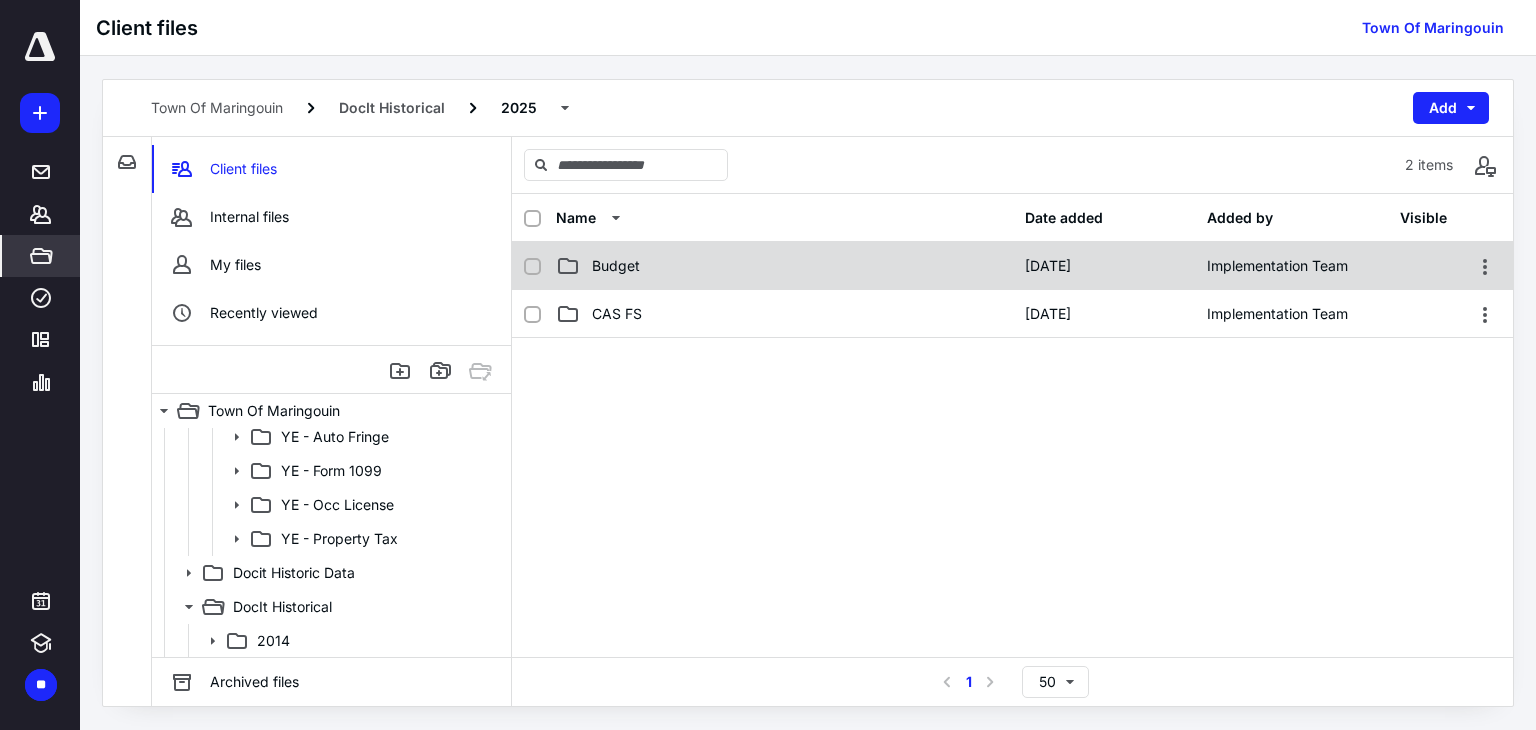 click on "Budget" at bounding box center (616, 266) 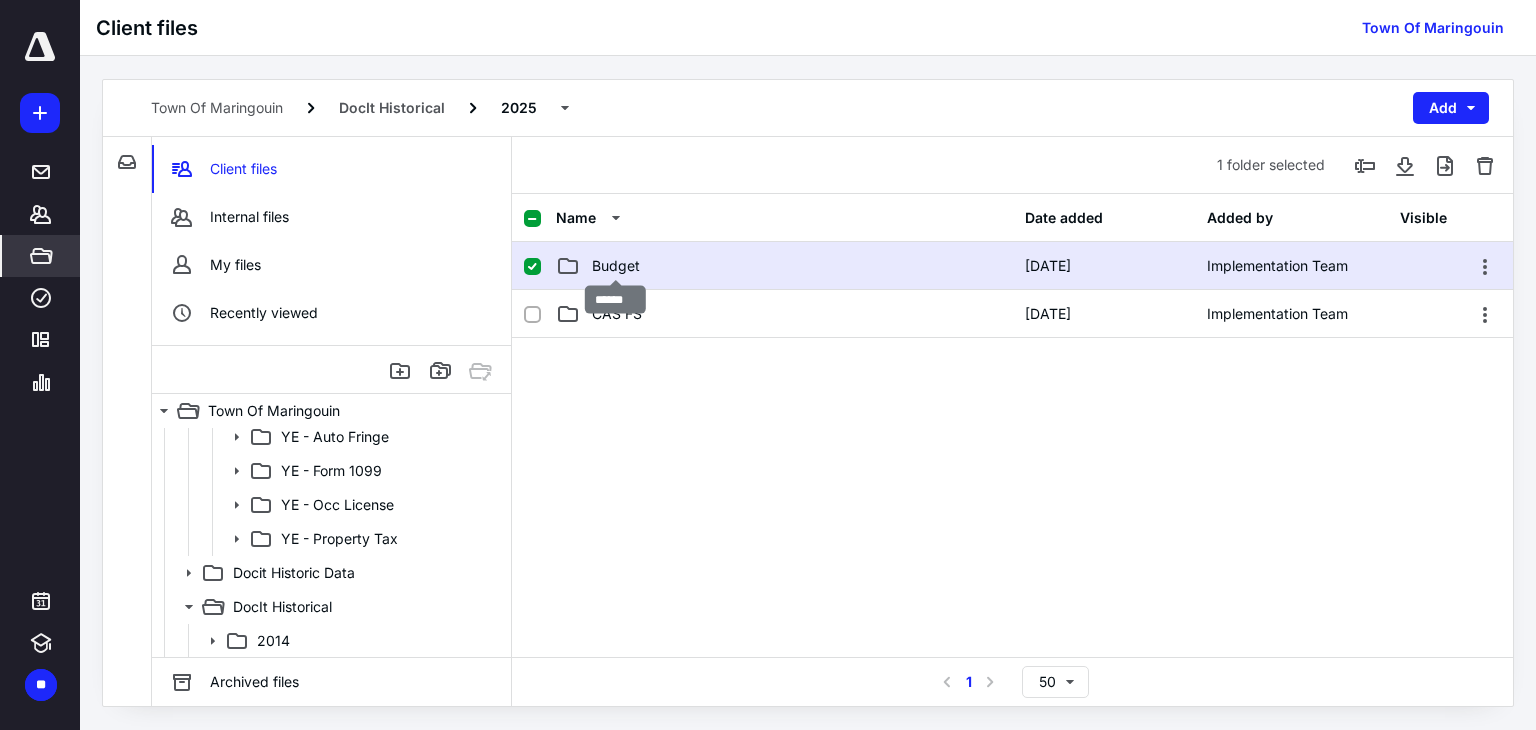 click on "Budget" at bounding box center [616, 266] 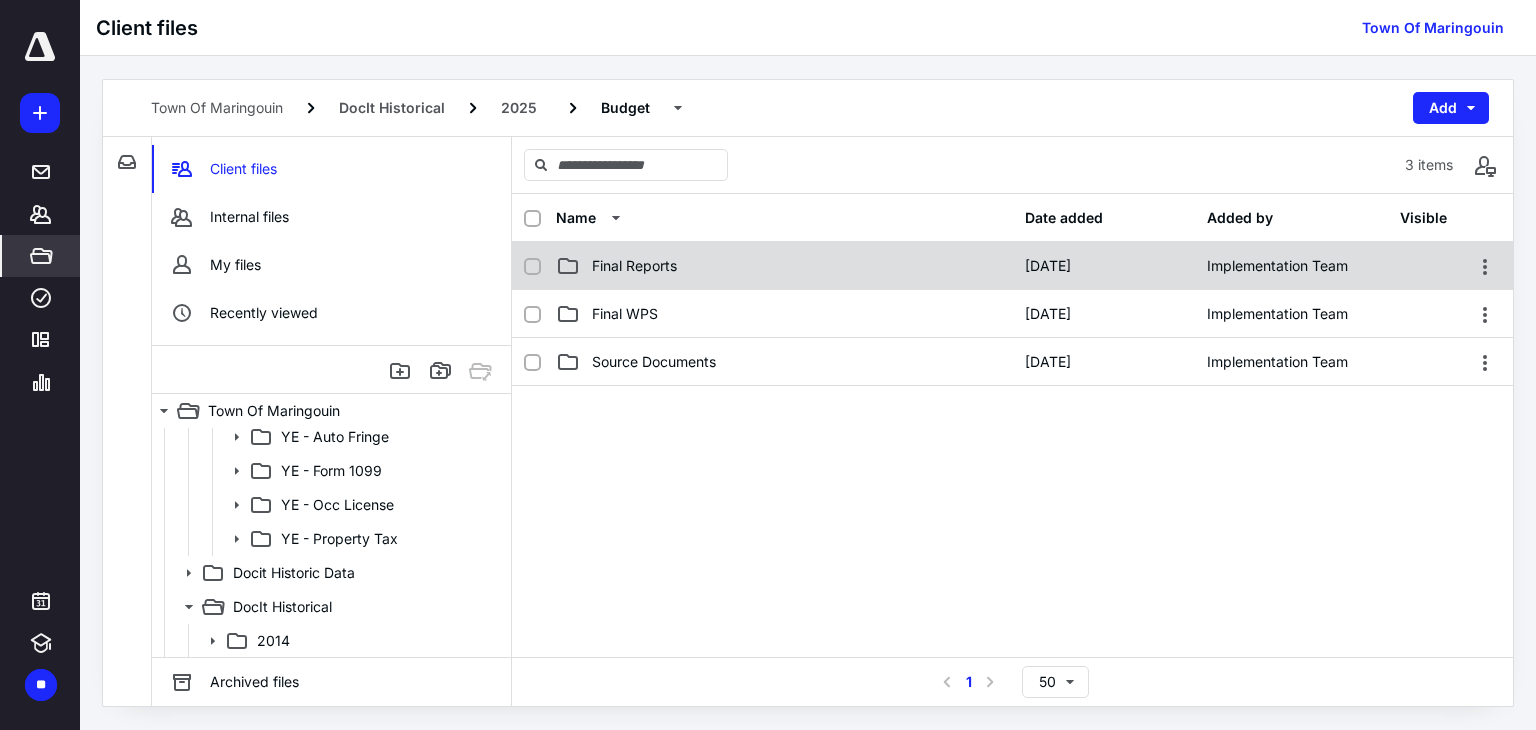 click on "Final Reports" at bounding box center (784, 266) 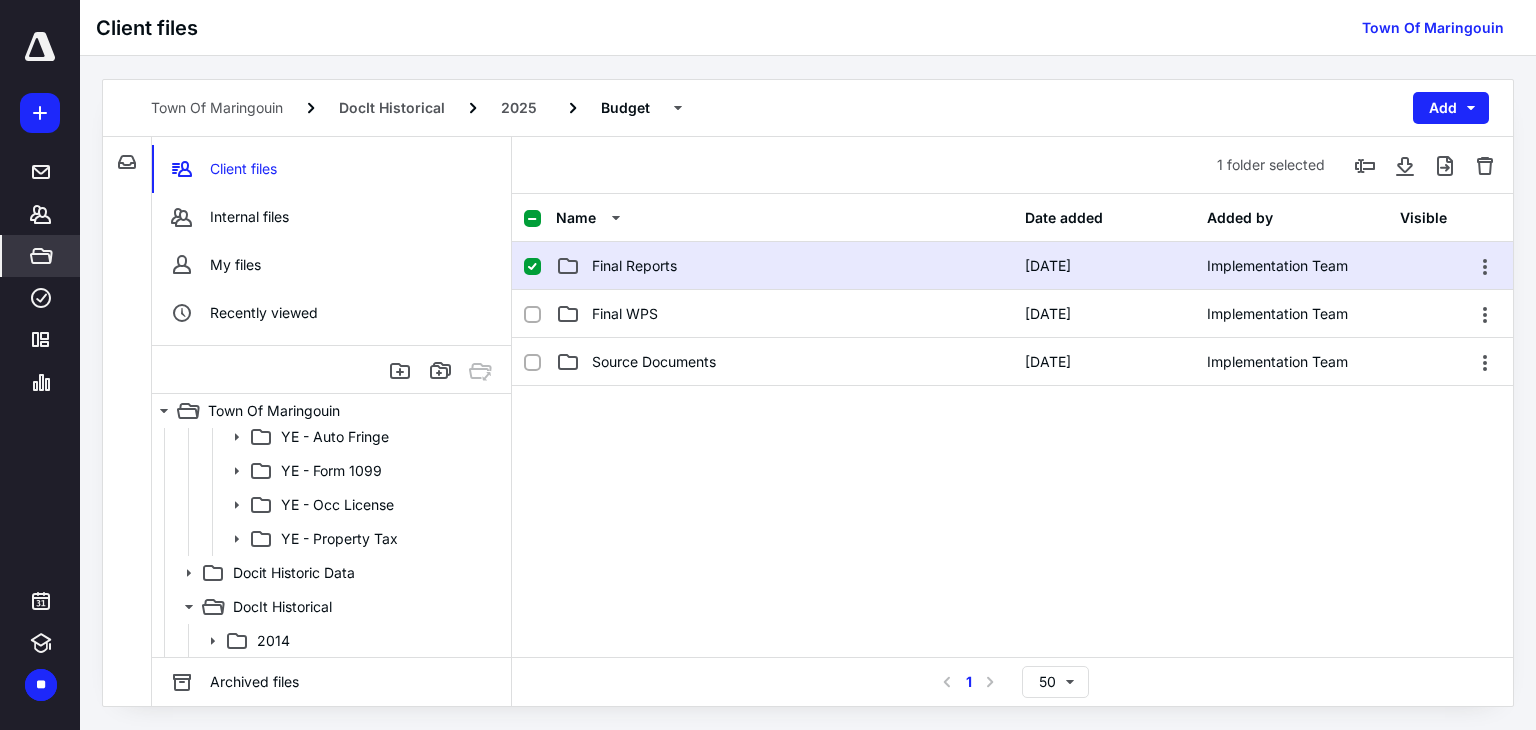click on "Final Reports" at bounding box center (784, 266) 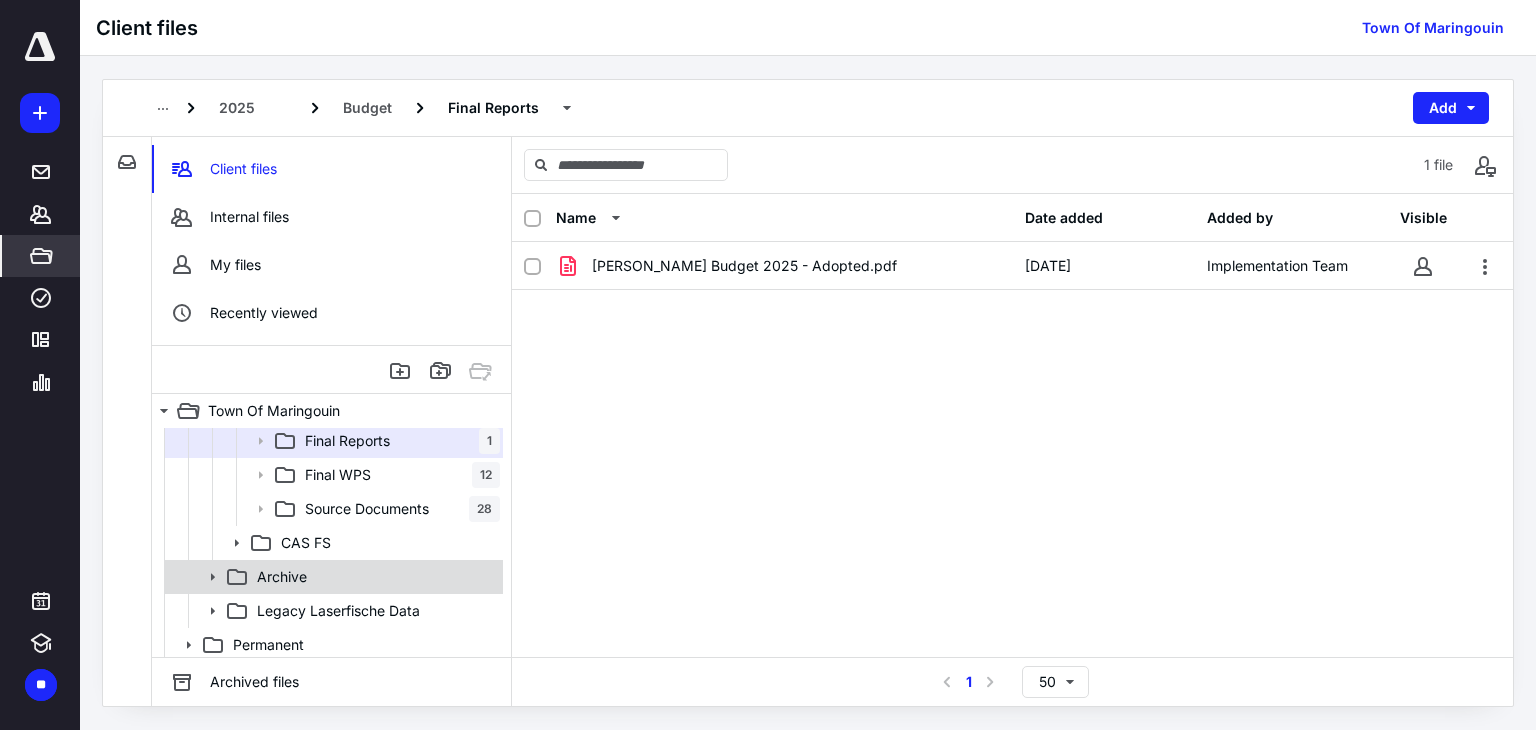 scroll, scrollTop: 2184, scrollLeft: 0, axis: vertical 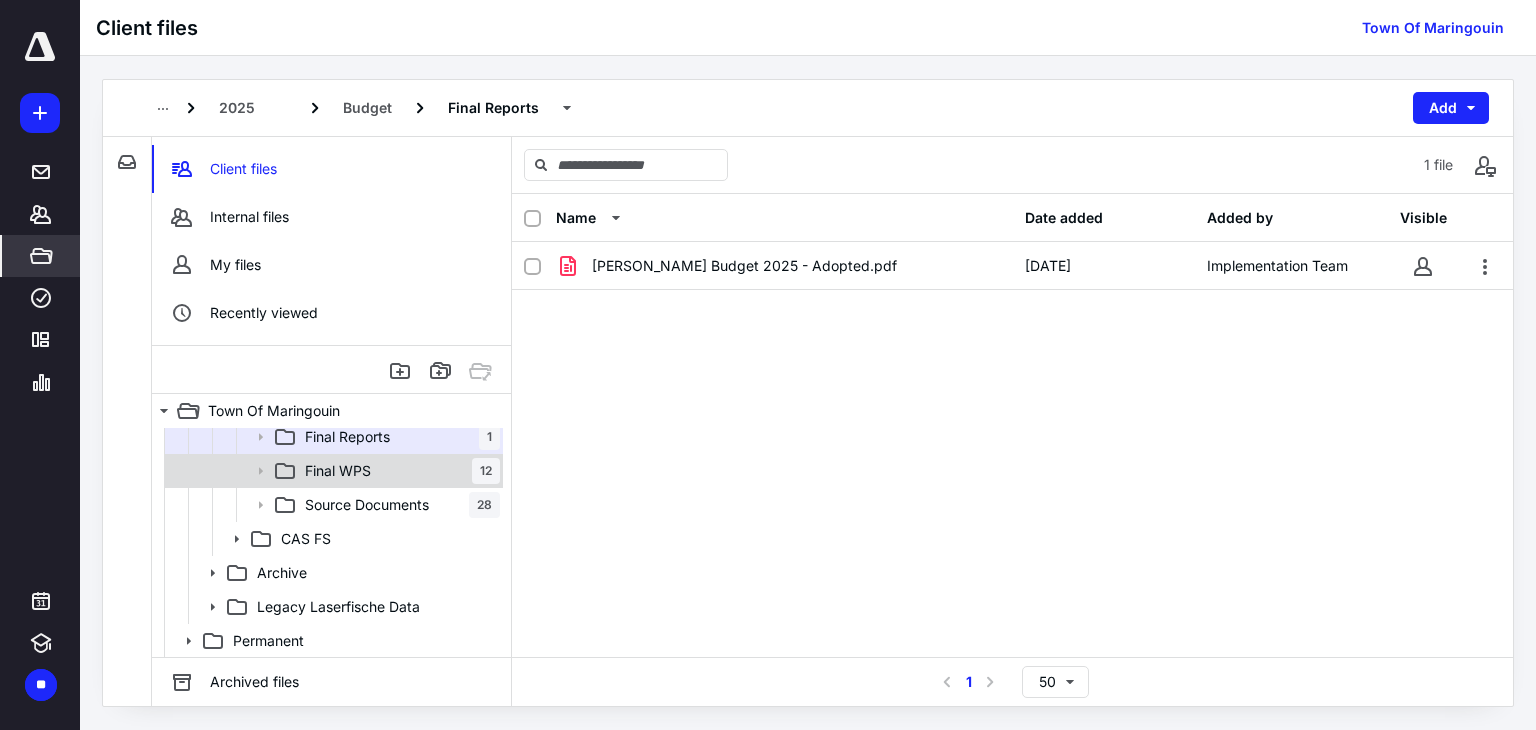 click on "Final WPS 12" at bounding box center [398, 471] 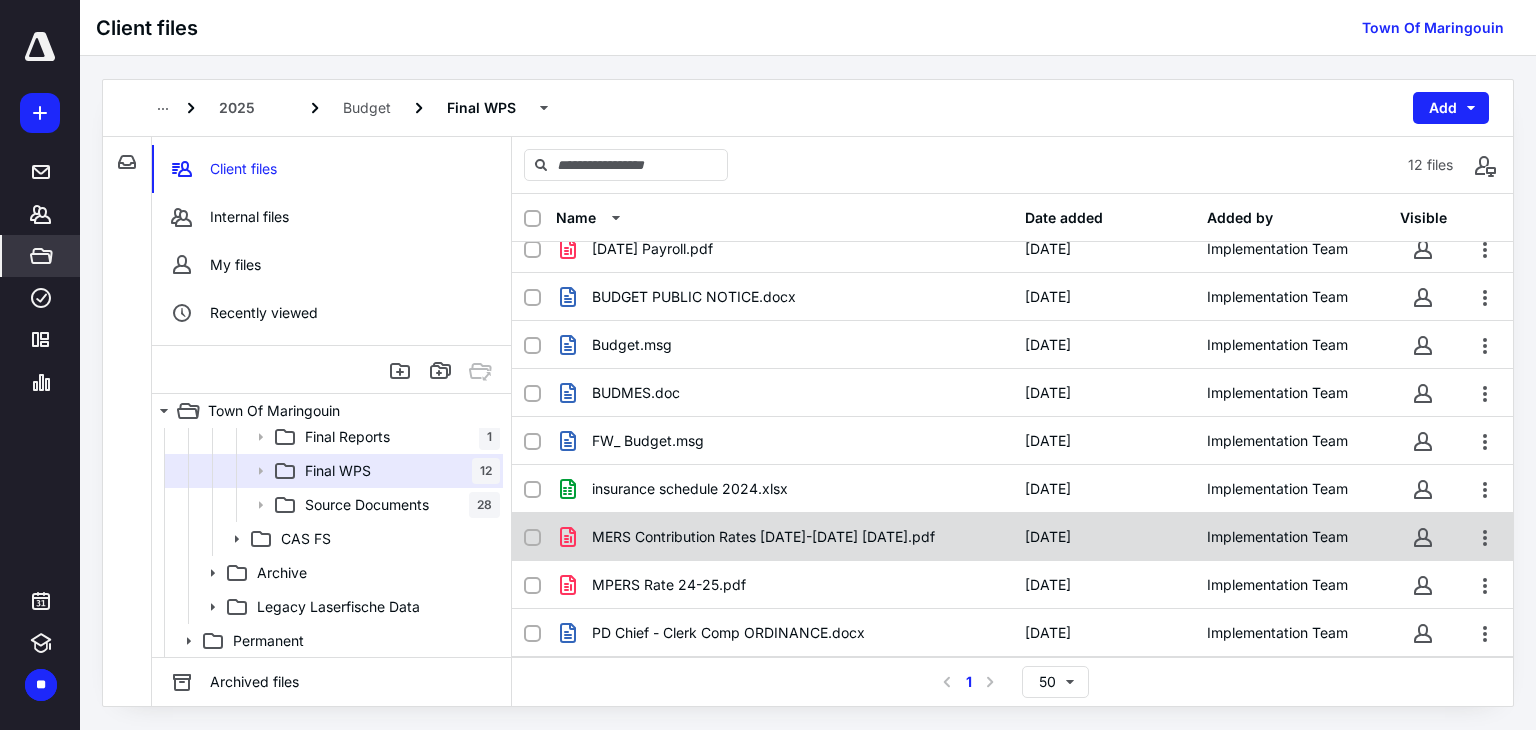 scroll, scrollTop: 0, scrollLeft: 0, axis: both 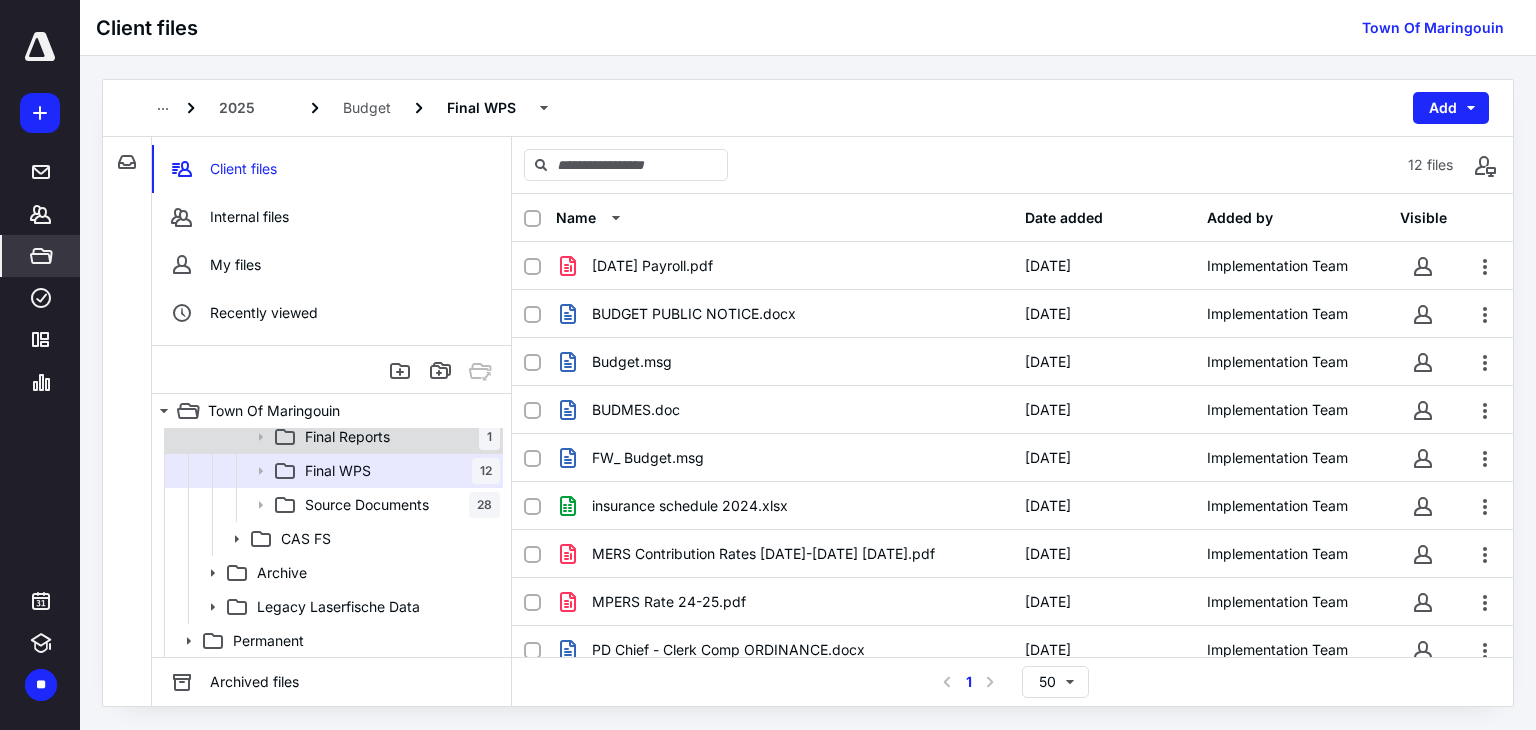 click on "Final Reports" at bounding box center [347, 437] 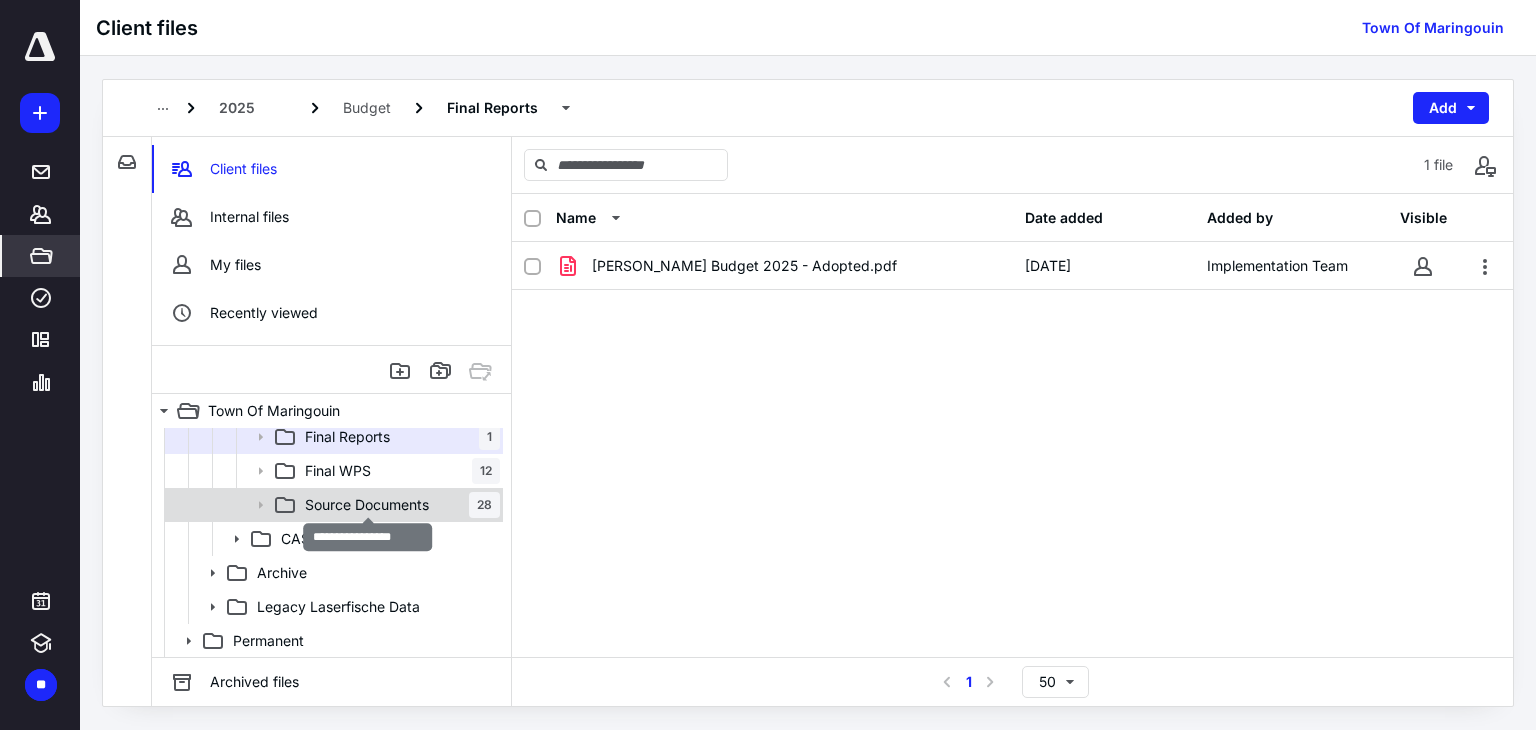 click on "Source Documents" at bounding box center [367, 505] 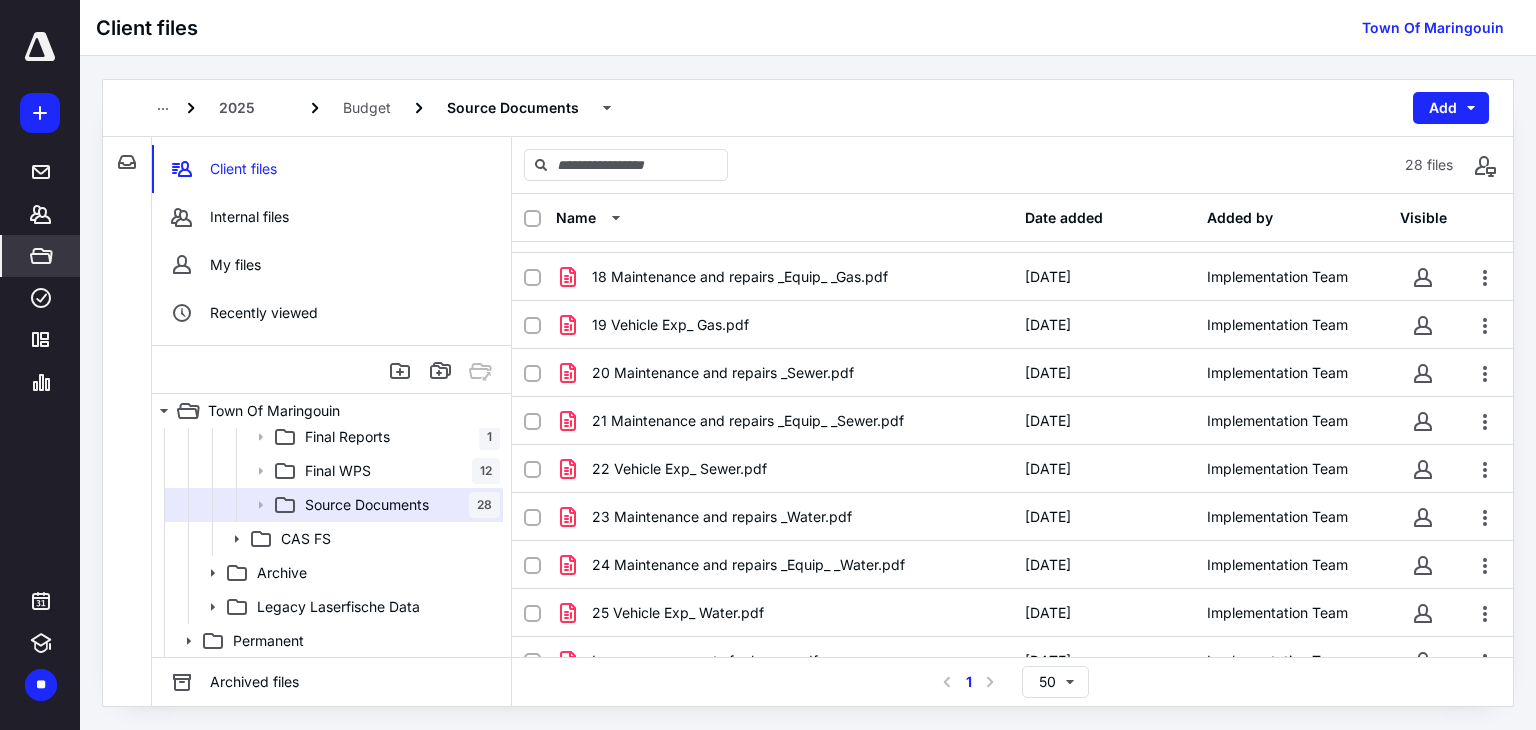 scroll, scrollTop: 923, scrollLeft: 0, axis: vertical 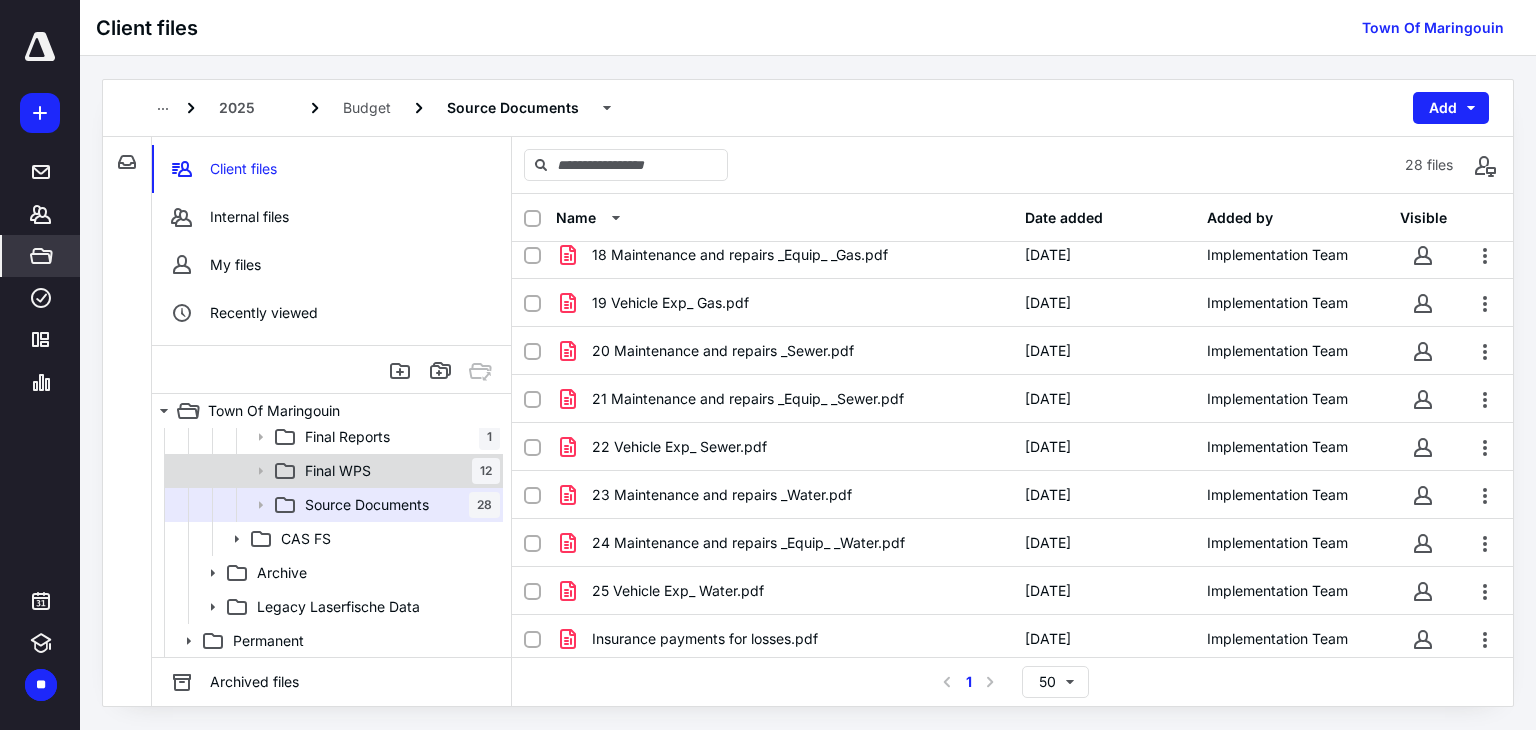 click on "Final WPS 12" at bounding box center (398, 471) 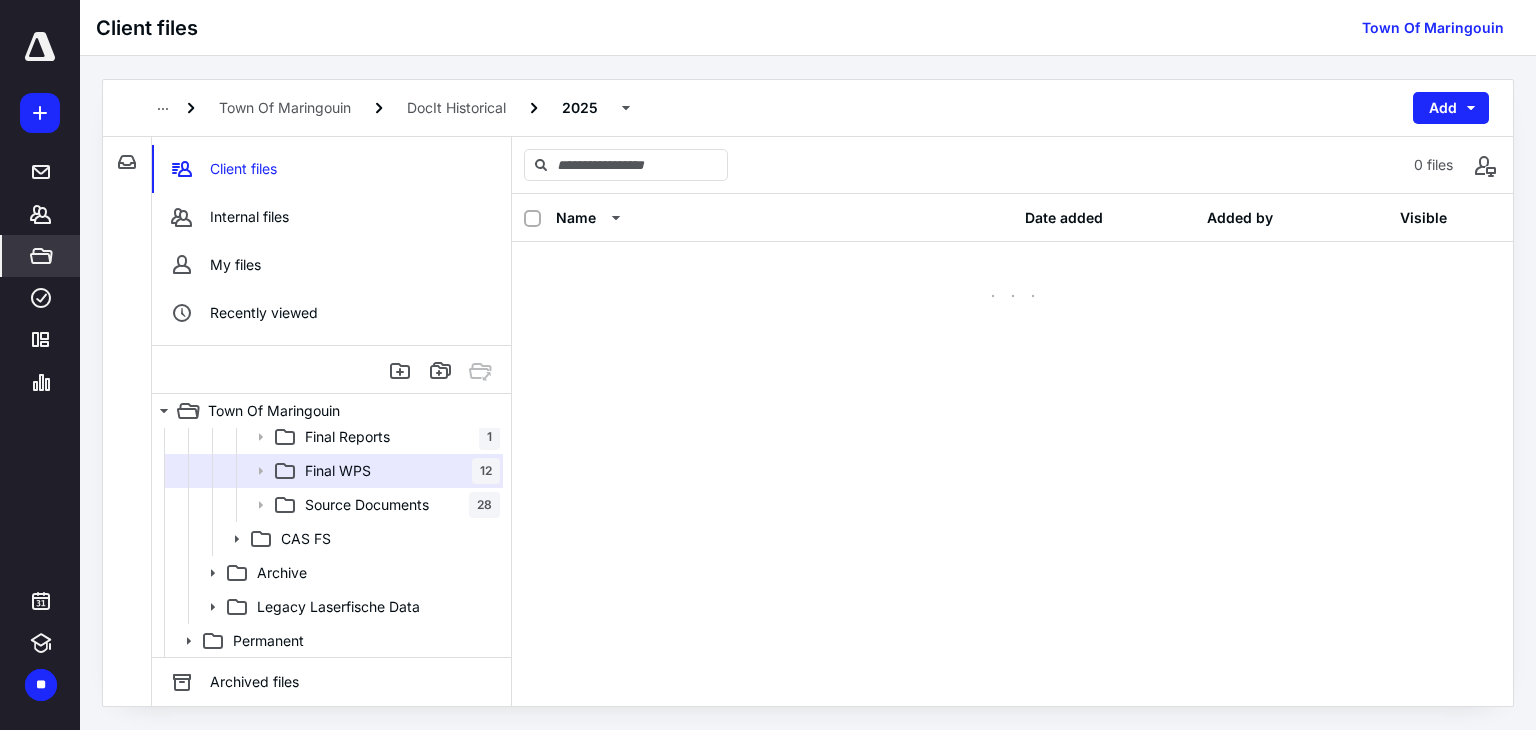 scroll, scrollTop: 0, scrollLeft: 0, axis: both 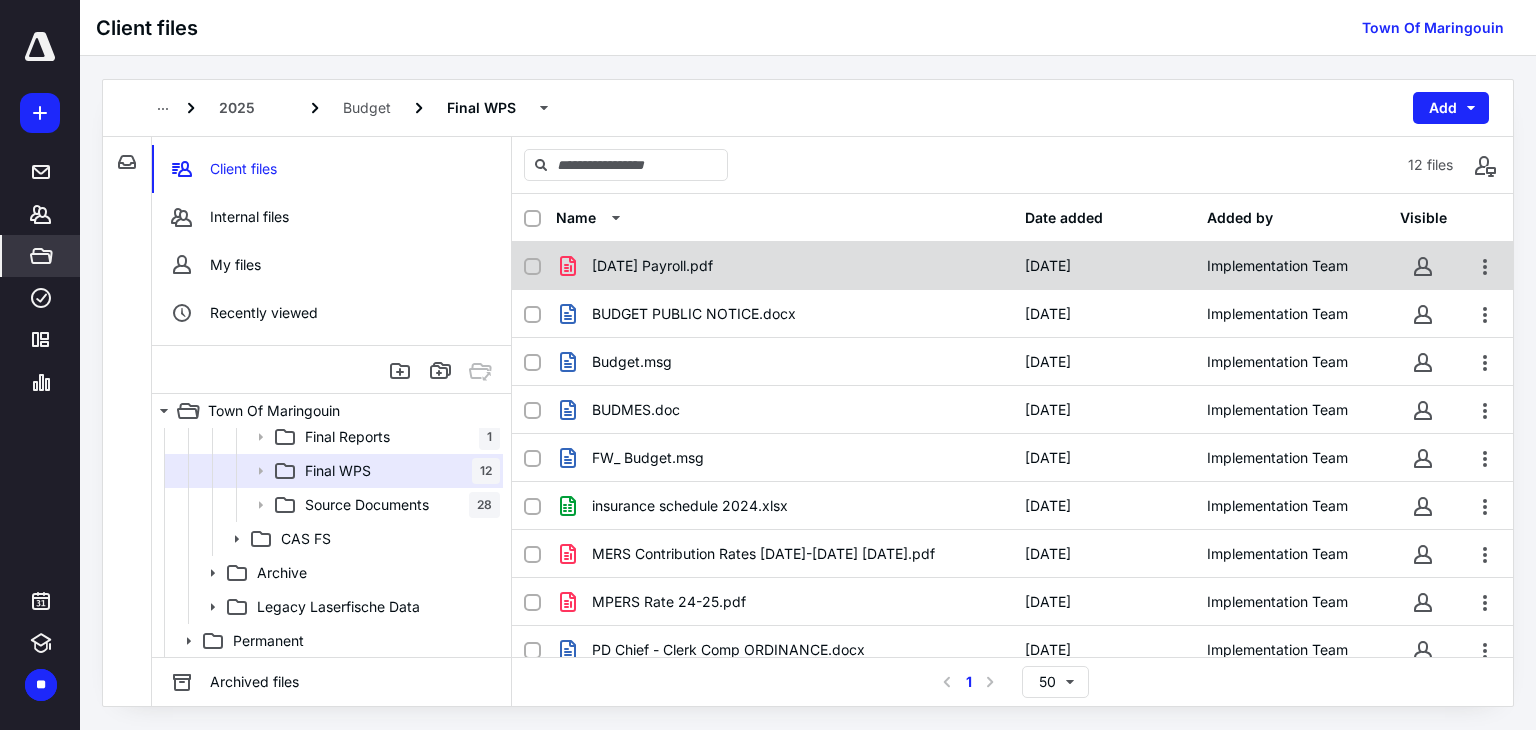 click on "[DATE] Payroll.pdf" at bounding box center [652, 266] 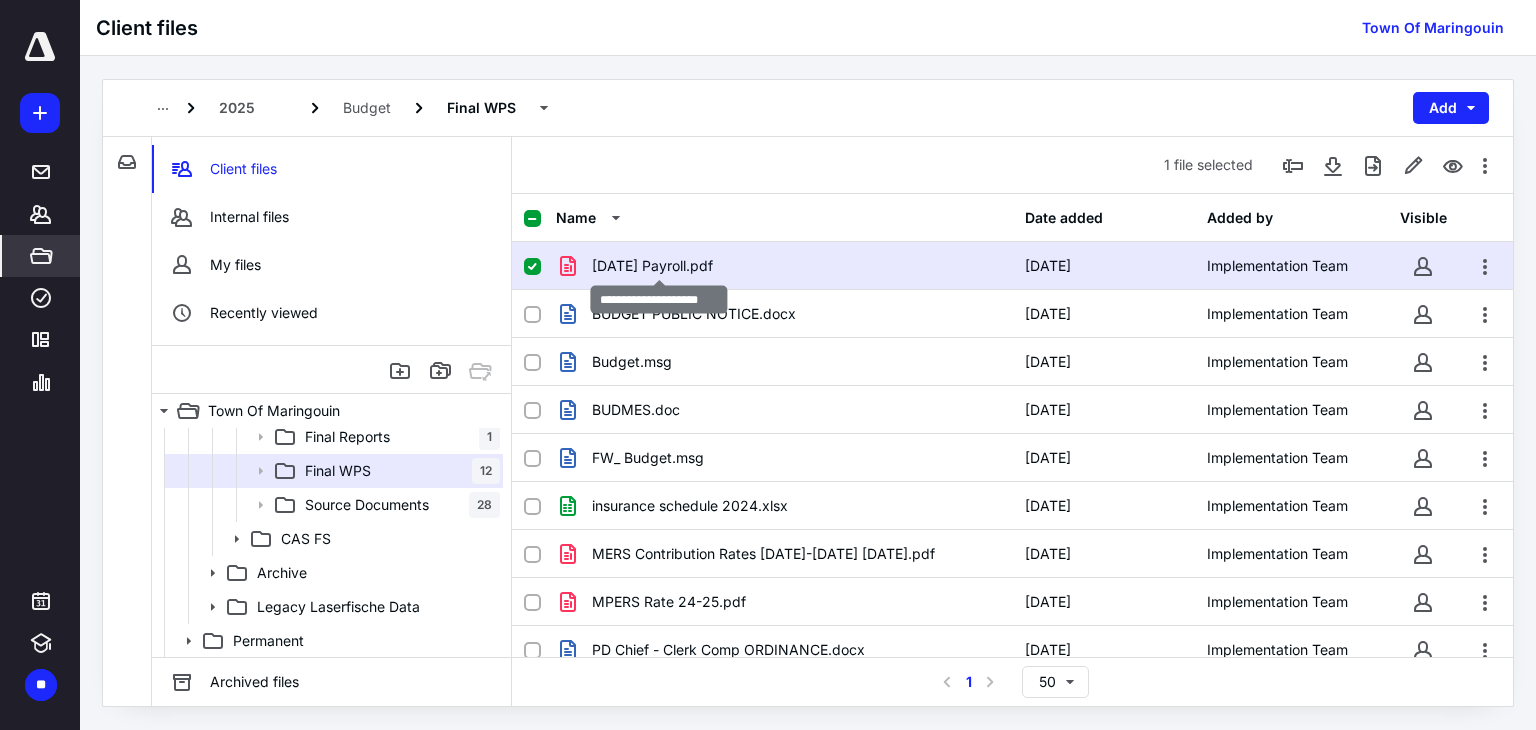 click on "[DATE] Payroll.pdf" at bounding box center [652, 266] 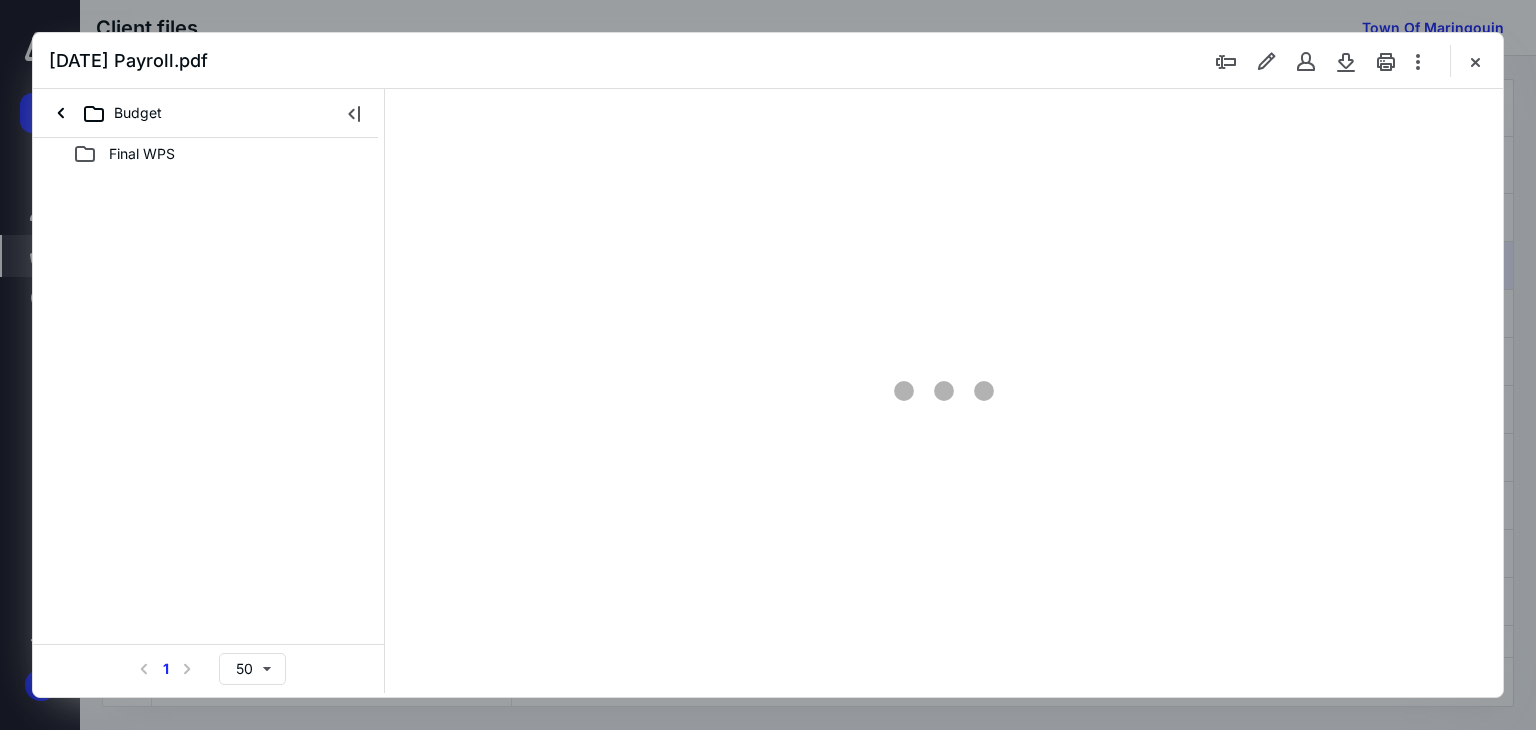 scroll, scrollTop: 0, scrollLeft: 0, axis: both 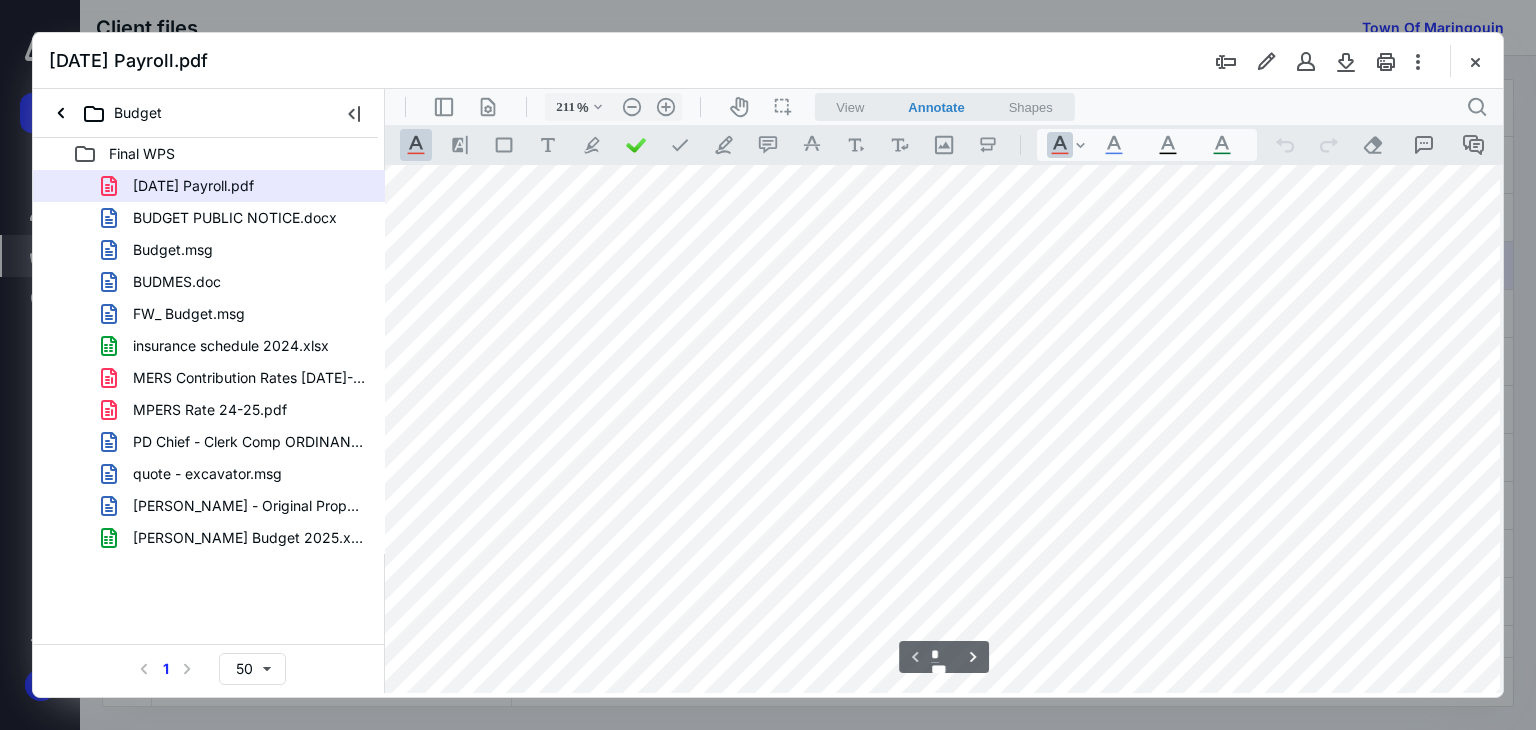 type on "161" 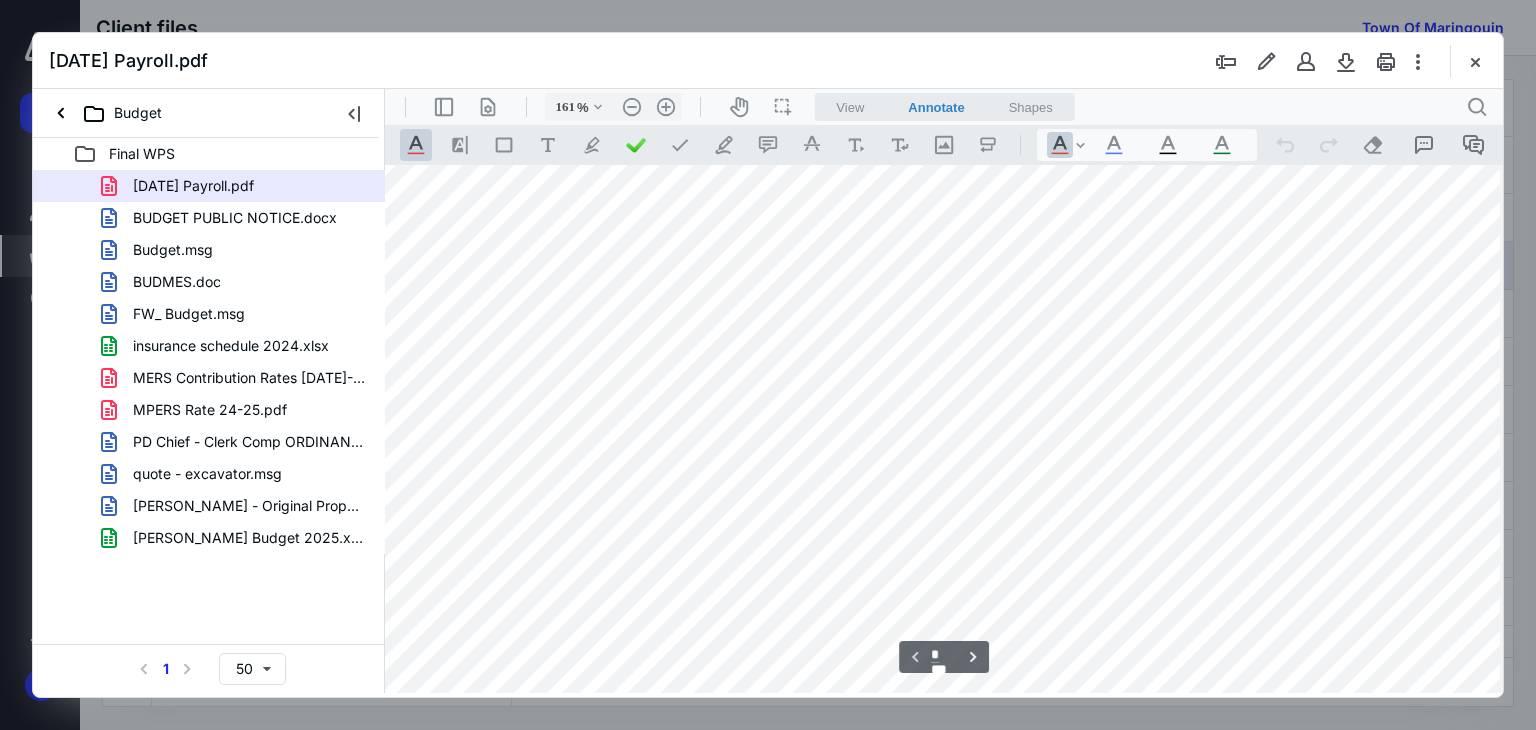 scroll, scrollTop: 0, scrollLeft: 103, axis: horizontal 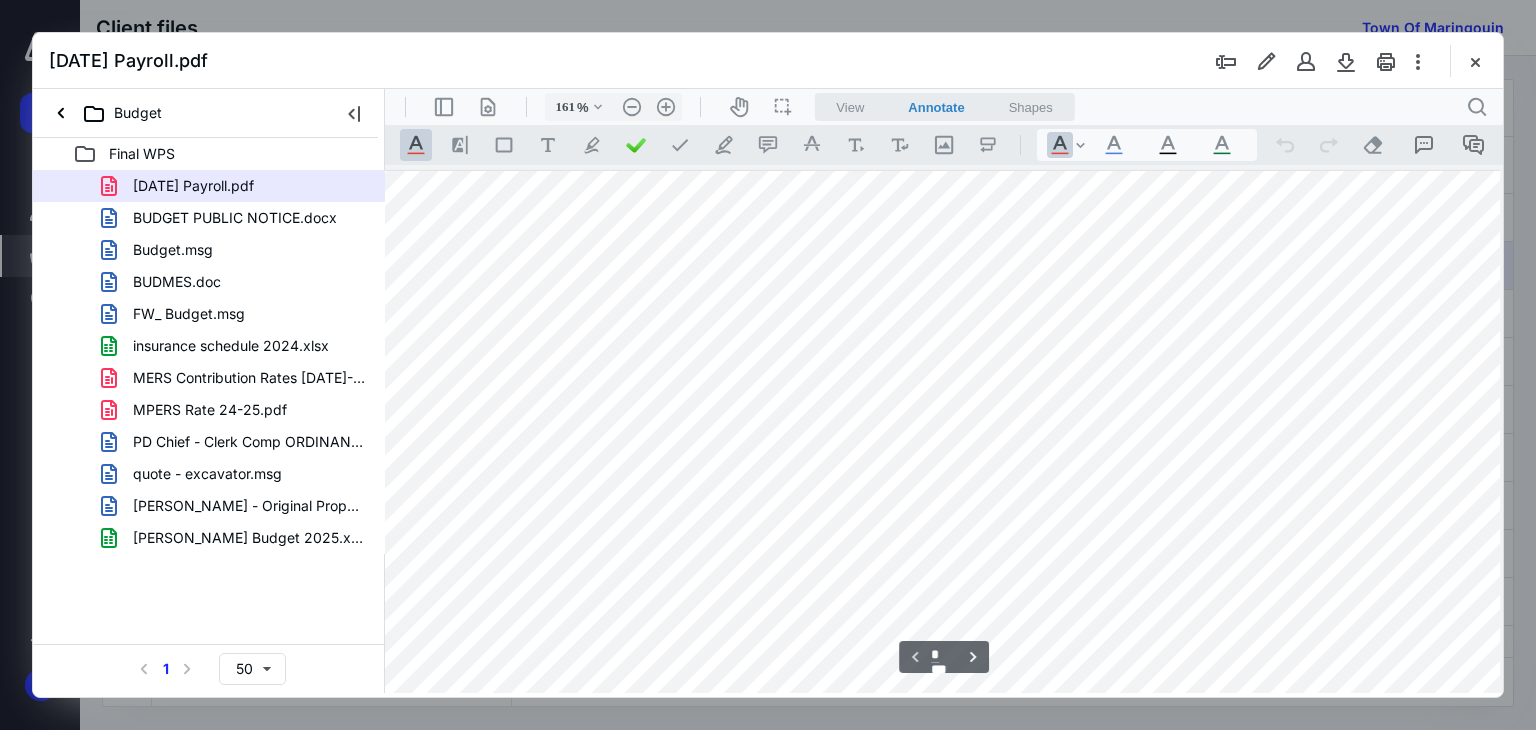 drag, startPoint x: 1173, startPoint y: 686, endPoint x: 1261, endPoint y: 690, distance: 88.09086 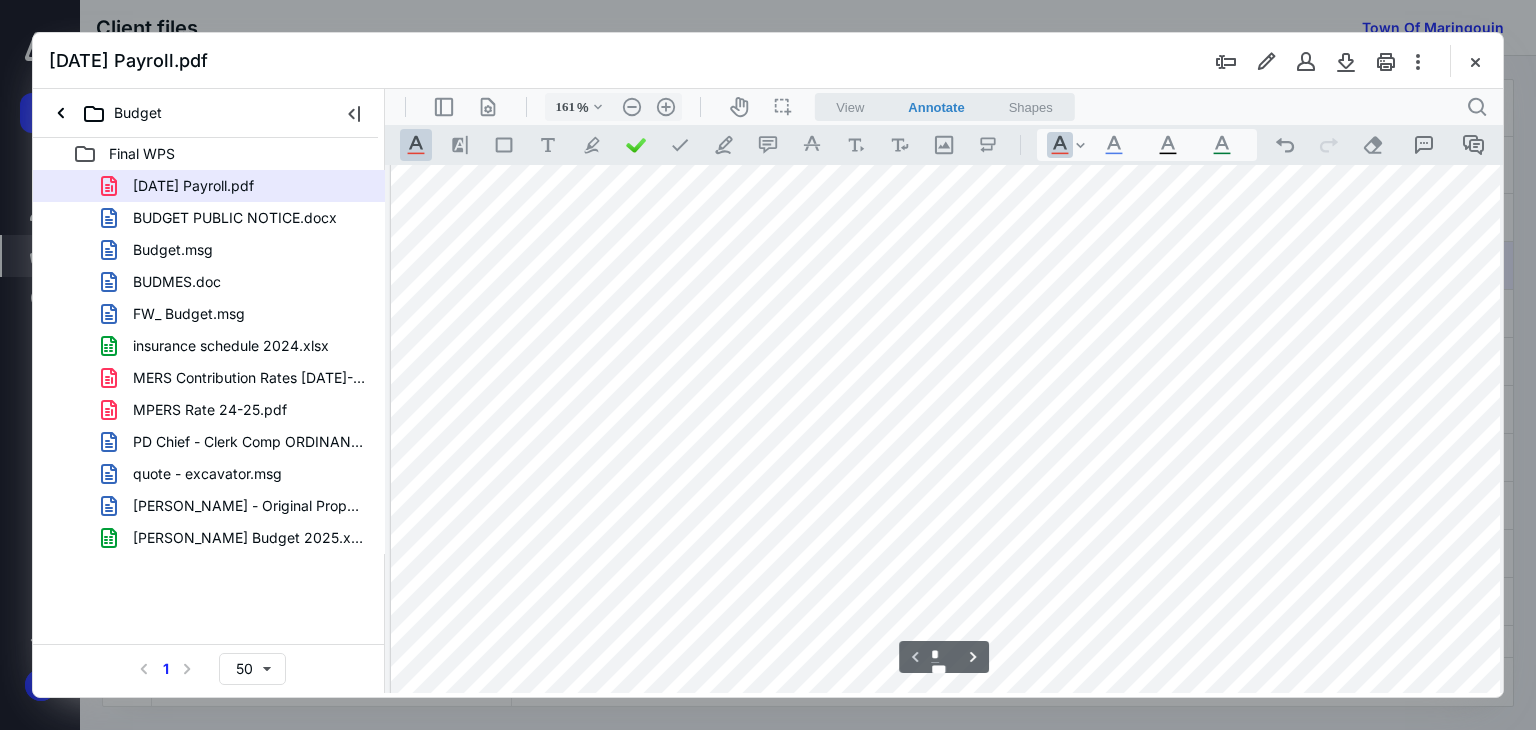 scroll, scrollTop: 0, scrollLeft: 0, axis: both 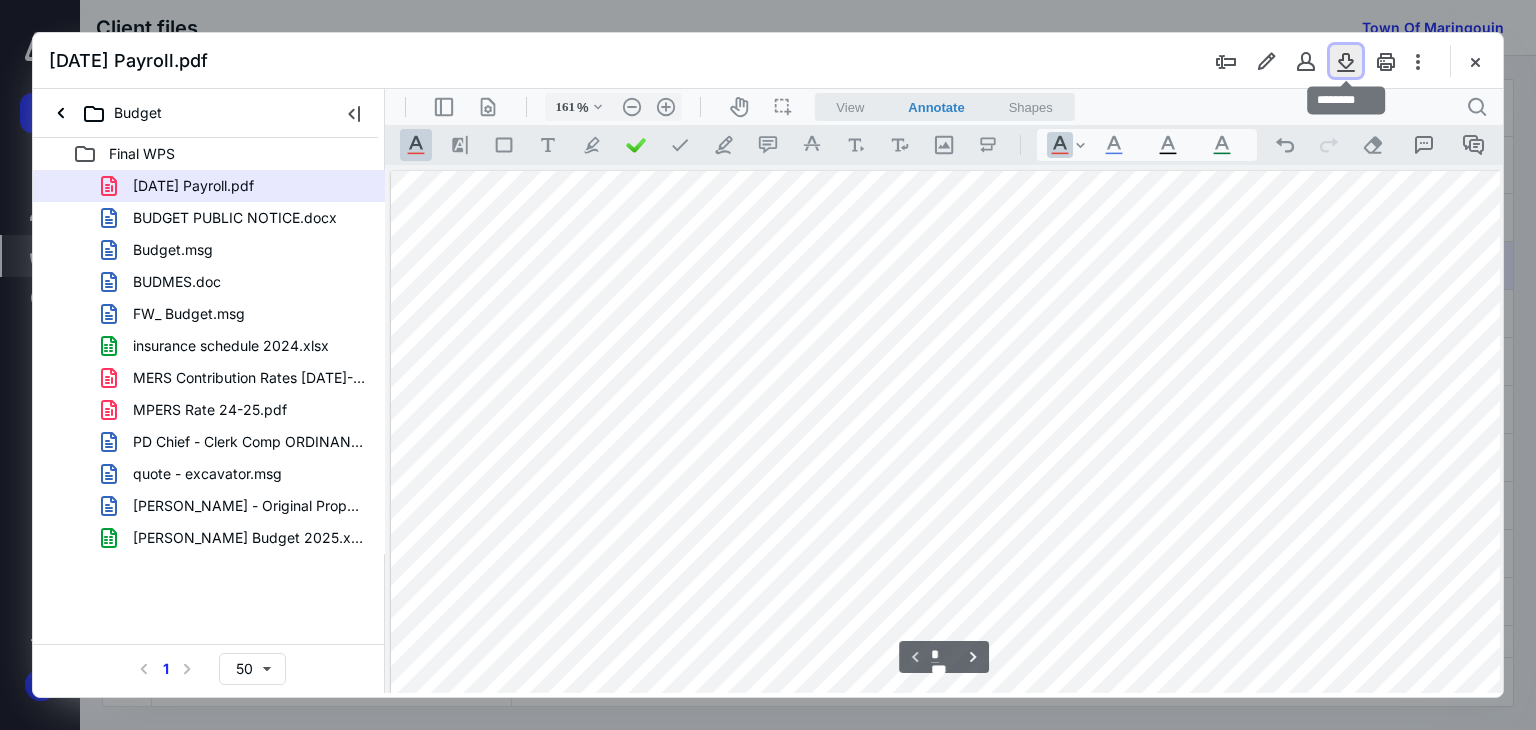 click at bounding box center (1346, 61) 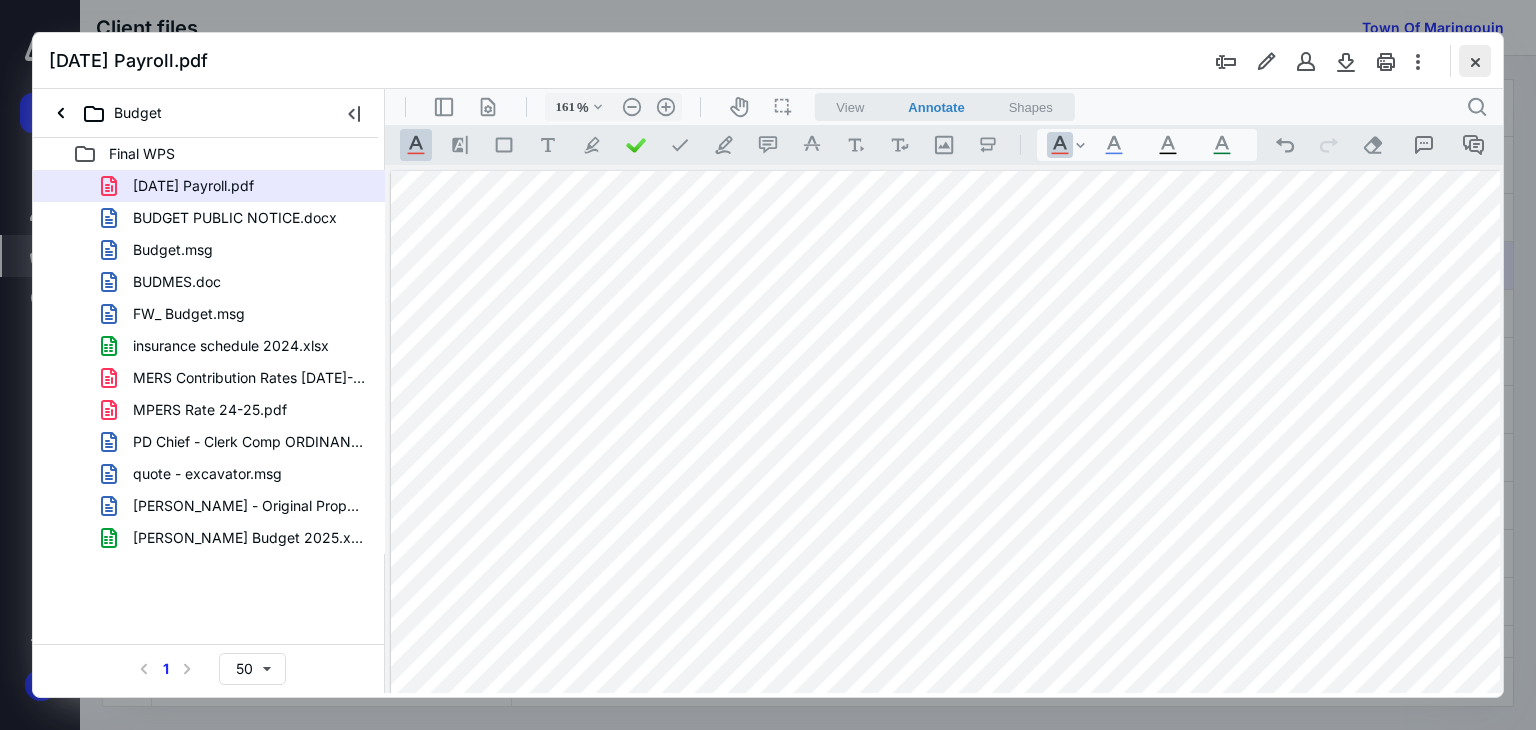 click at bounding box center (1475, 61) 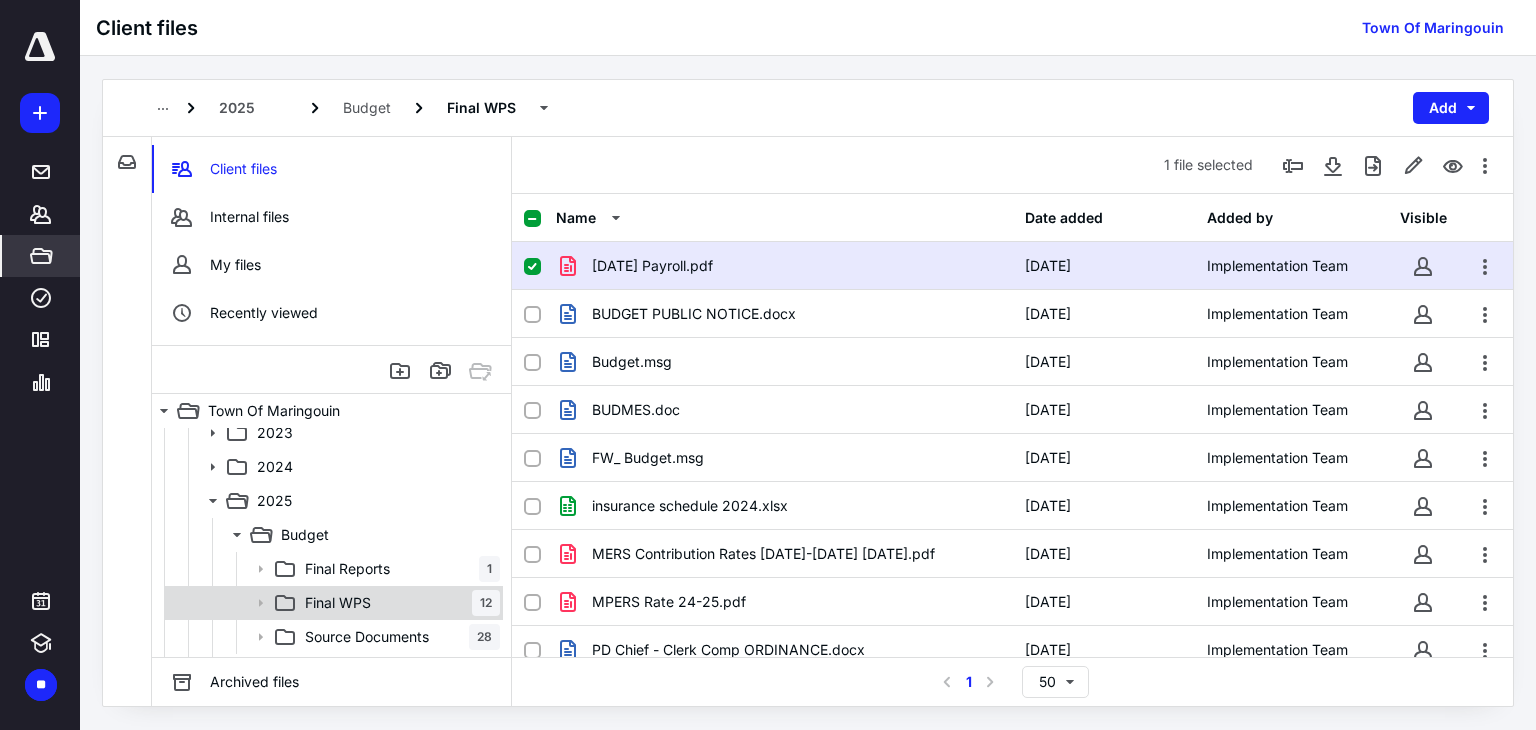 scroll, scrollTop: 2084, scrollLeft: 0, axis: vertical 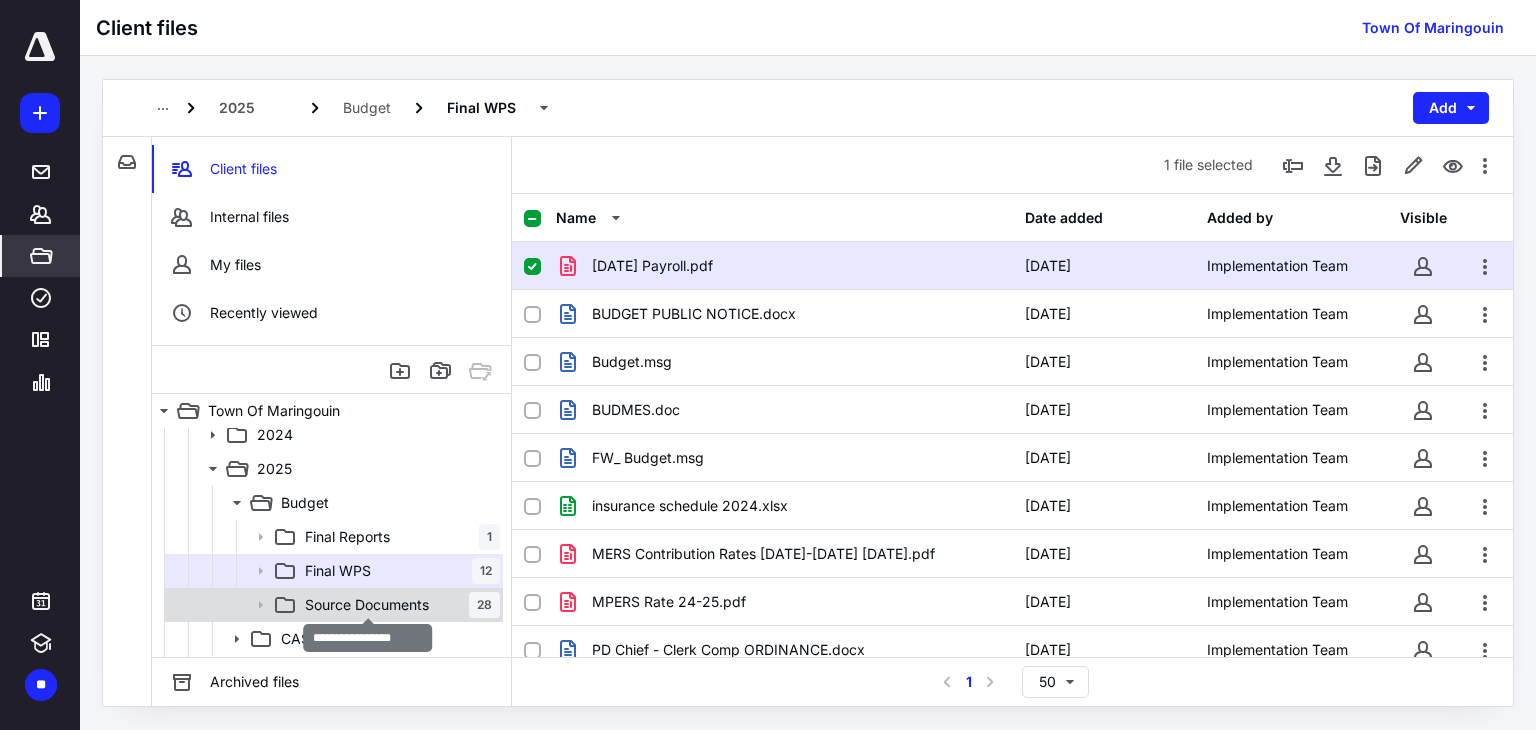 click on "Source Documents" at bounding box center (367, 605) 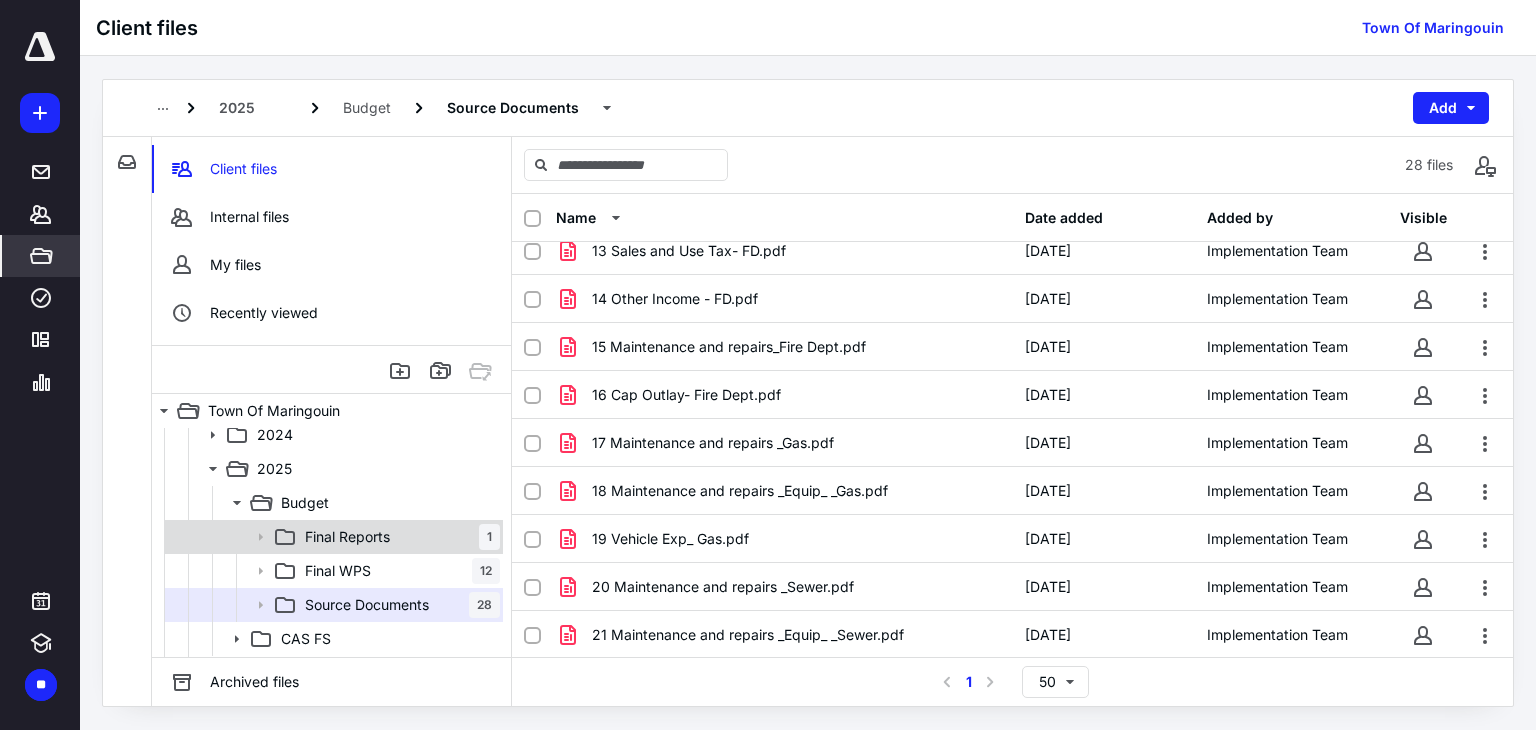 scroll, scrollTop: 700, scrollLeft: 0, axis: vertical 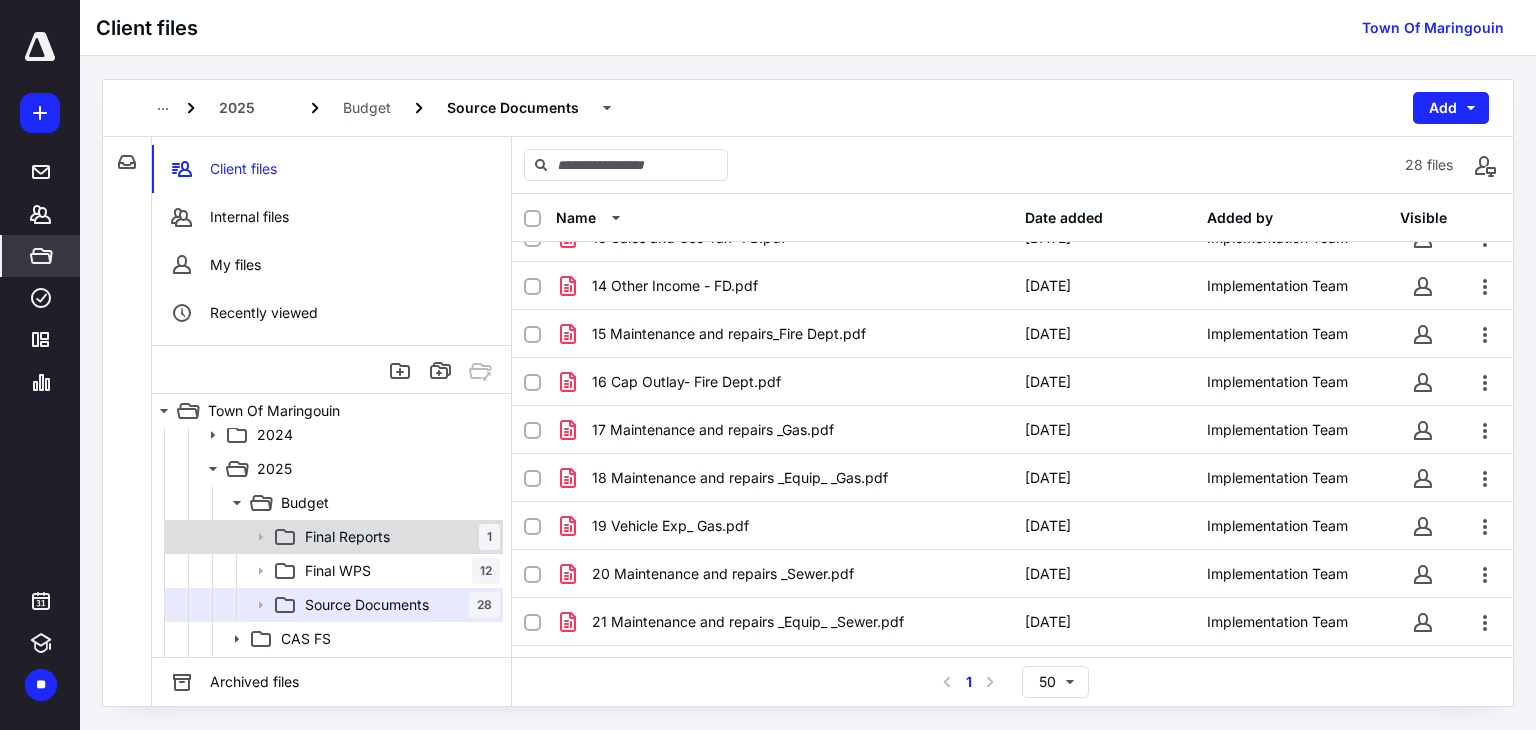 click on "Final Reports 1" at bounding box center [398, 537] 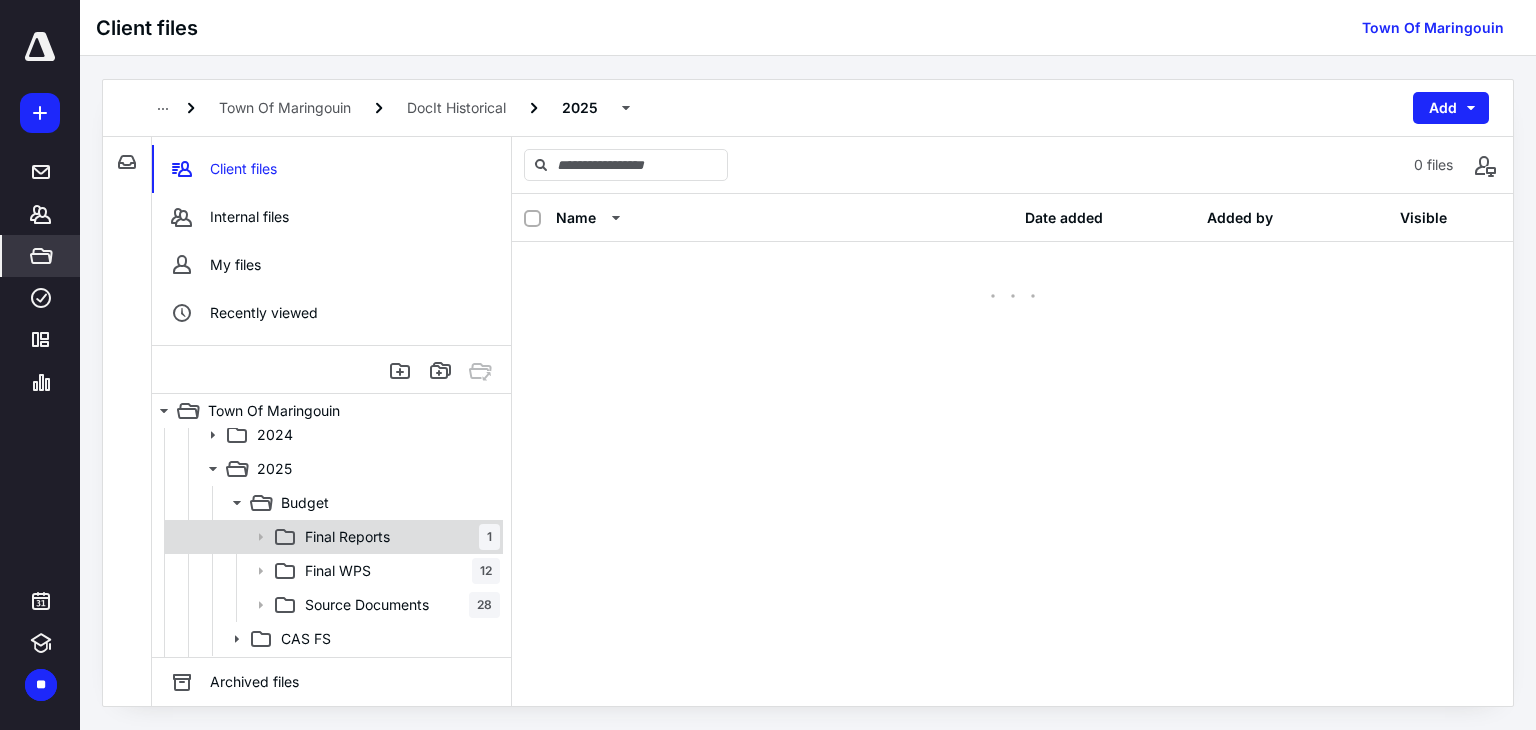 scroll, scrollTop: 0, scrollLeft: 0, axis: both 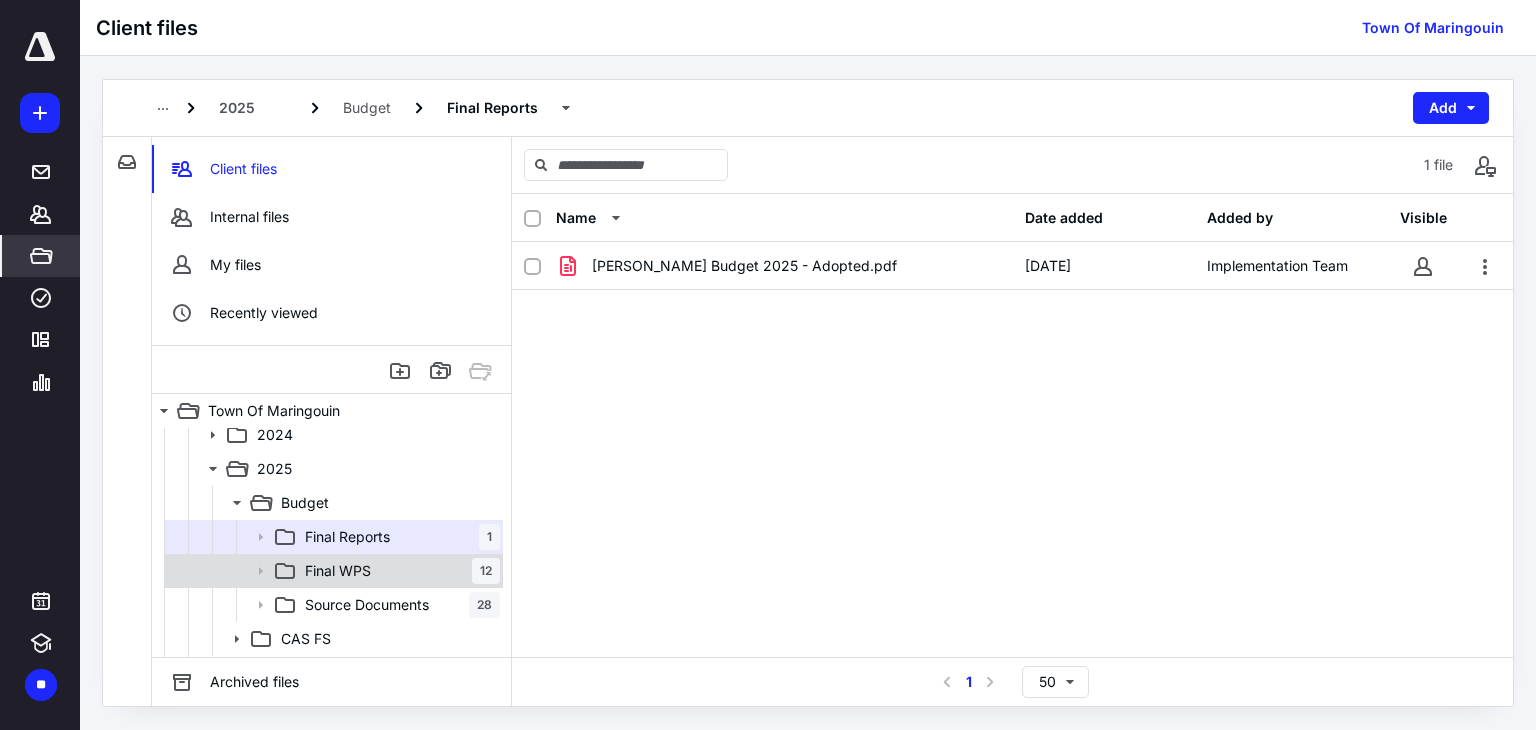 click on "Final WPS 12" at bounding box center [398, 571] 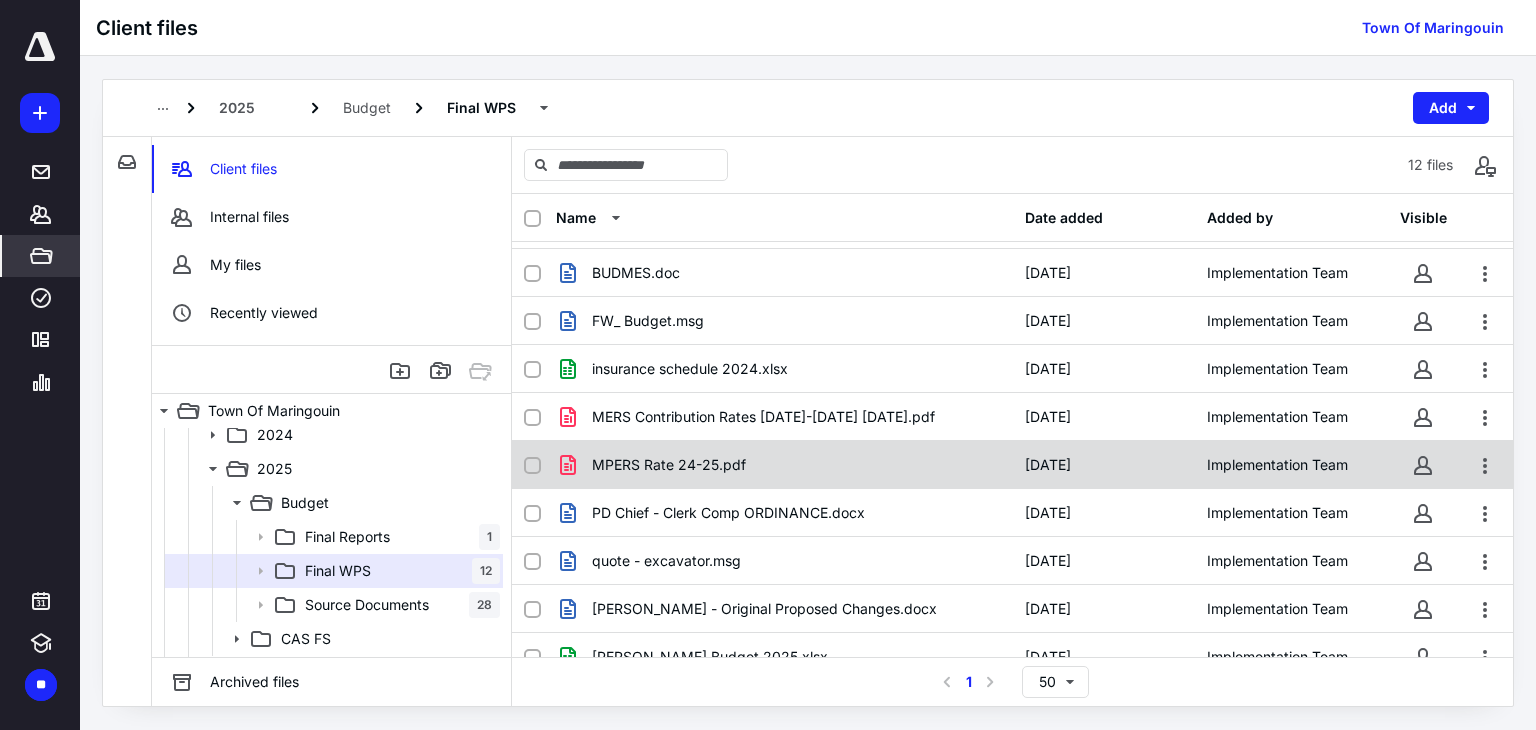 scroll, scrollTop: 158, scrollLeft: 0, axis: vertical 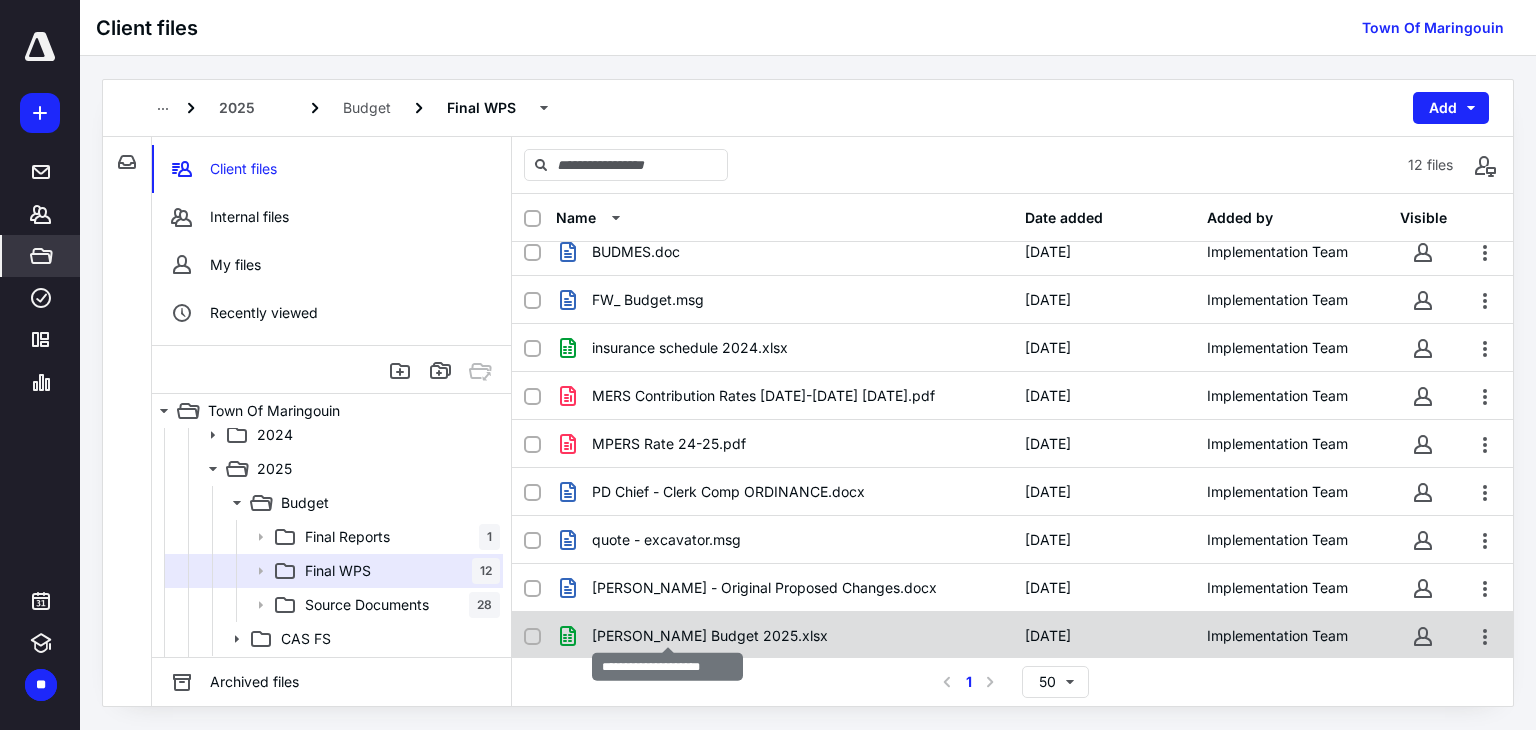 click on "[PERSON_NAME] Budget 2025.xlsx" at bounding box center (710, 636) 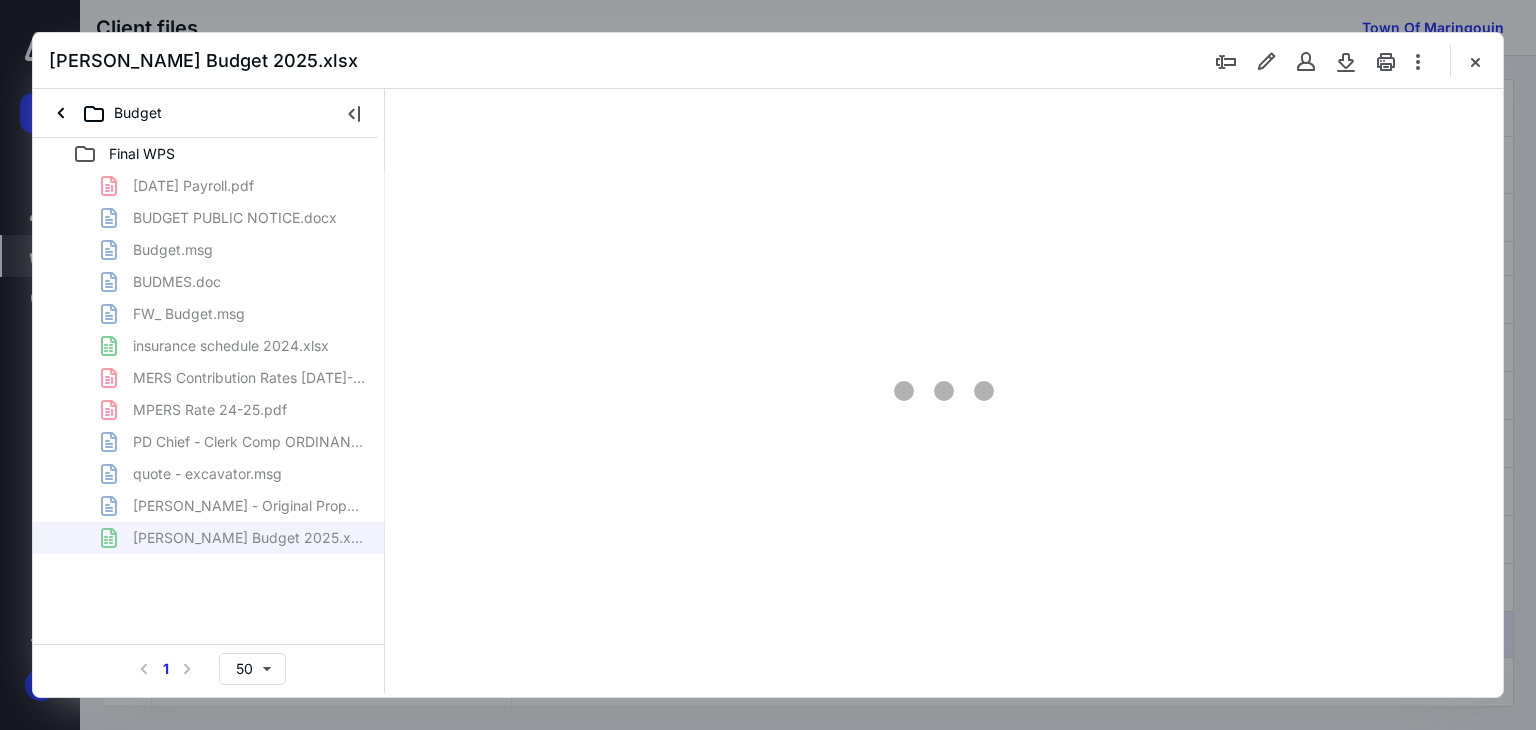 scroll, scrollTop: 0, scrollLeft: 0, axis: both 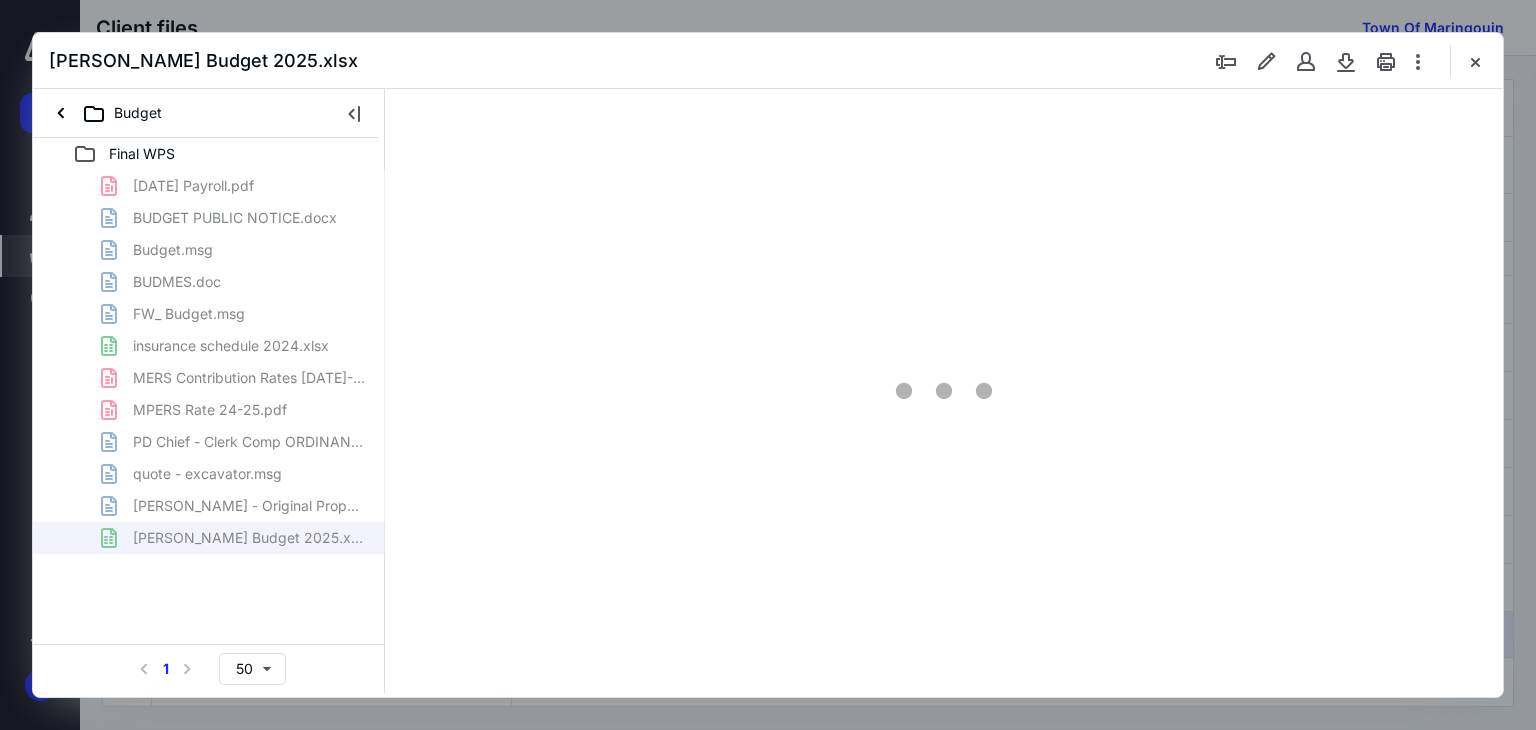 type on "60" 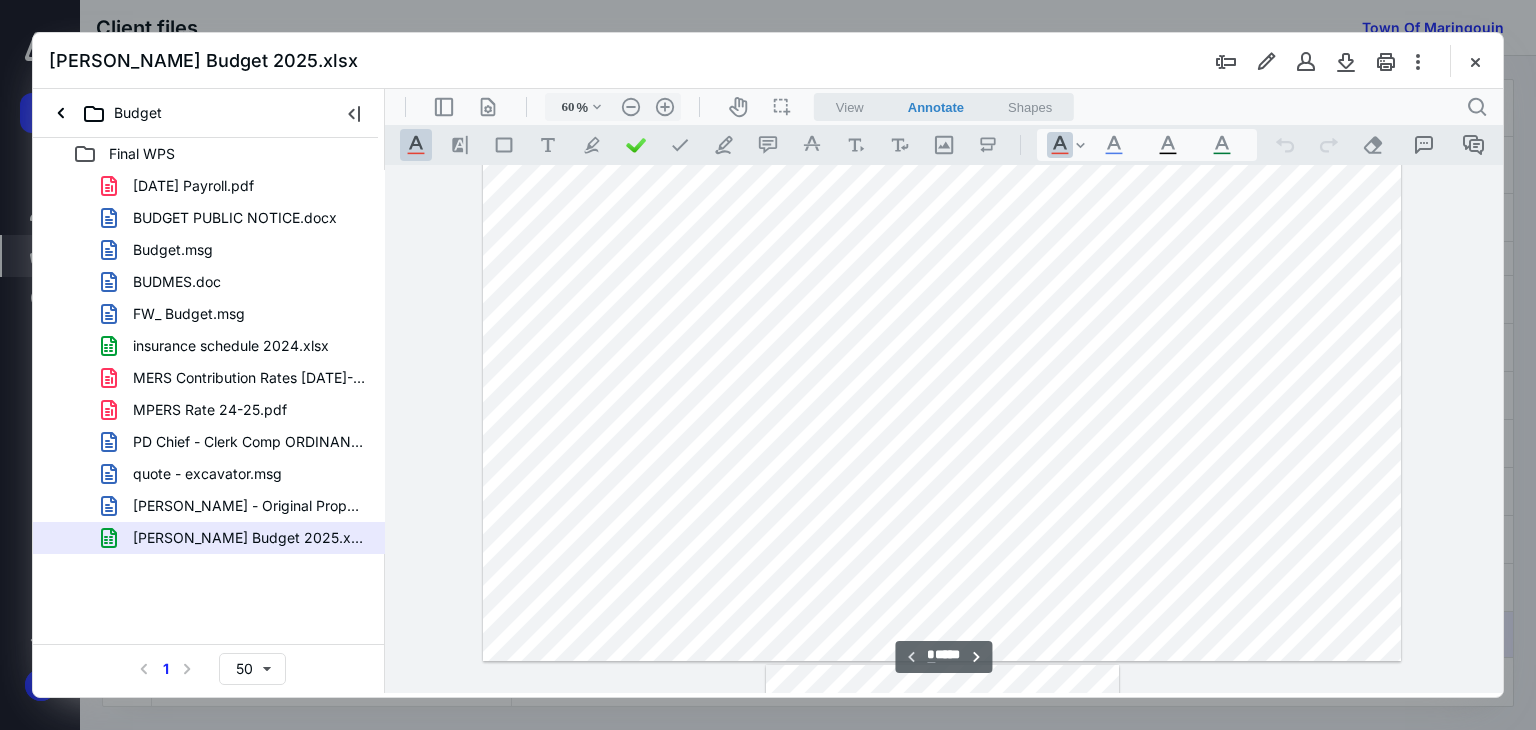 scroll, scrollTop: 0, scrollLeft: 0, axis: both 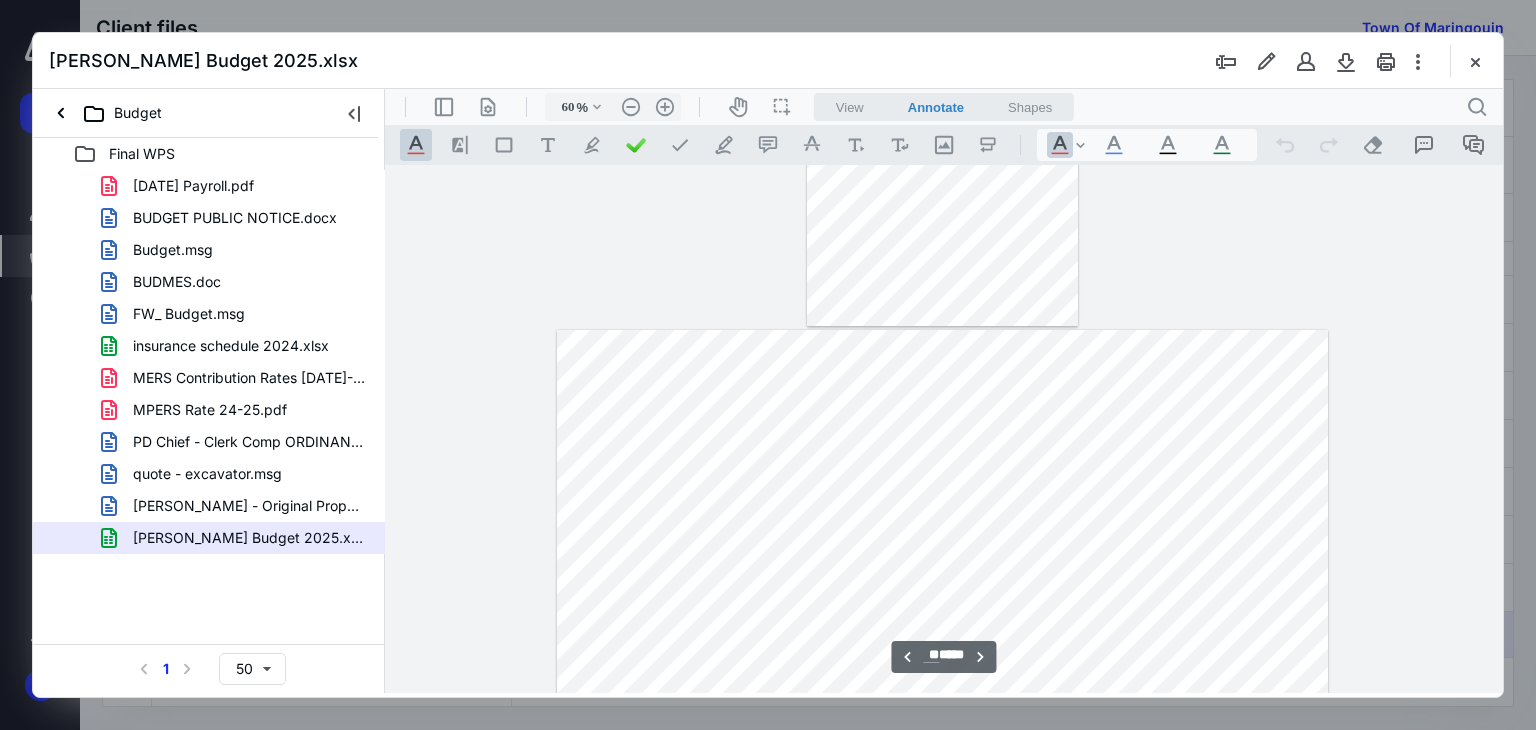 type on "**" 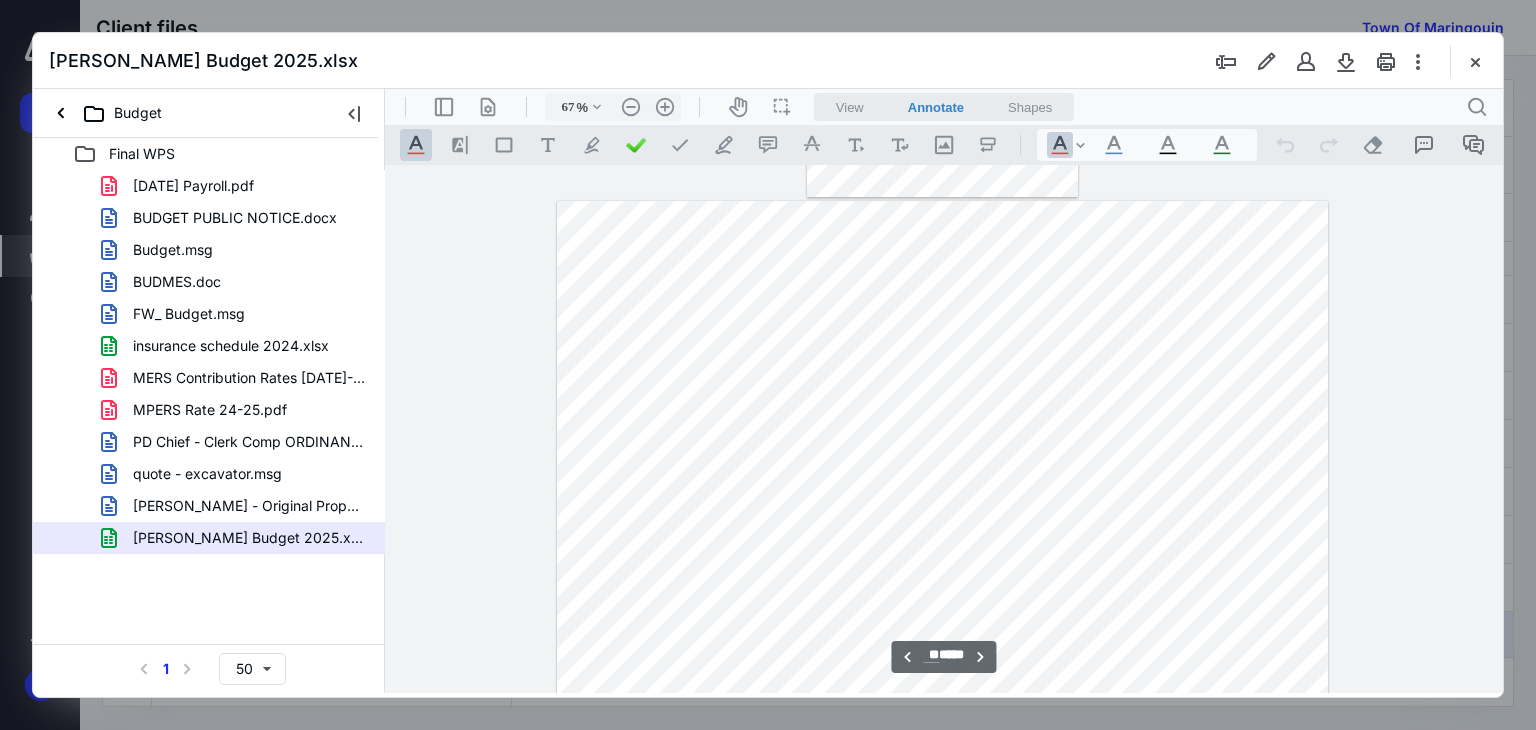 scroll, scrollTop: 9856, scrollLeft: 0, axis: vertical 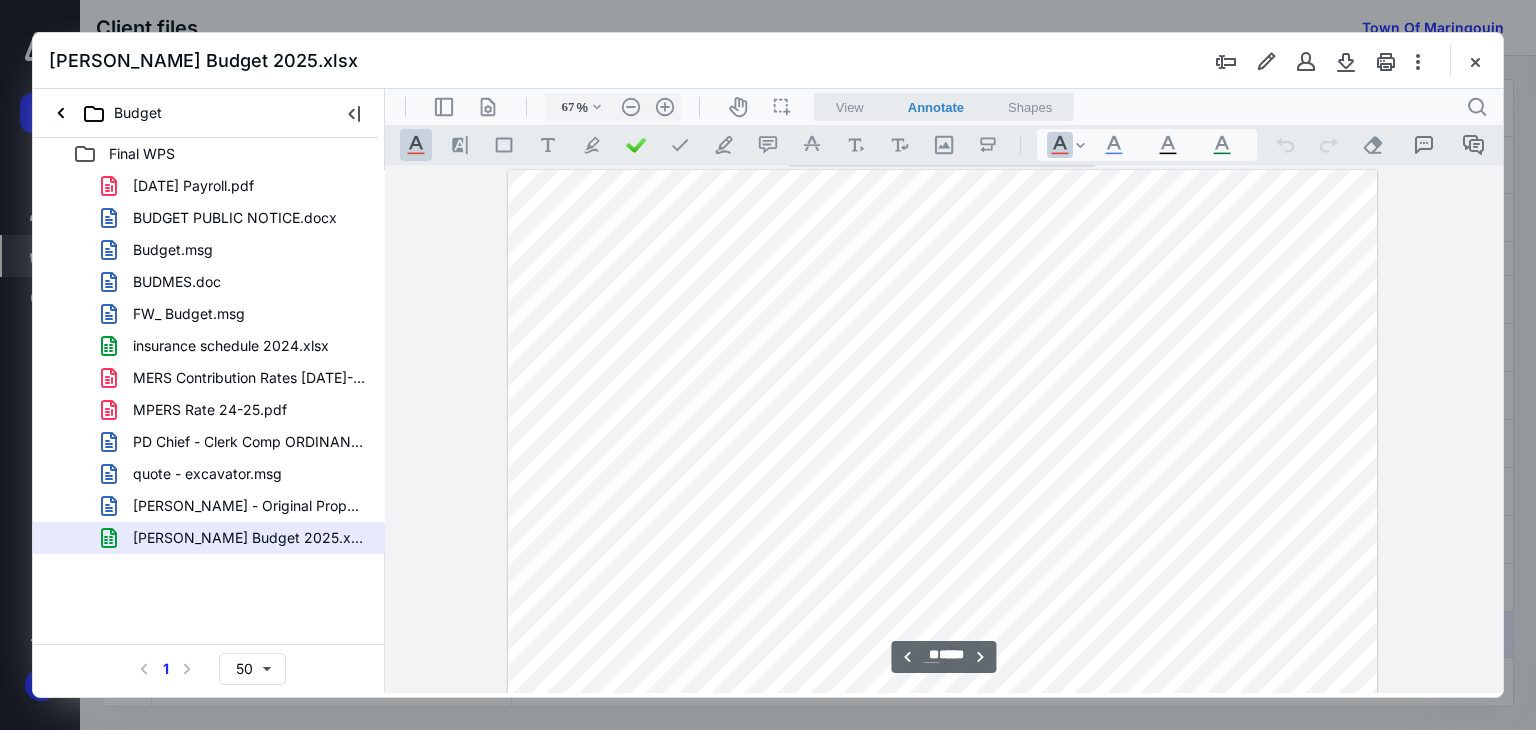 type on "75" 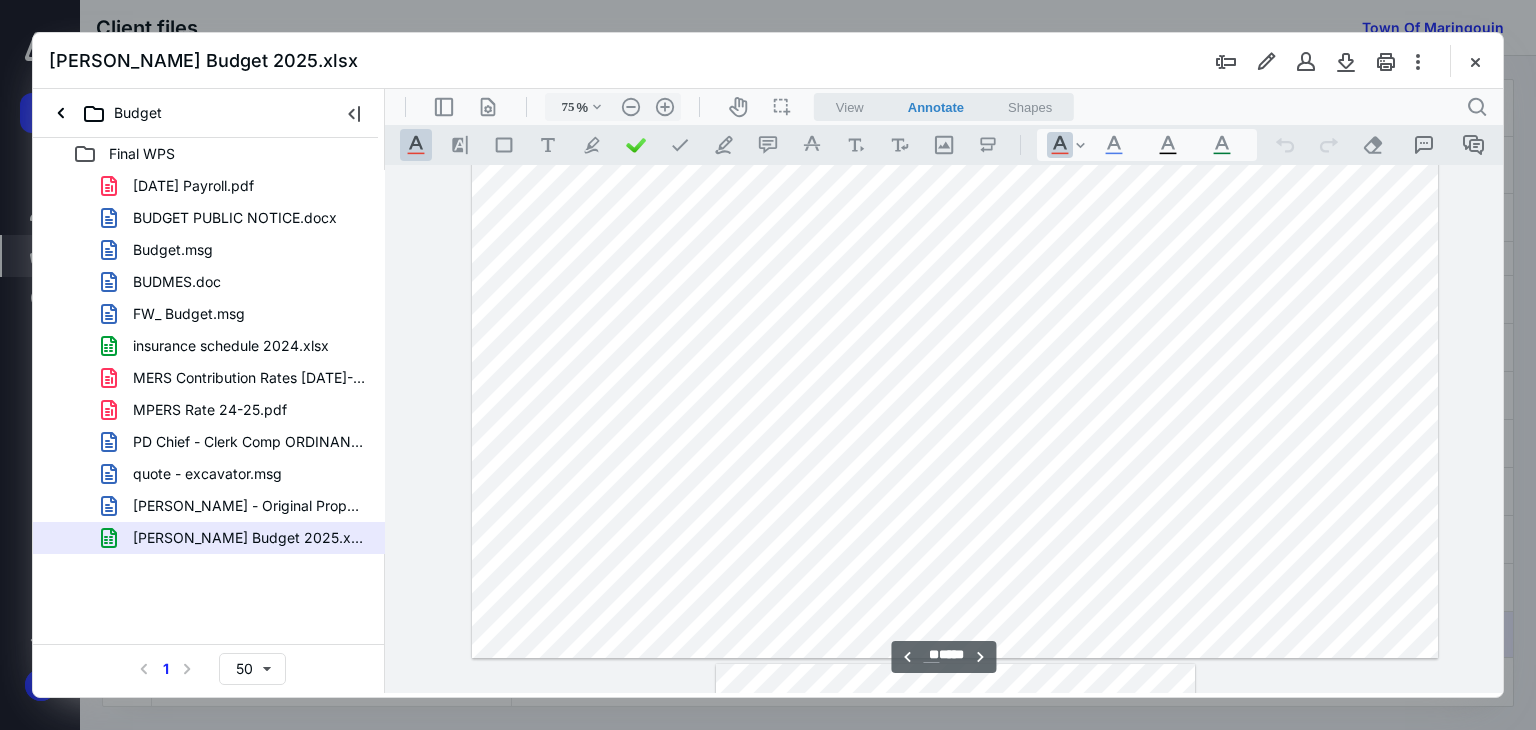 scroll, scrollTop: 11182, scrollLeft: 8, axis: both 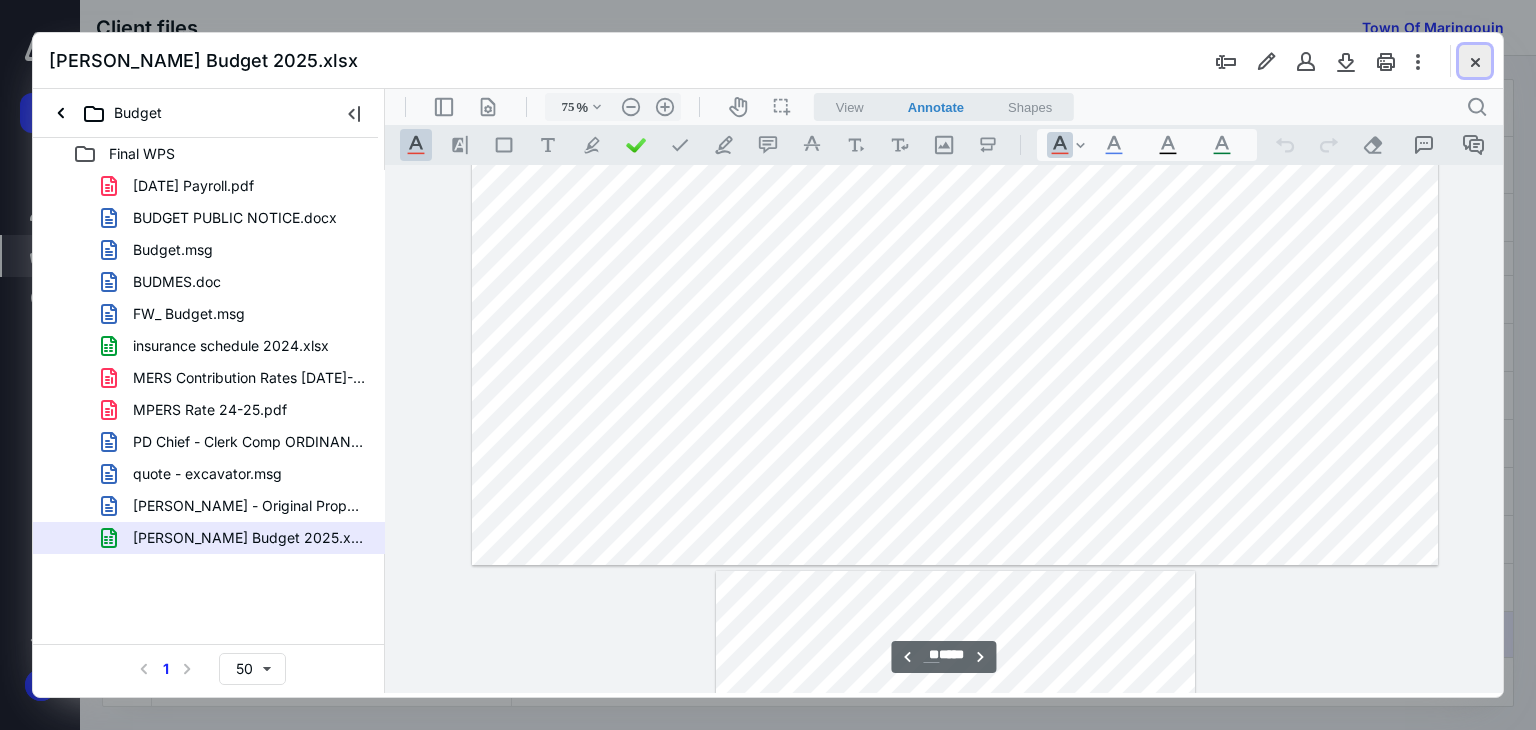 click at bounding box center (1475, 61) 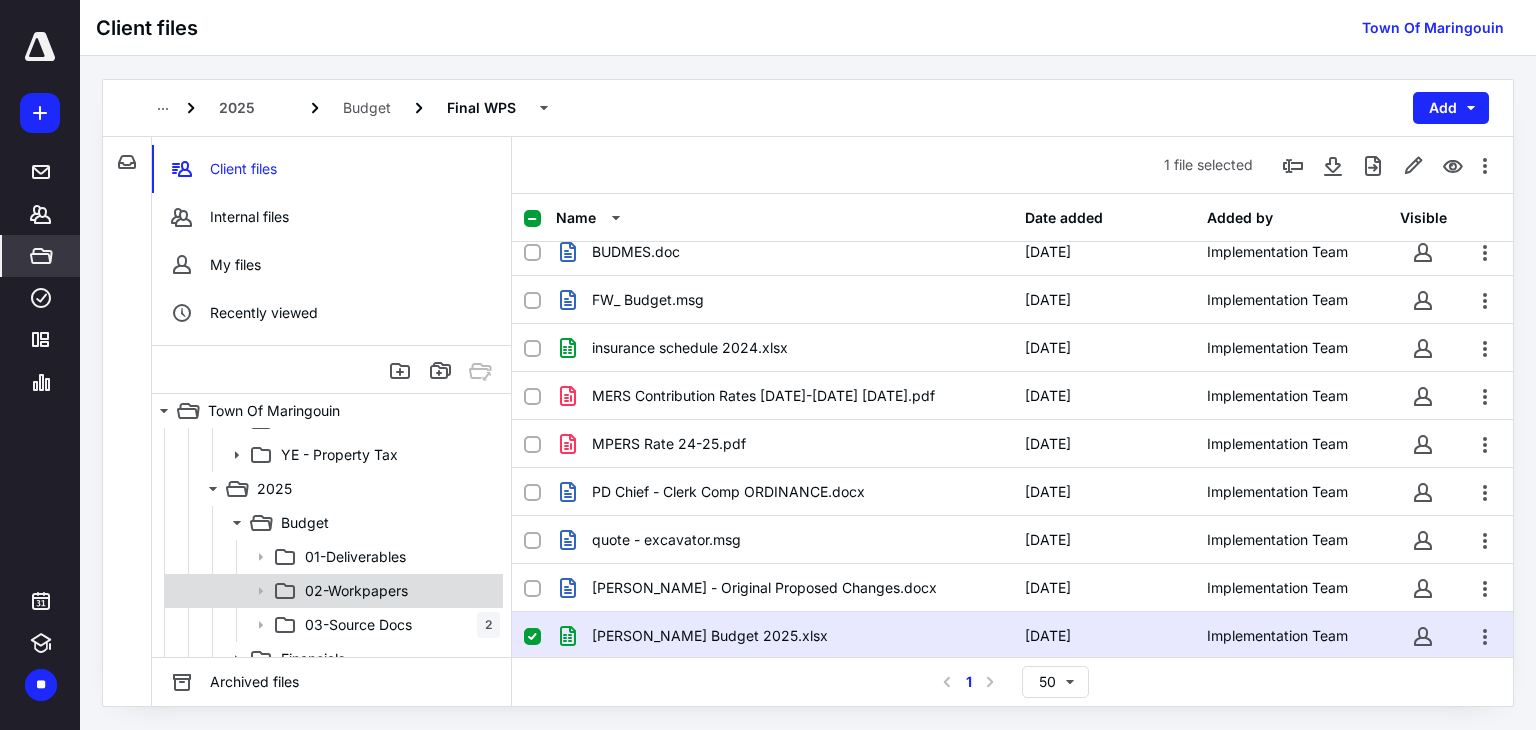 scroll, scrollTop: 1184, scrollLeft: 0, axis: vertical 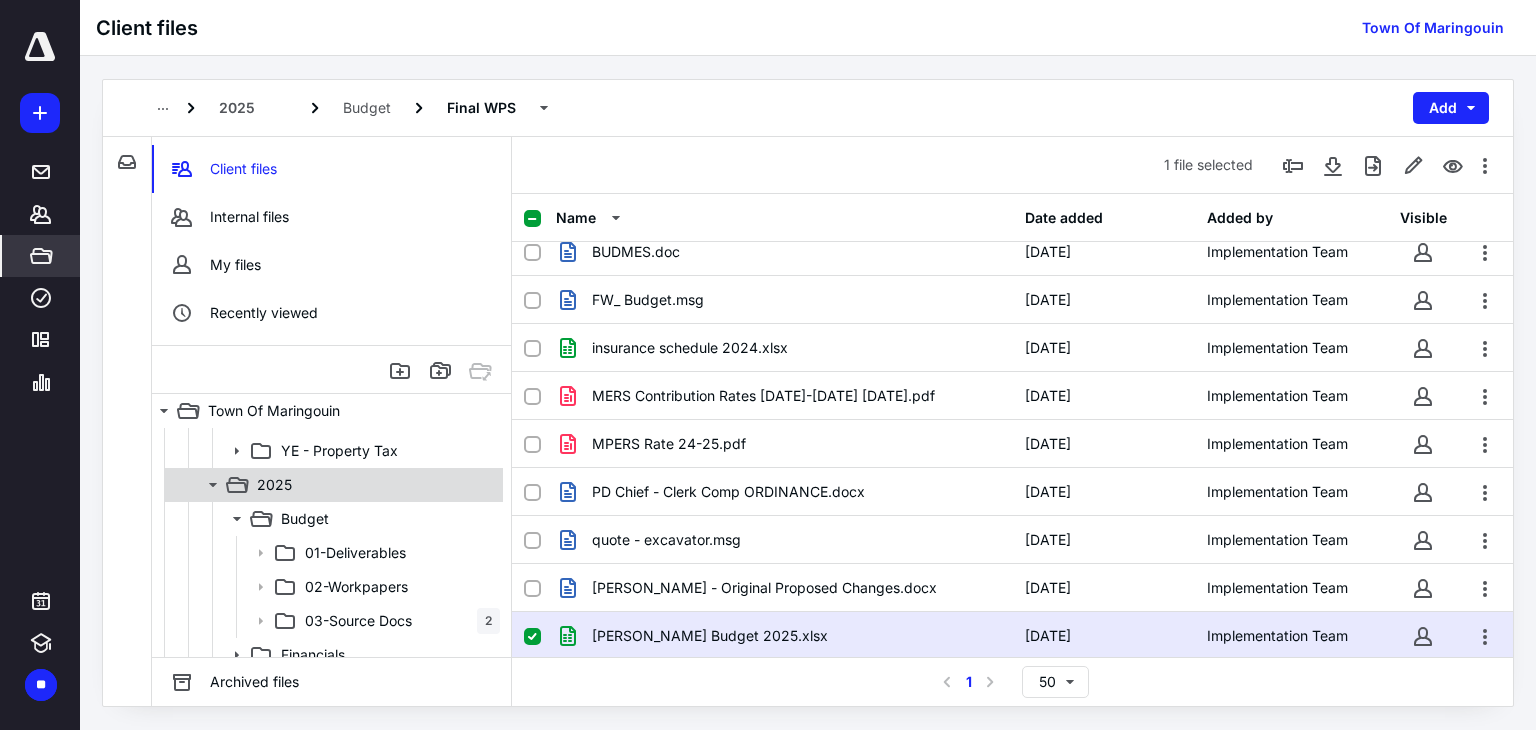 click on "2025" at bounding box center [374, 485] 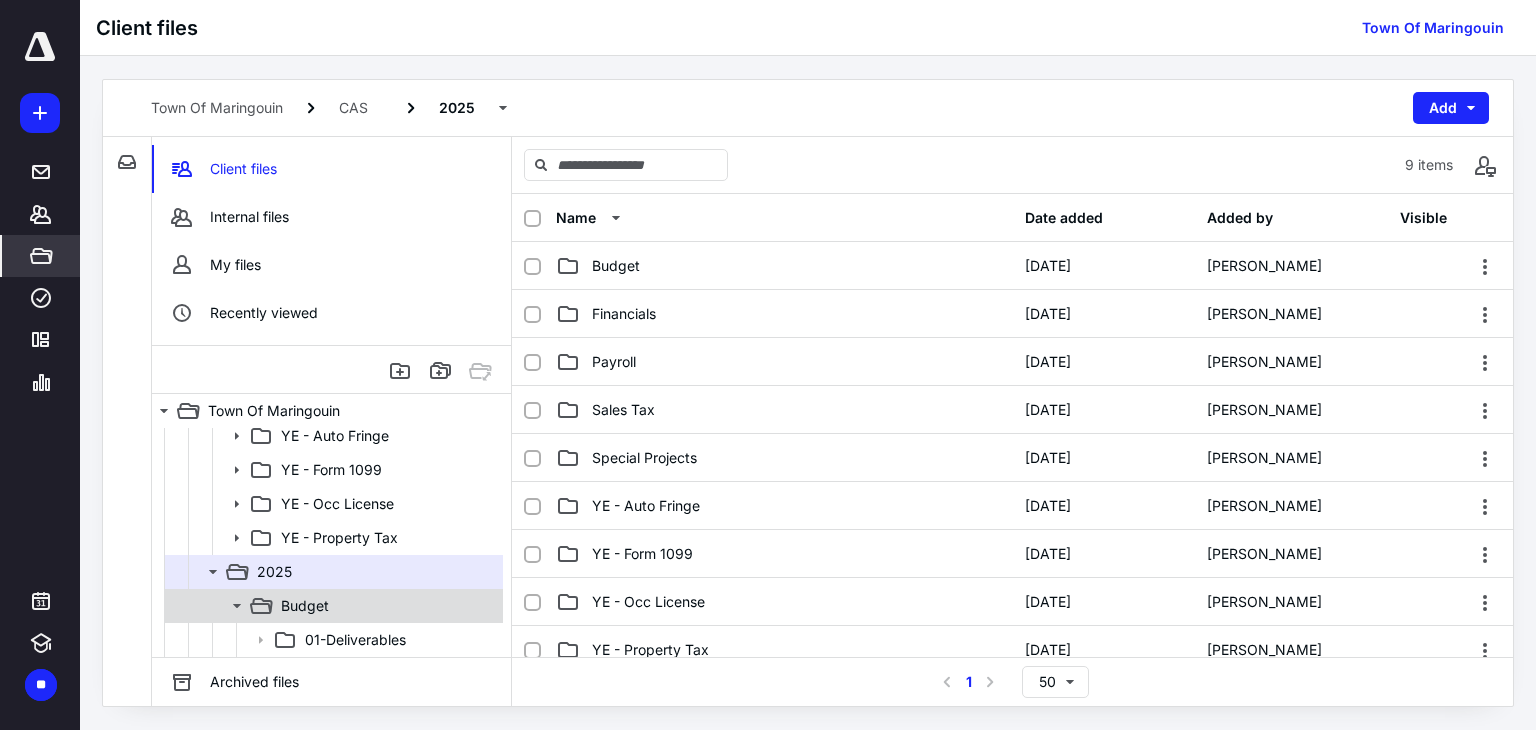 scroll, scrollTop: 1184, scrollLeft: 0, axis: vertical 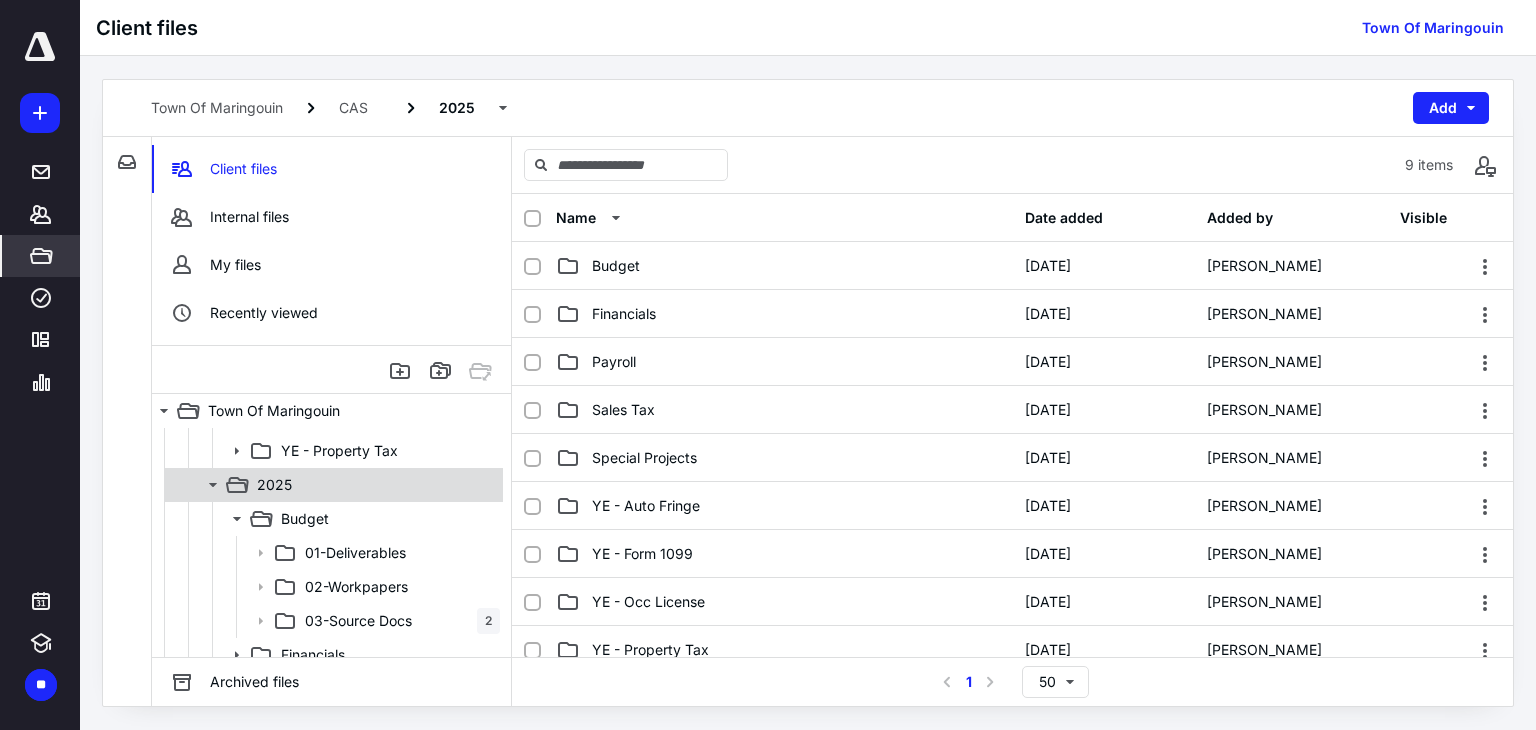 click on "2025" at bounding box center (374, 485) 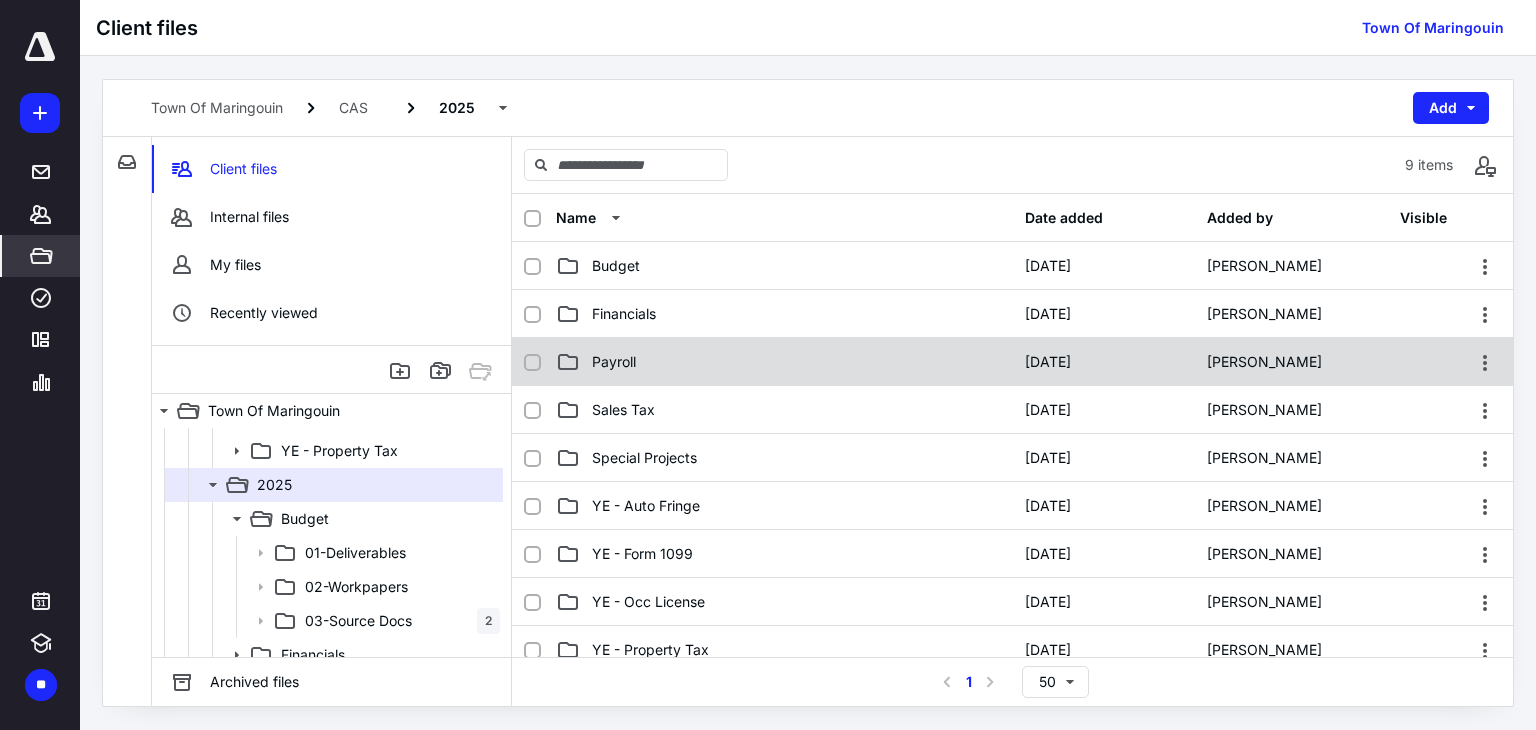 click on "Payroll [DATE] [PERSON_NAME]" at bounding box center (1012, 362) 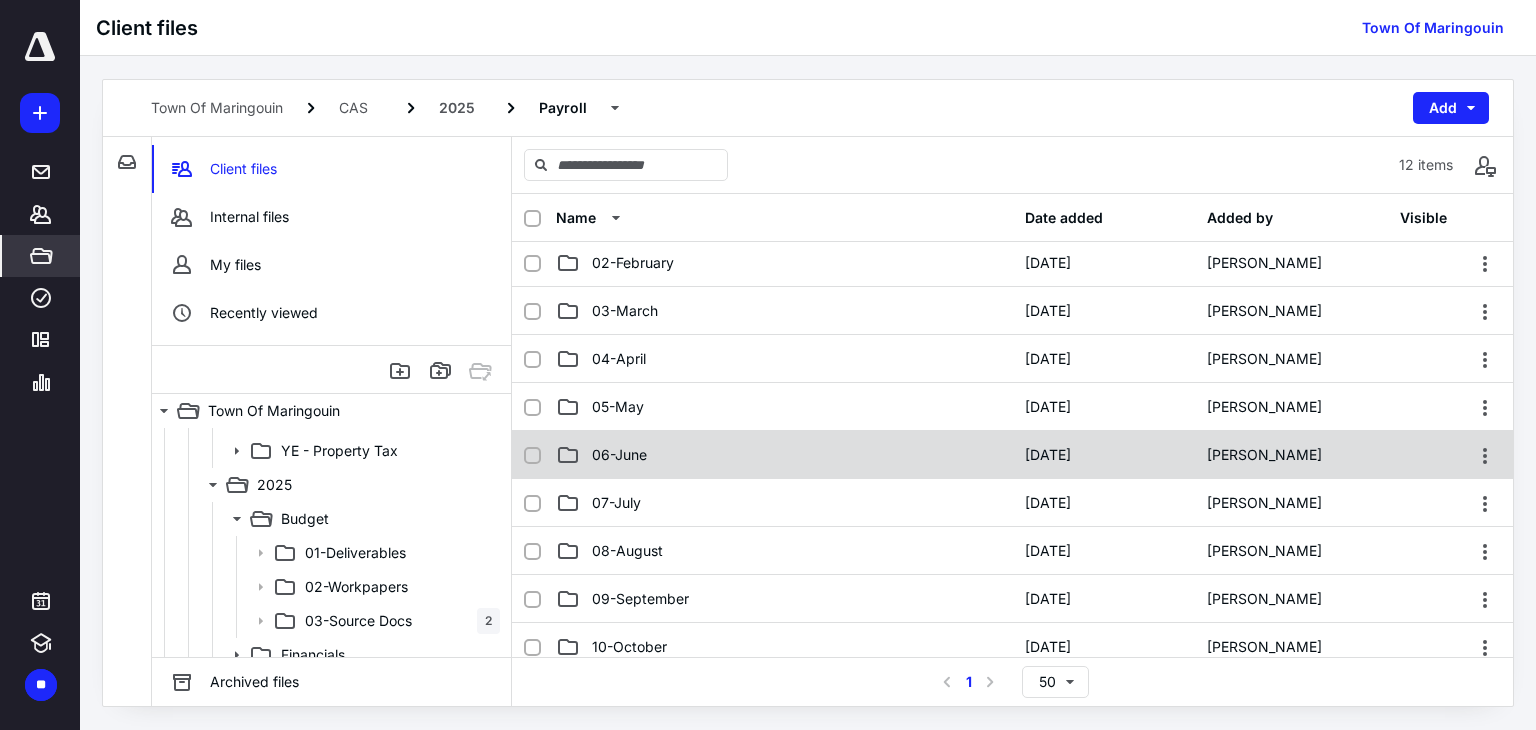 scroll, scrollTop: 100, scrollLeft: 0, axis: vertical 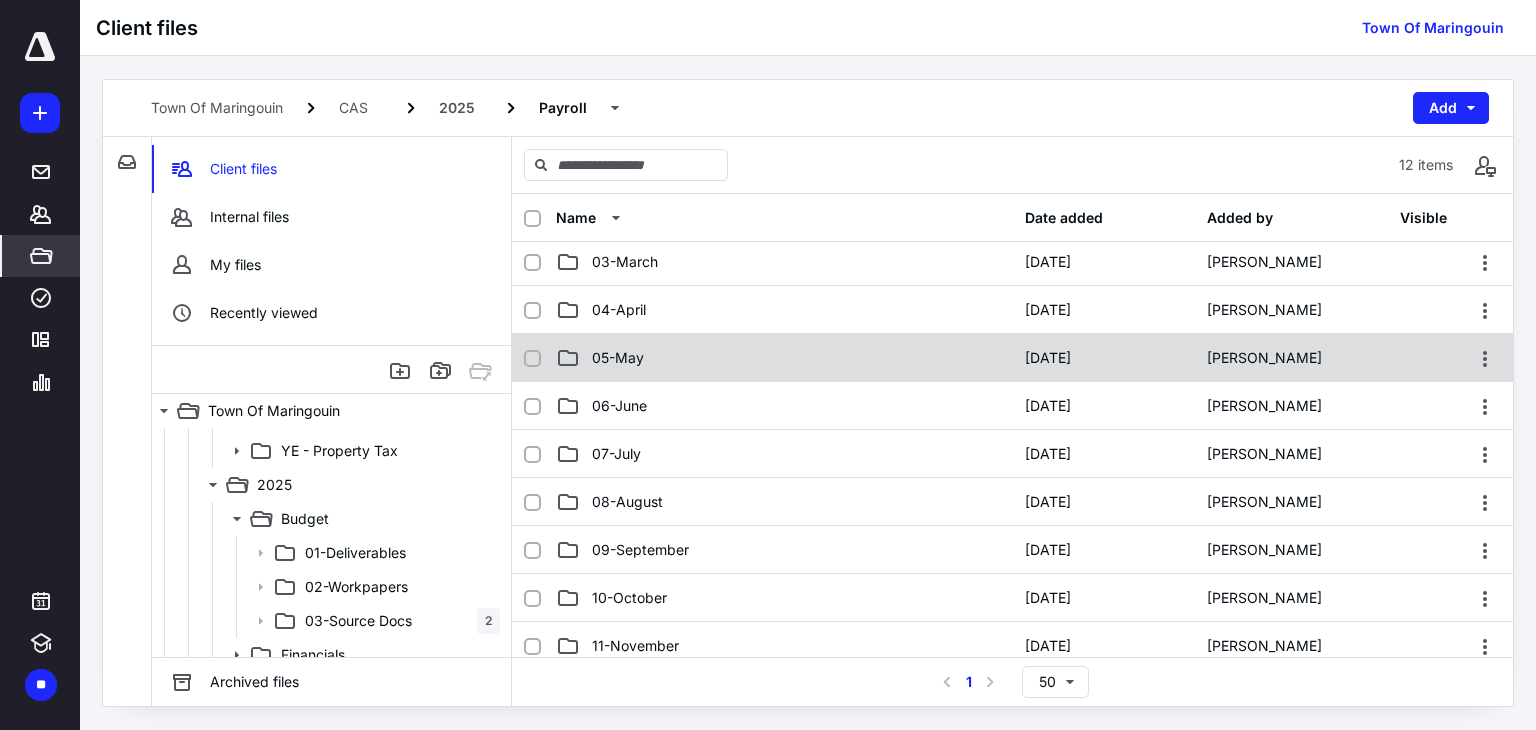 click on "05-May" at bounding box center [784, 358] 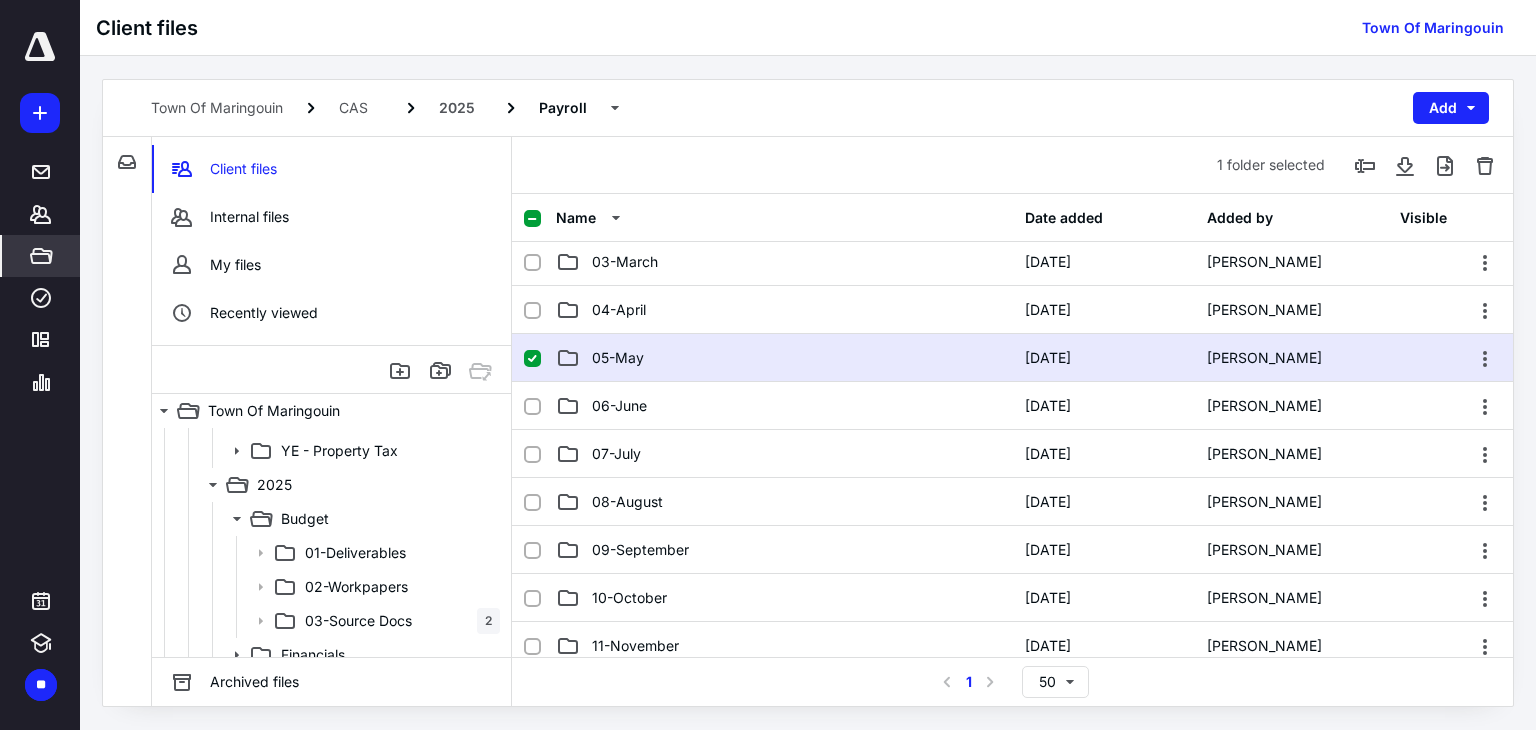 click on "05-May" at bounding box center (784, 358) 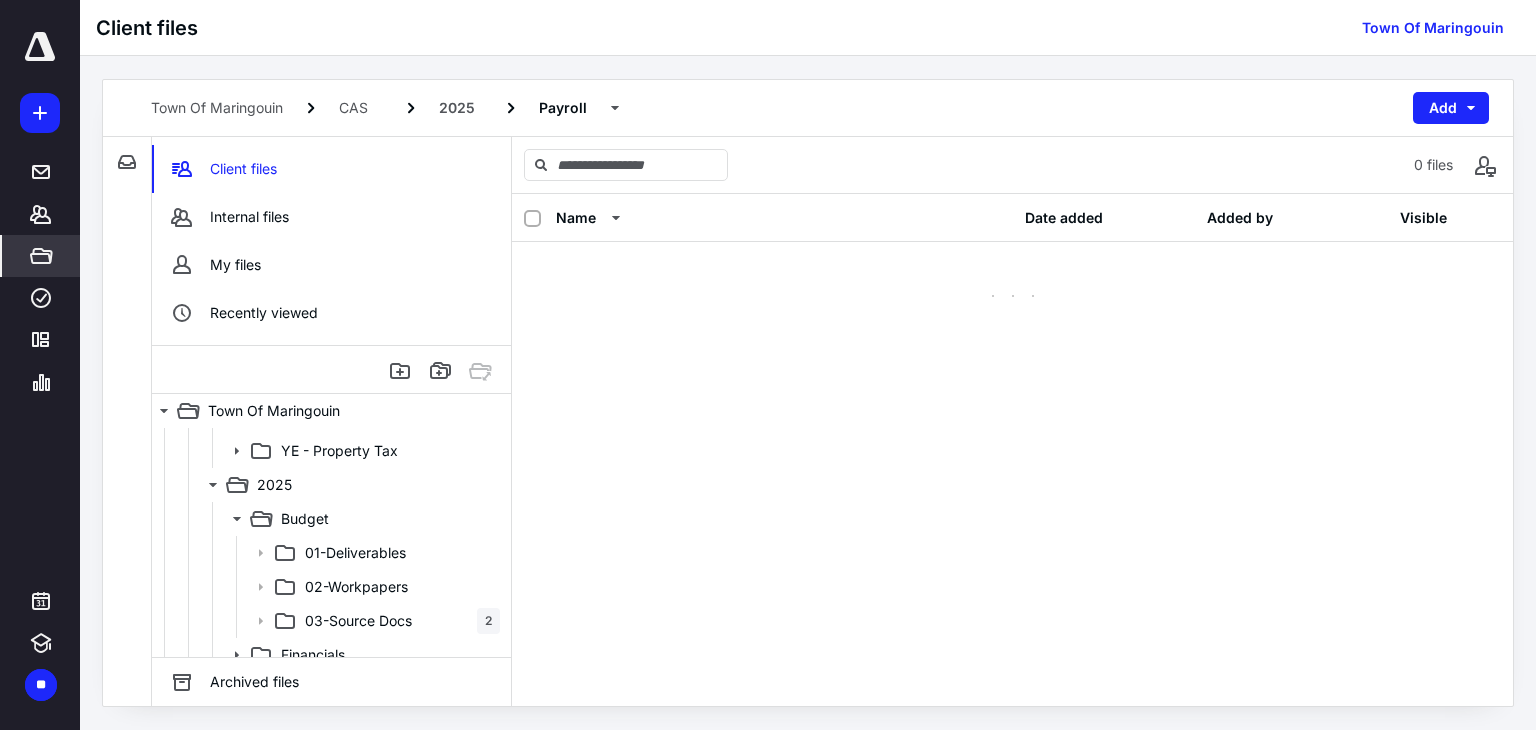 scroll, scrollTop: 0, scrollLeft: 0, axis: both 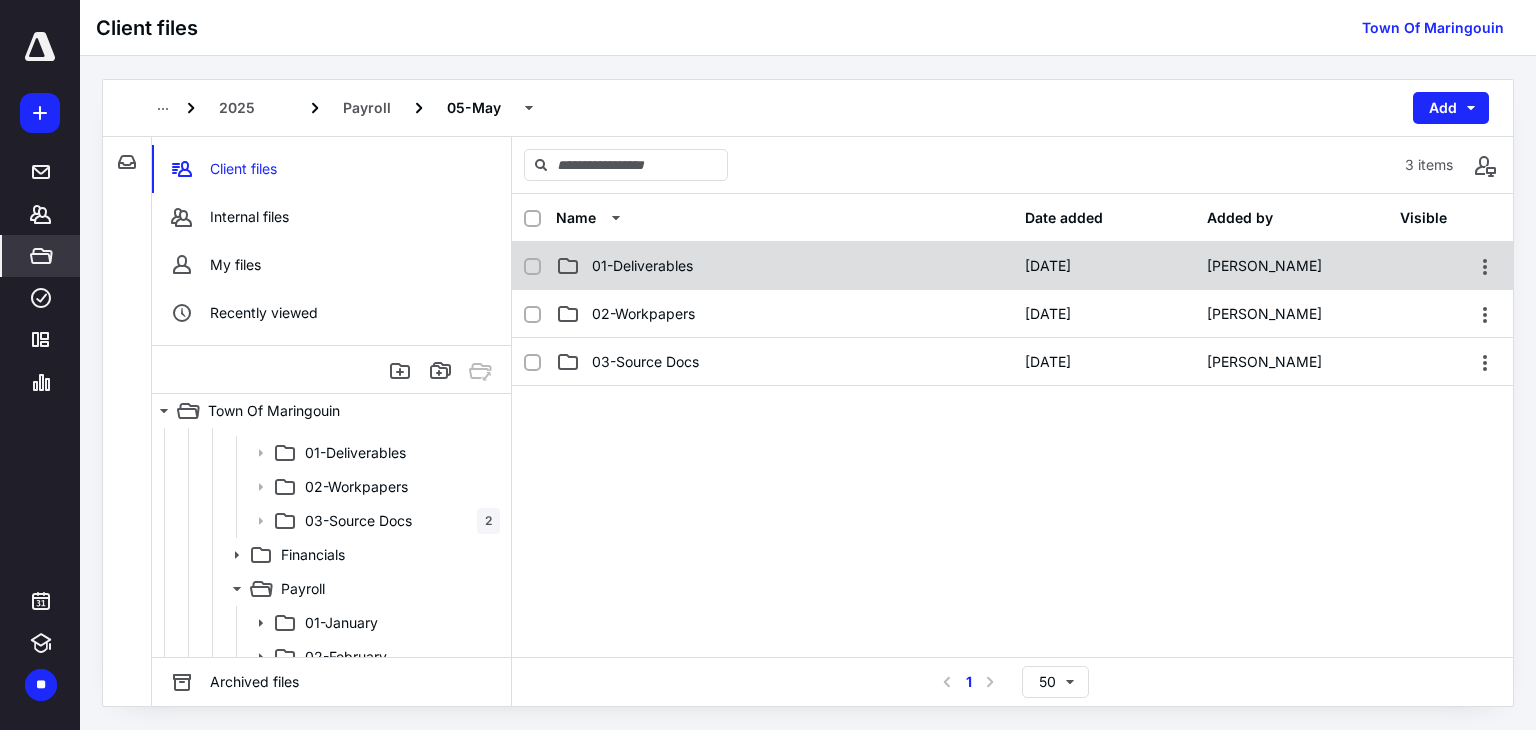 click on "01-Deliverables" at bounding box center [642, 266] 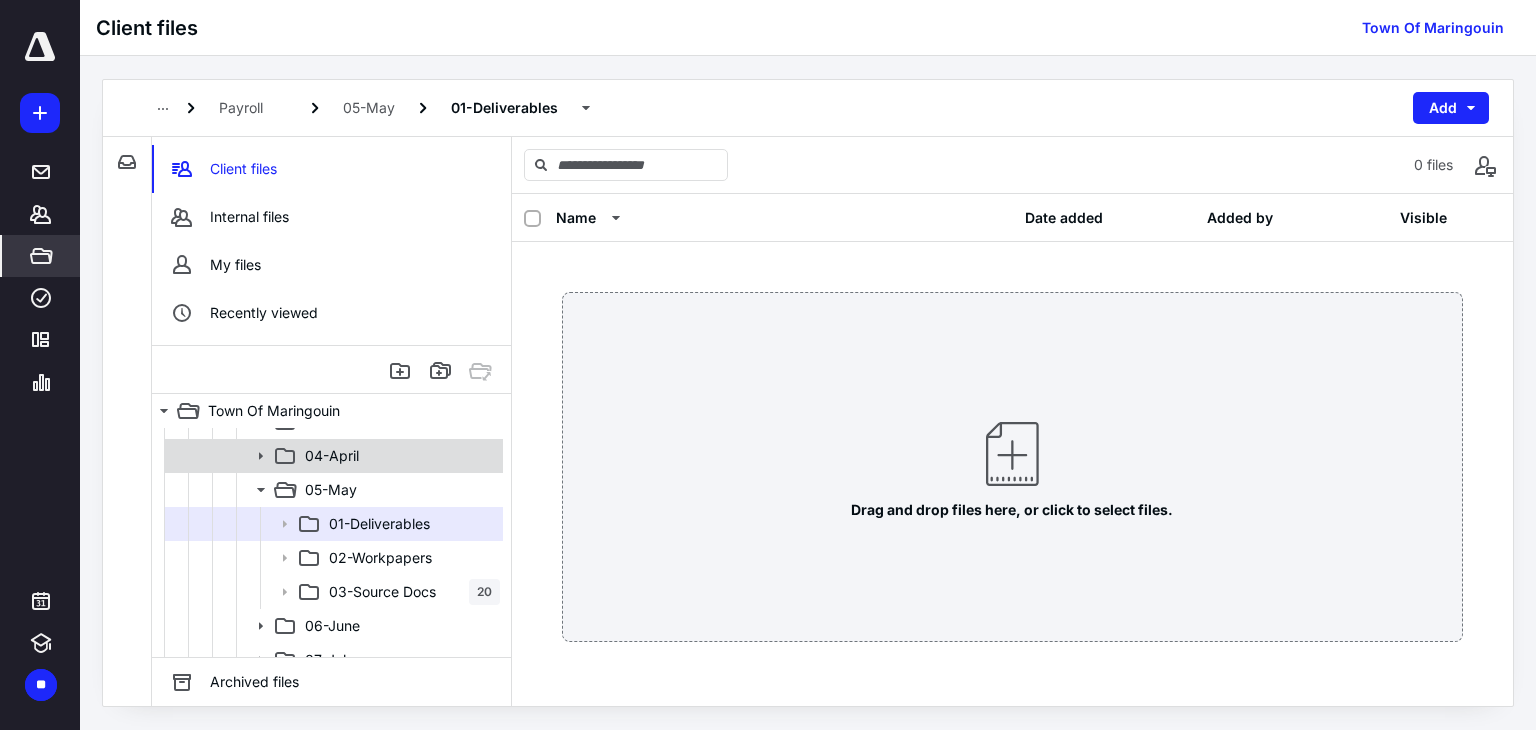 scroll, scrollTop: 1584, scrollLeft: 0, axis: vertical 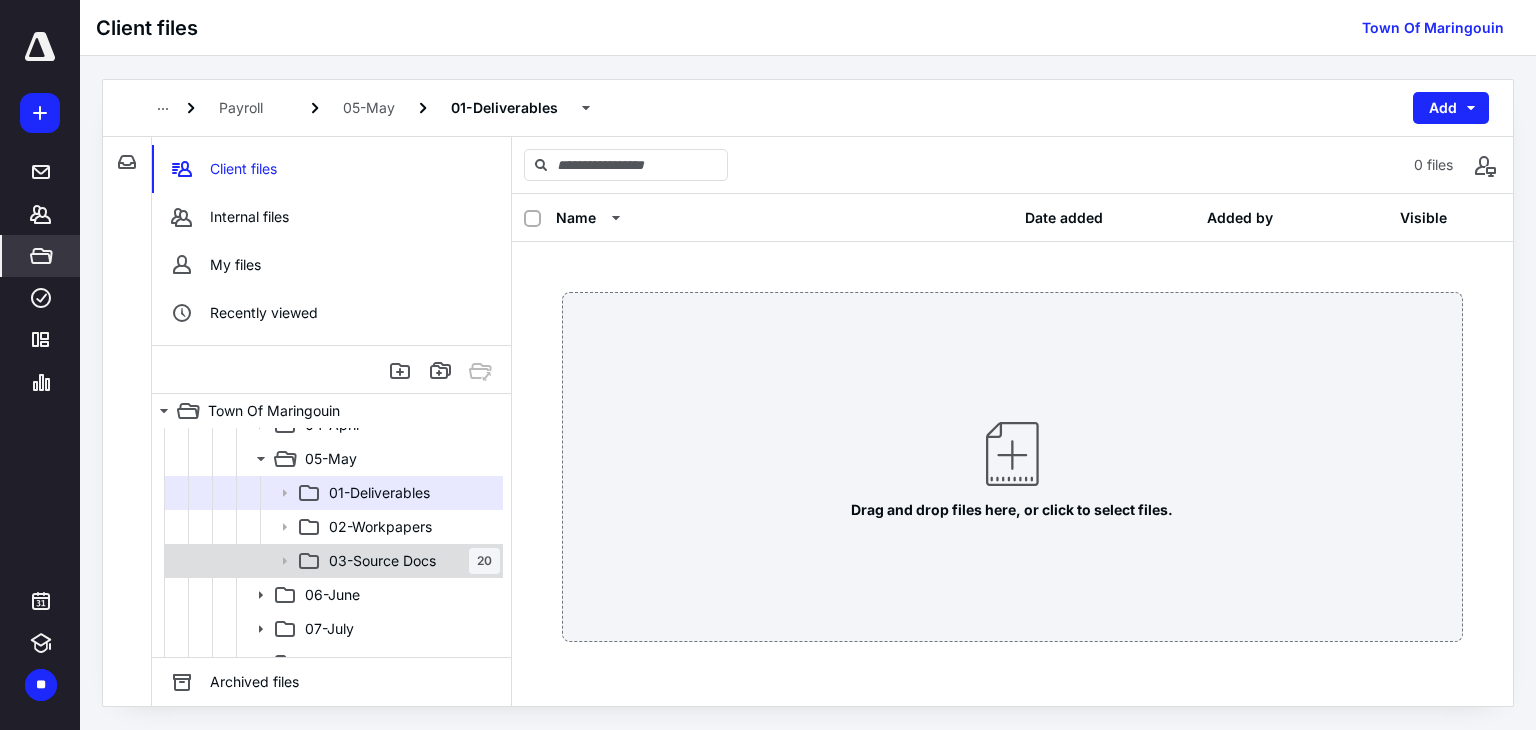 click on "03-Source Docs" at bounding box center (382, 561) 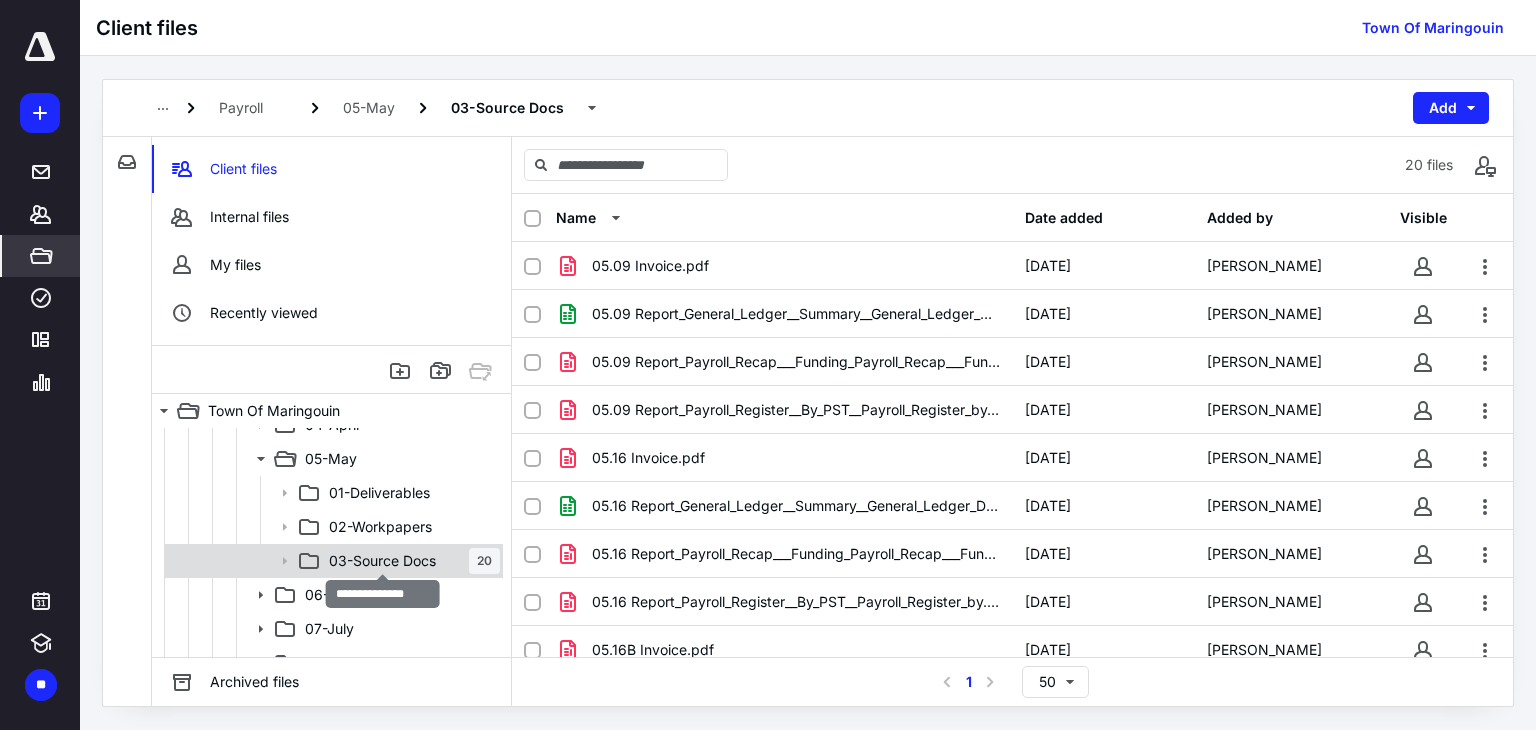 scroll, scrollTop: 1684, scrollLeft: 0, axis: vertical 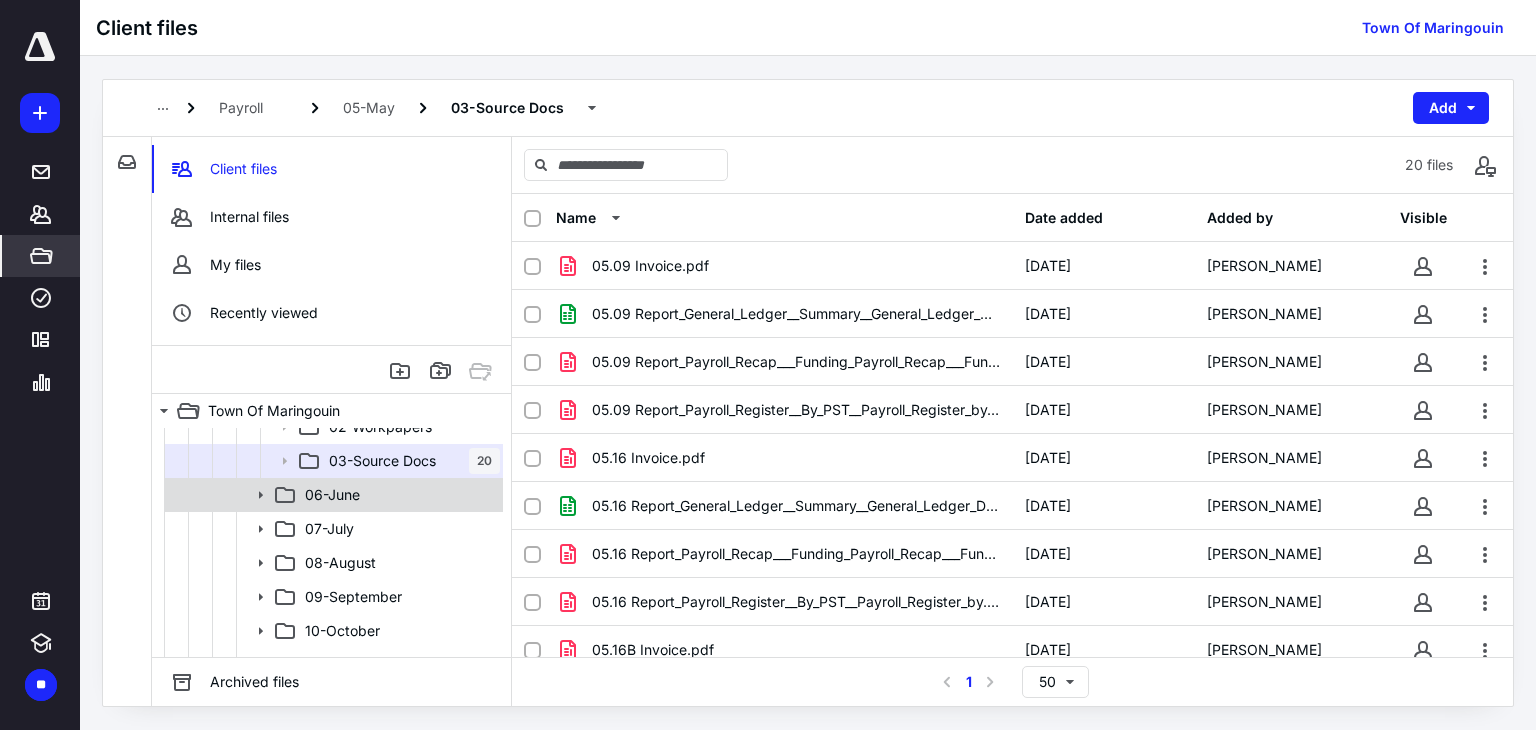 click on "06-June" at bounding box center (398, 495) 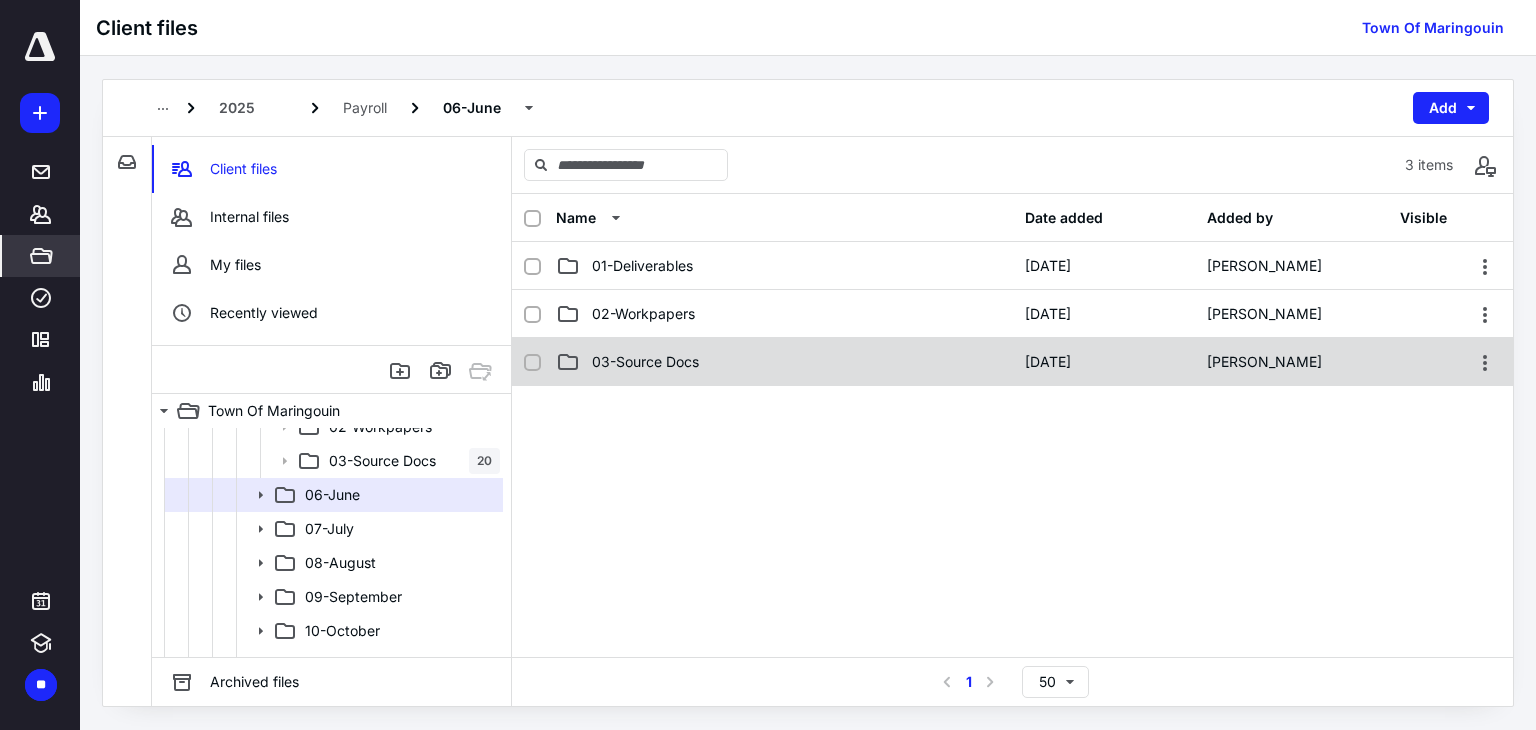 click on "03-Source Docs [DATE] [PERSON_NAME]" at bounding box center (1012, 362) 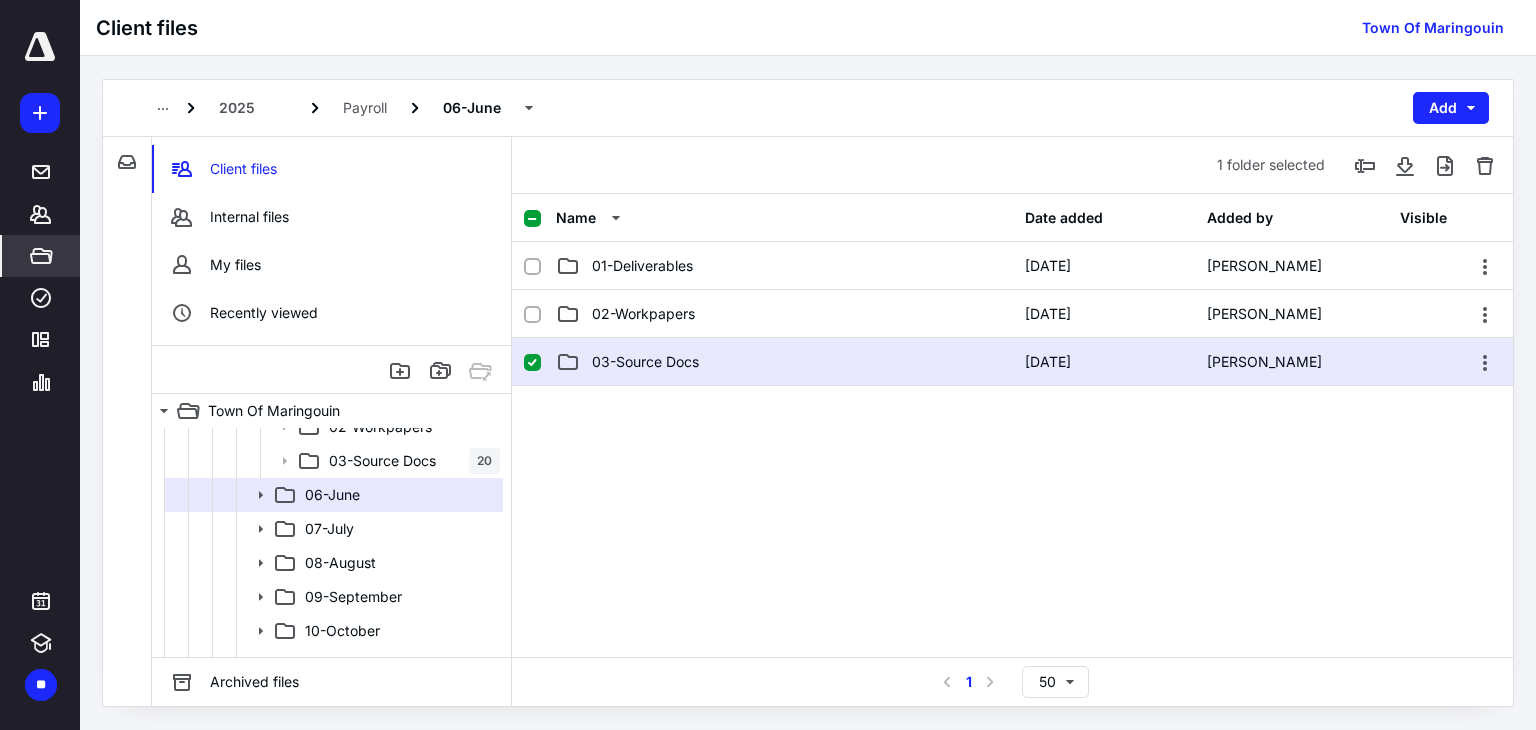 click on "03-Source Docs [DATE] [PERSON_NAME]" at bounding box center [1012, 362] 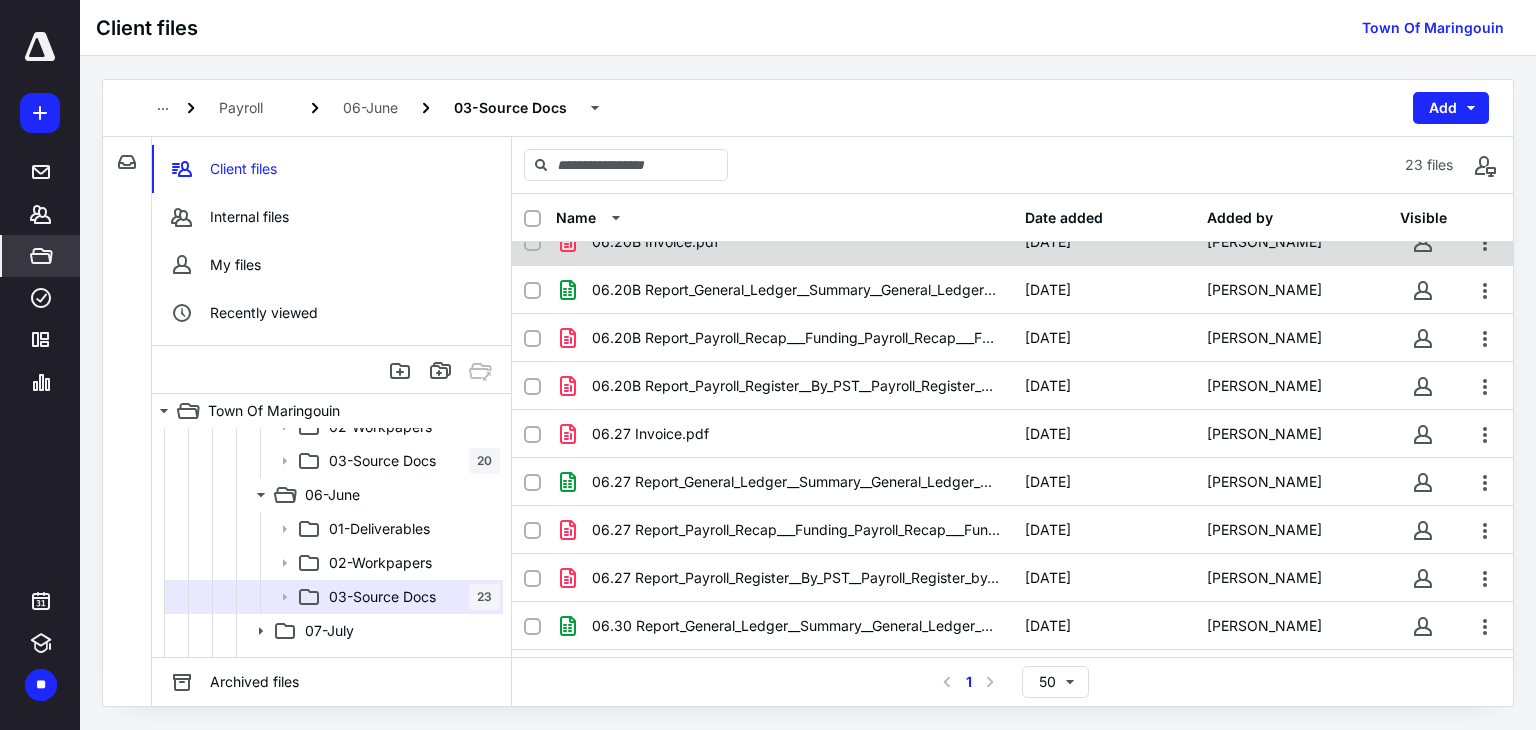 scroll, scrollTop: 684, scrollLeft: 0, axis: vertical 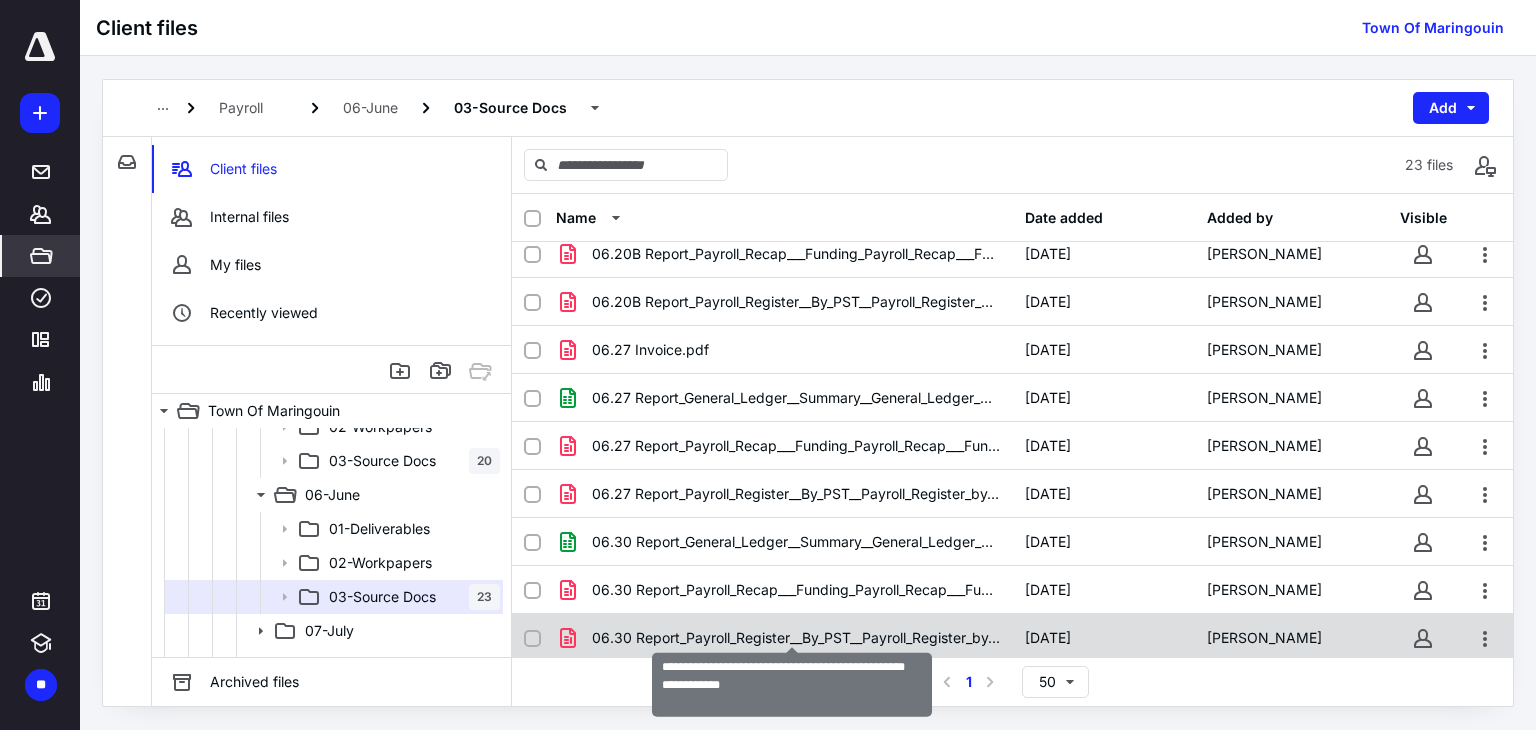 click on "06.30 Report_Payroll_Register__By_PST__Payroll_Register_by.pdf" at bounding box center [796, 638] 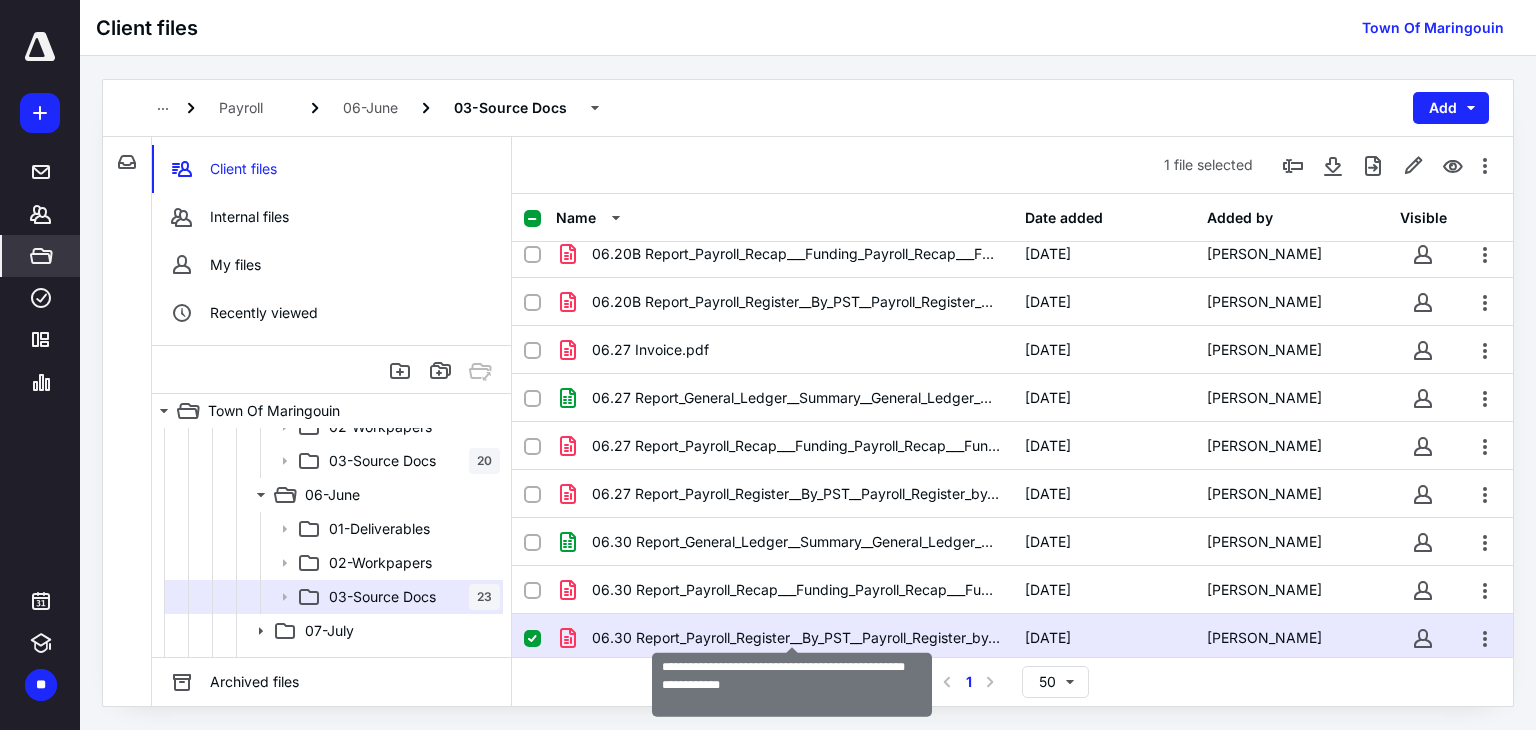 click on "06.30 Report_Payroll_Register__By_PST__Payroll_Register_by.pdf" at bounding box center [796, 638] 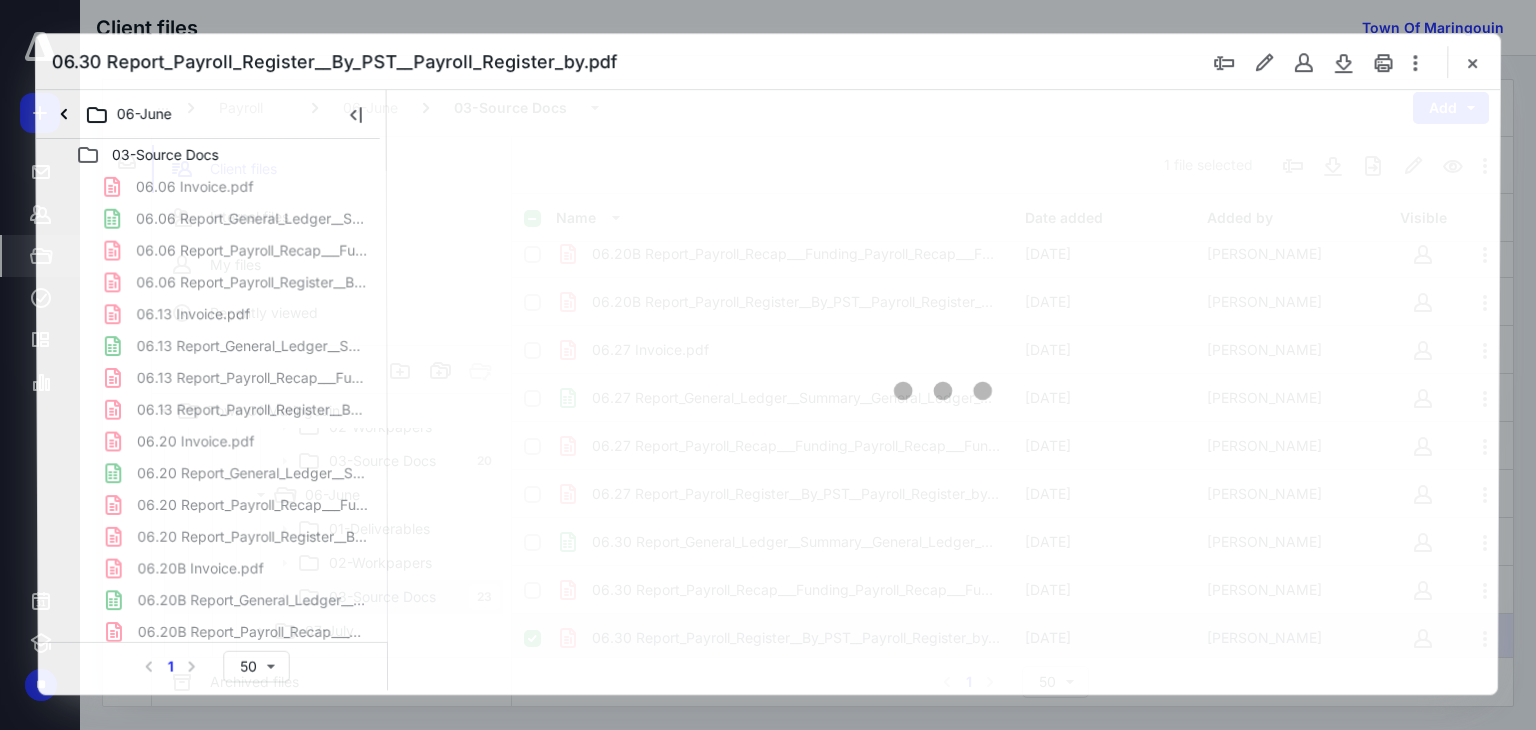 scroll, scrollTop: 0, scrollLeft: 0, axis: both 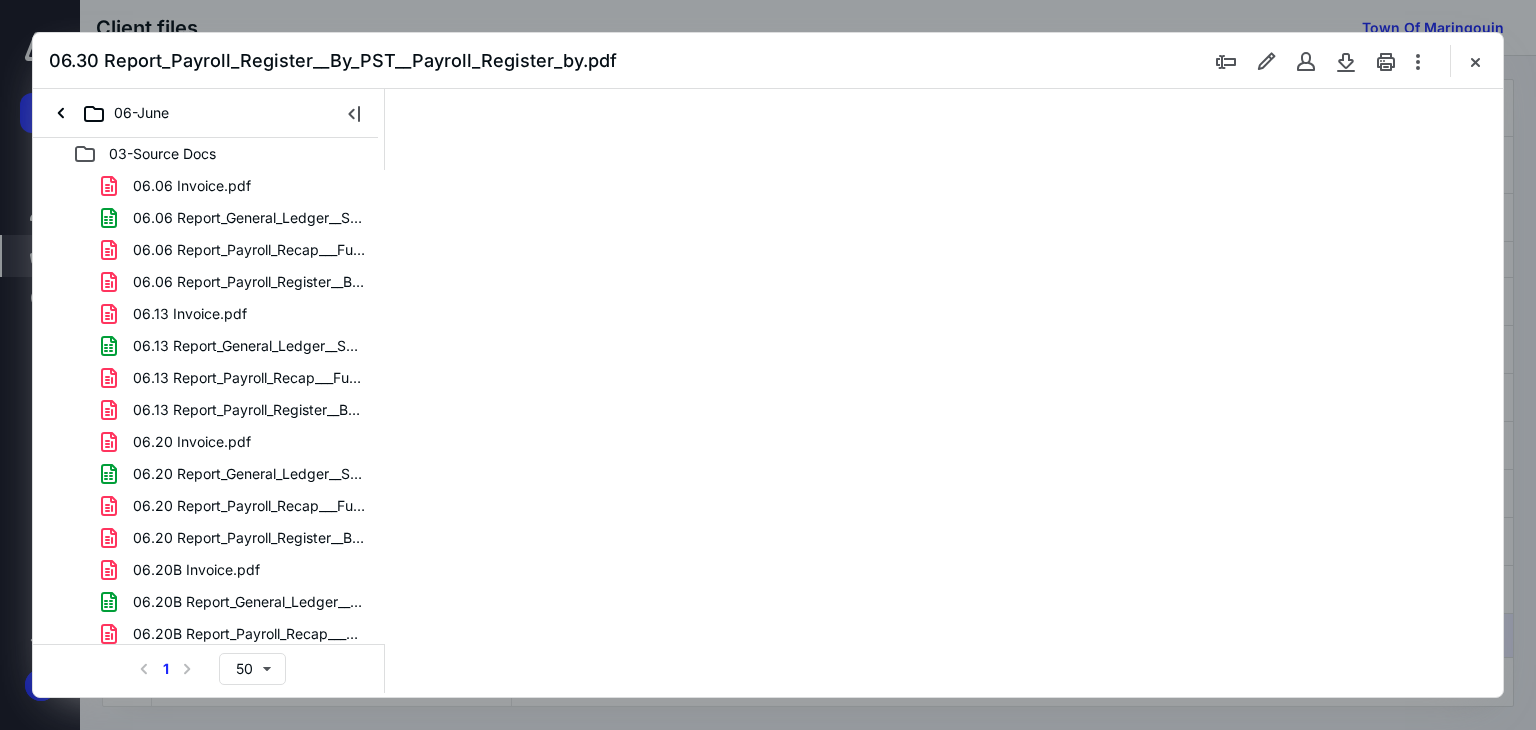 type on "86" 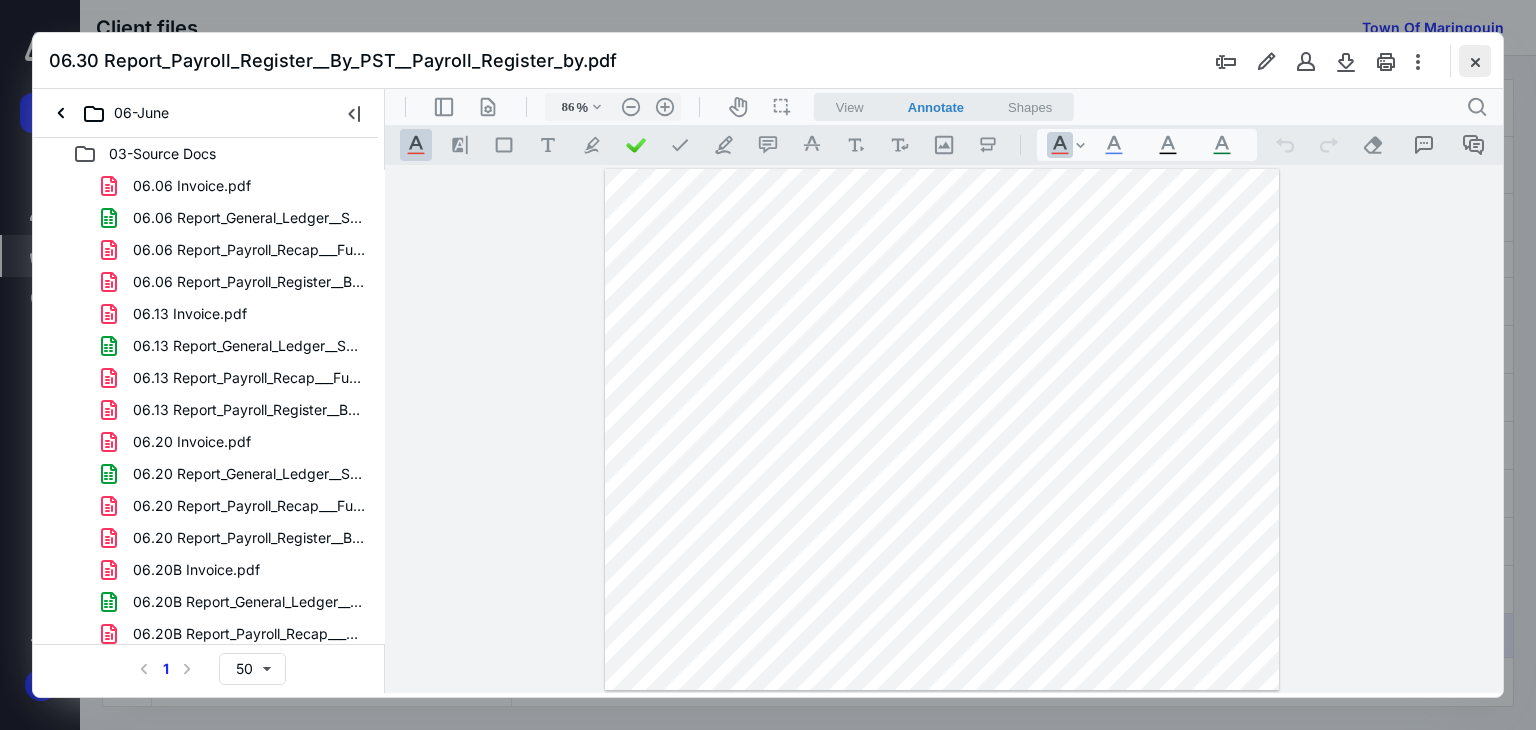 click at bounding box center (1475, 61) 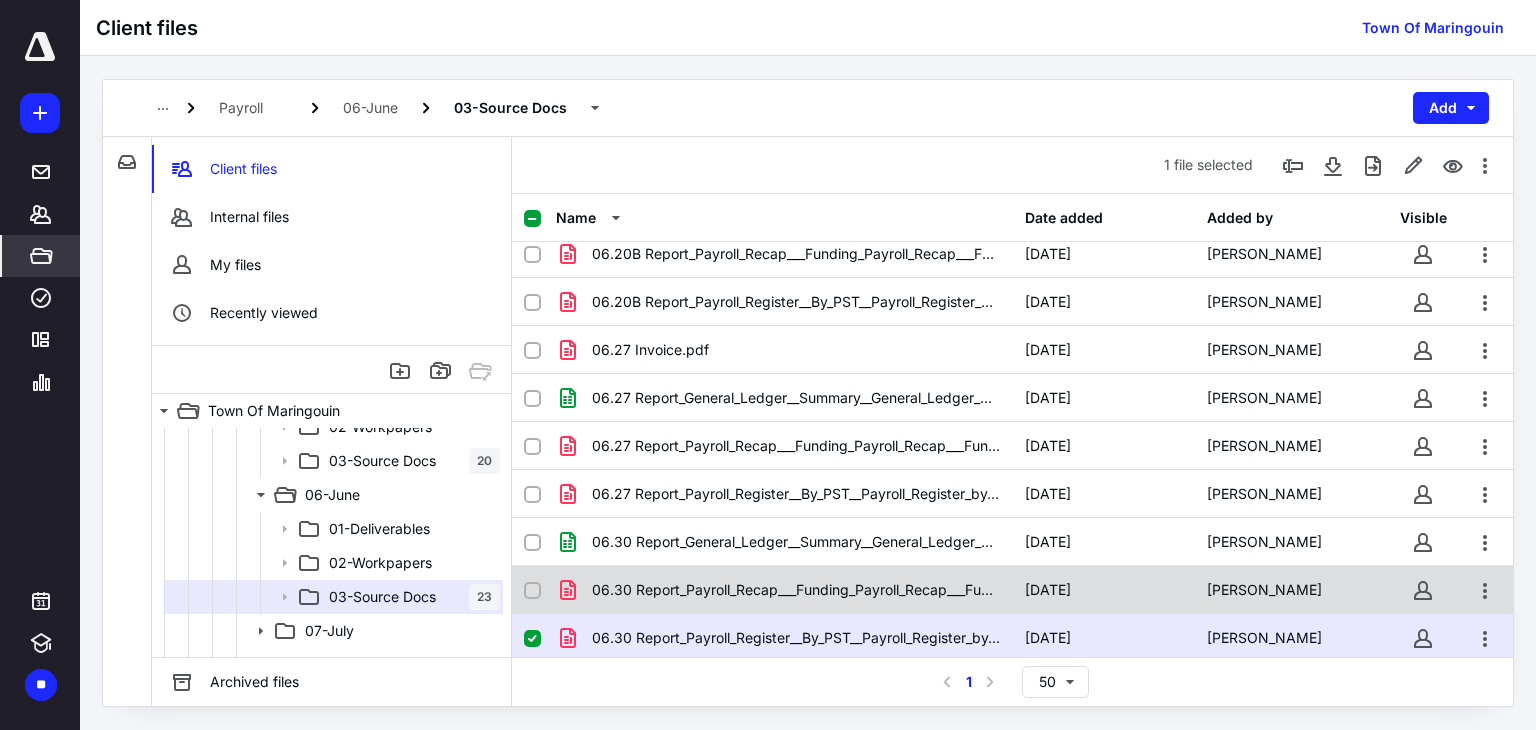 click on "06.30 Report_Payroll_Recap___Funding_Payroll_Recap___Fundi.pdf" at bounding box center [796, 590] 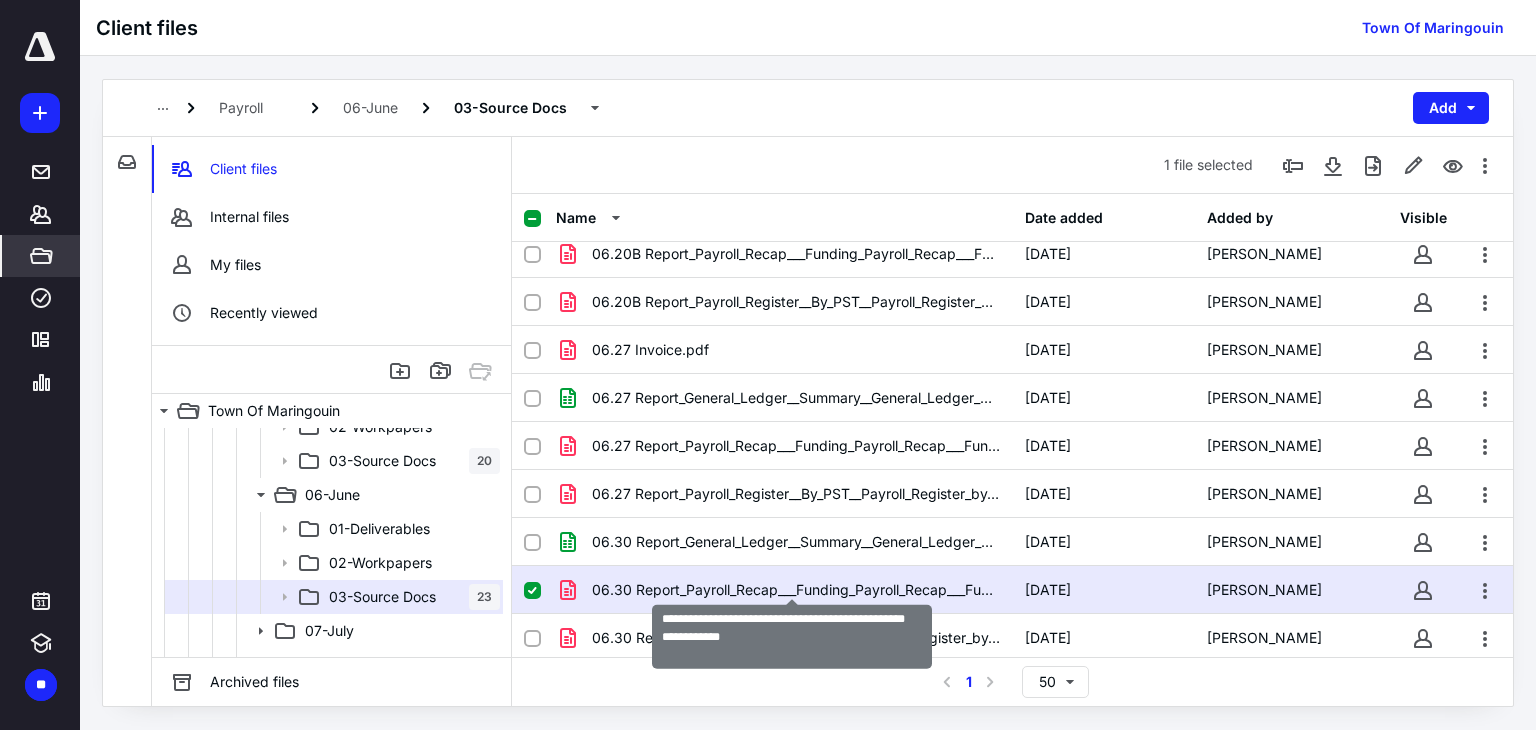 click on "06.30 Report_Payroll_Recap___Funding_Payroll_Recap___Fundi.pdf" at bounding box center (796, 590) 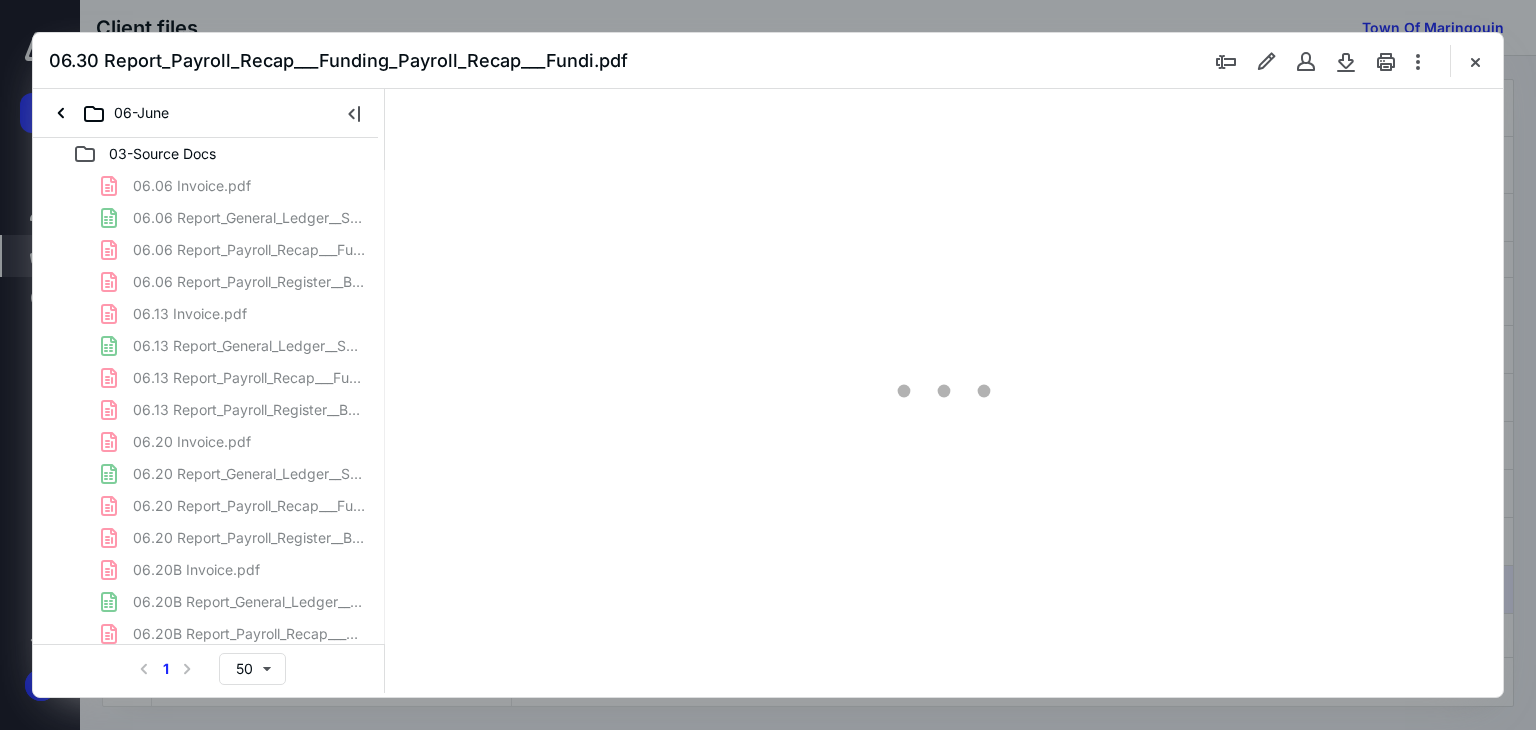 scroll, scrollTop: 0, scrollLeft: 0, axis: both 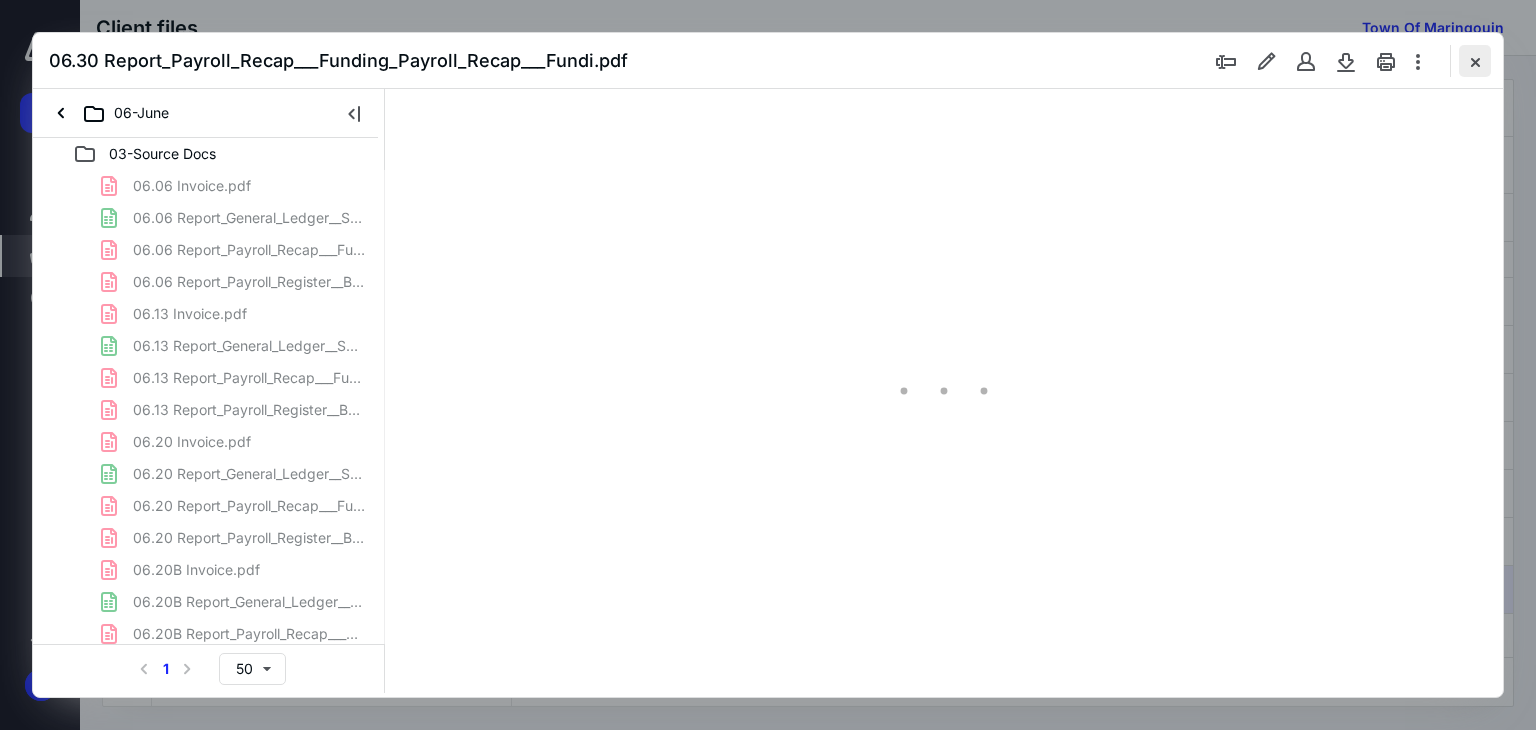 type on "66" 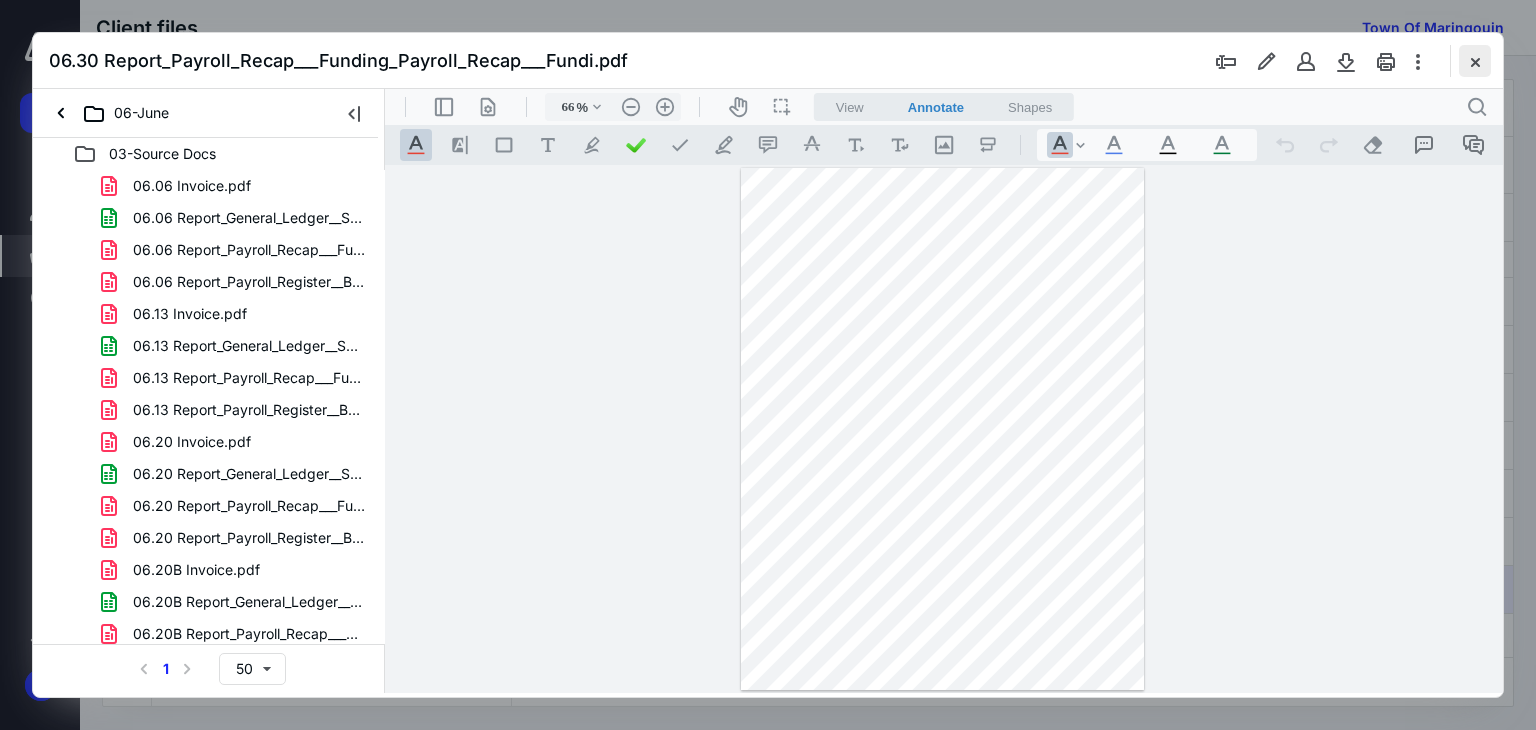 click at bounding box center (1475, 61) 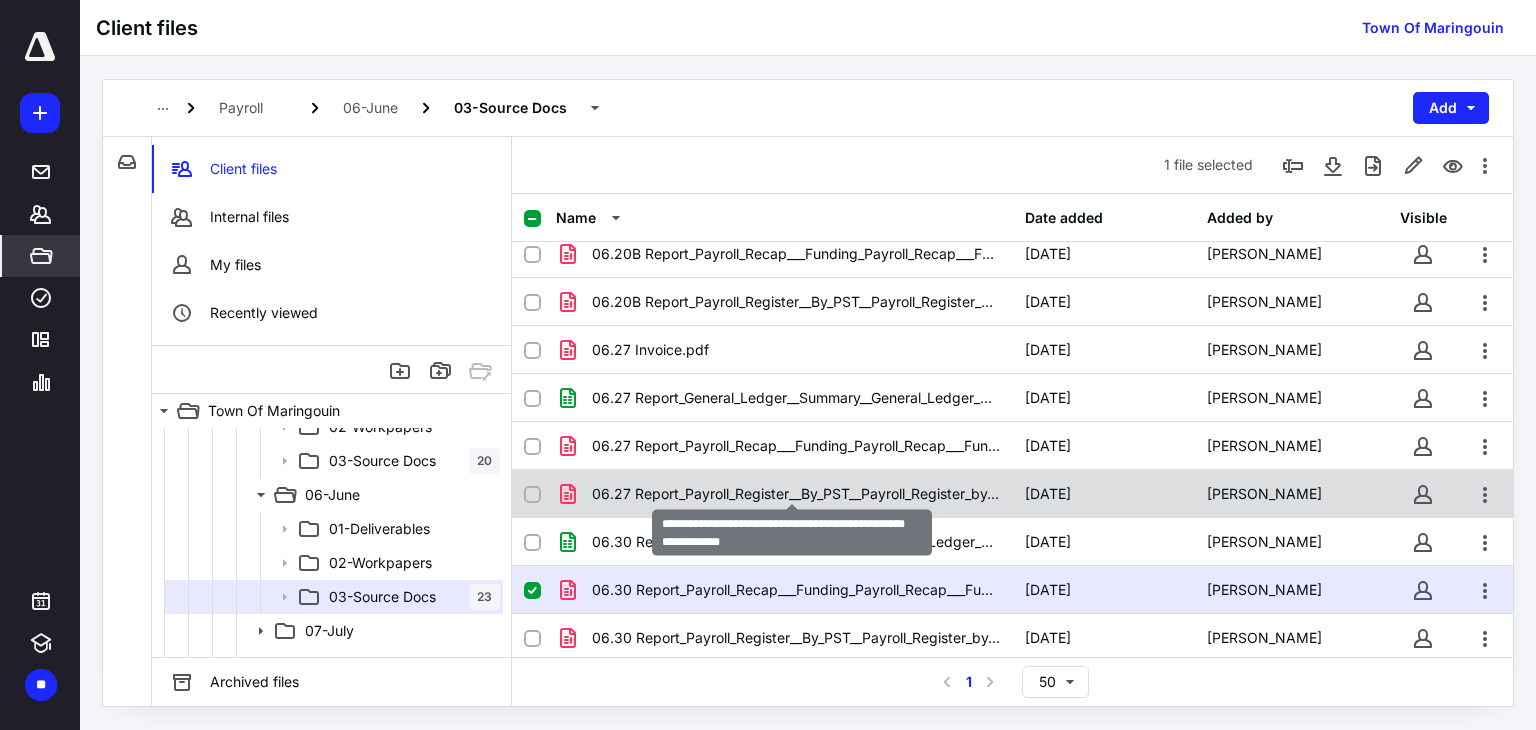 click on "06.27 Report_Payroll_Register__By_PST__Payroll_Register_by.pdf" at bounding box center (796, 494) 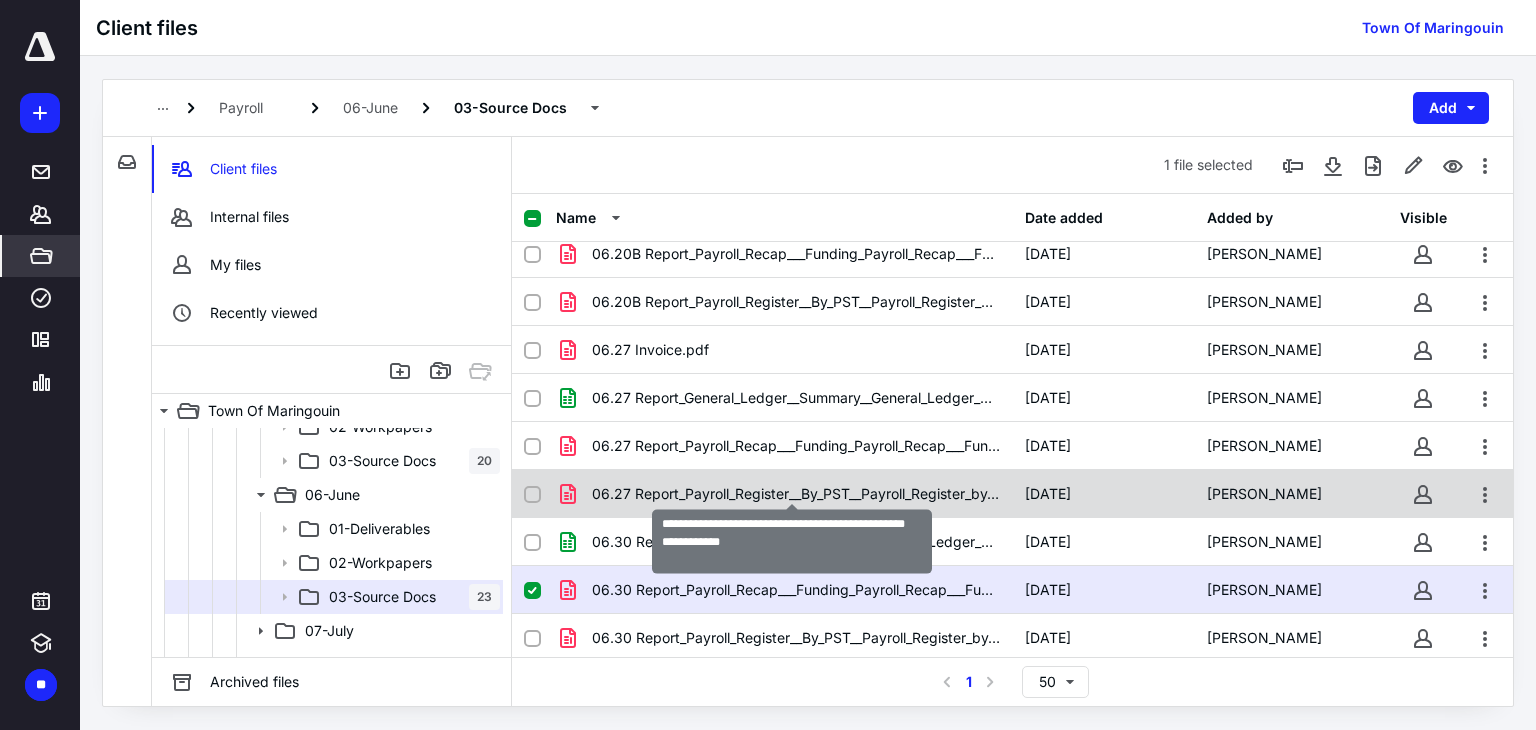click on "06.27 Report_Payroll_Register__By_PST__Payroll_Register_by.pdf" at bounding box center (796, 494) 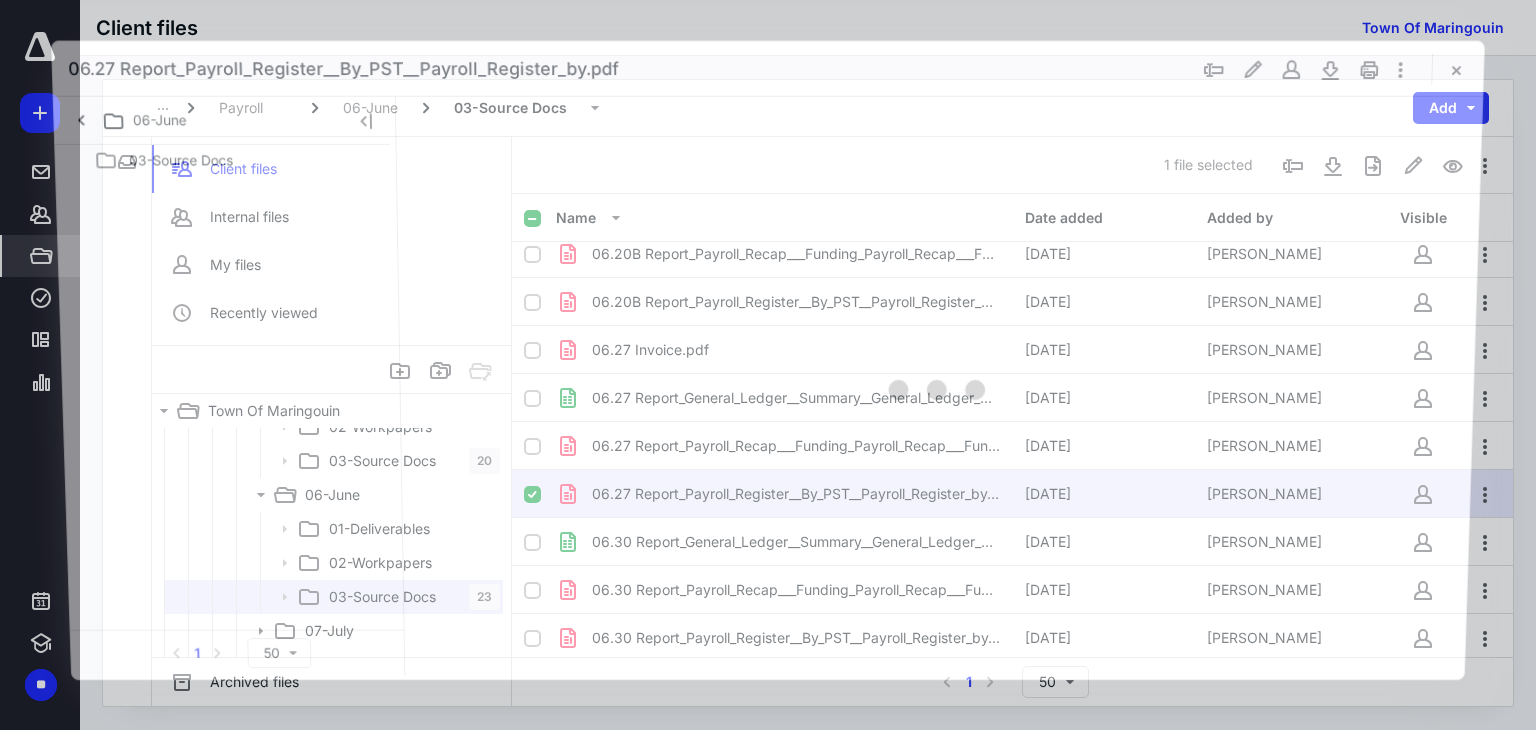 scroll, scrollTop: 0, scrollLeft: 0, axis: both 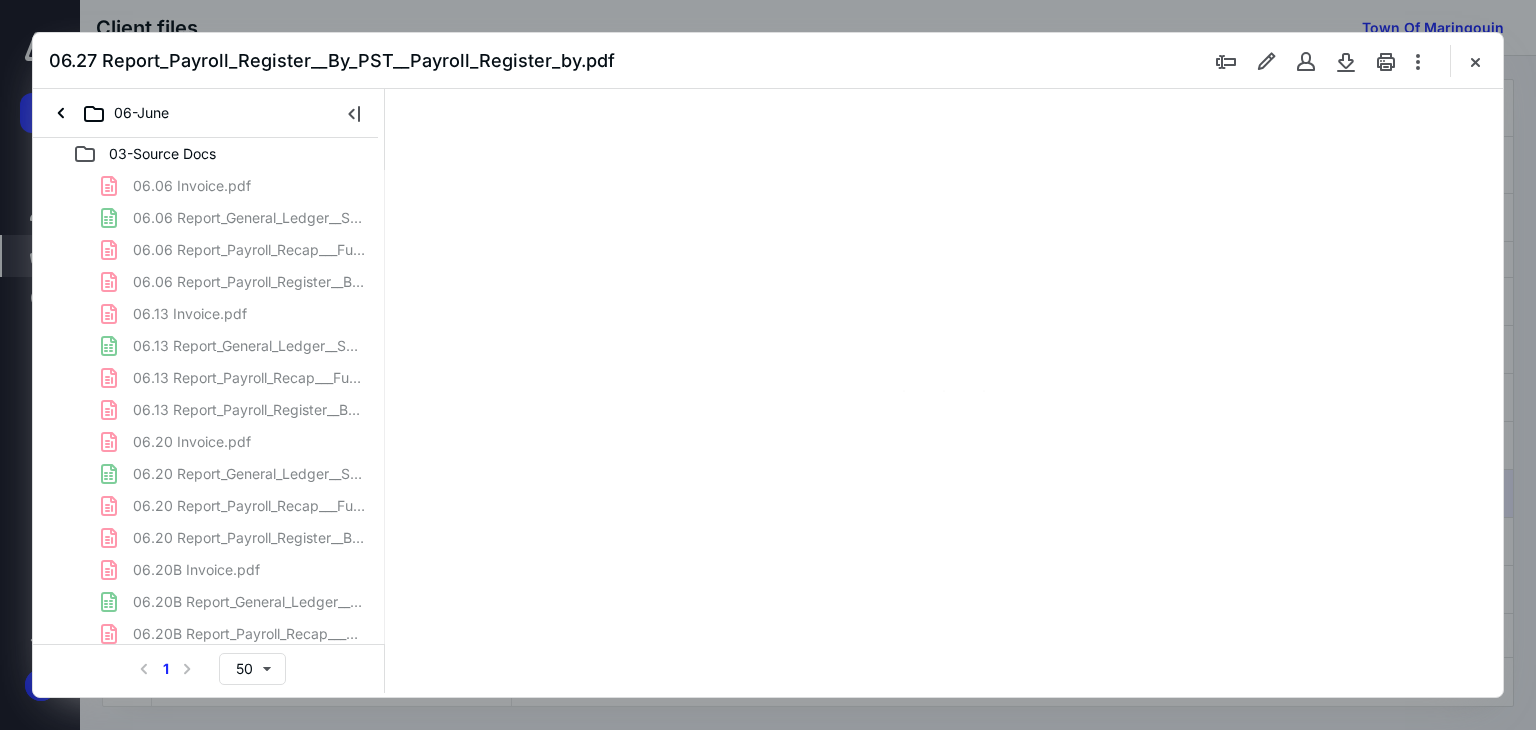 type on "86" 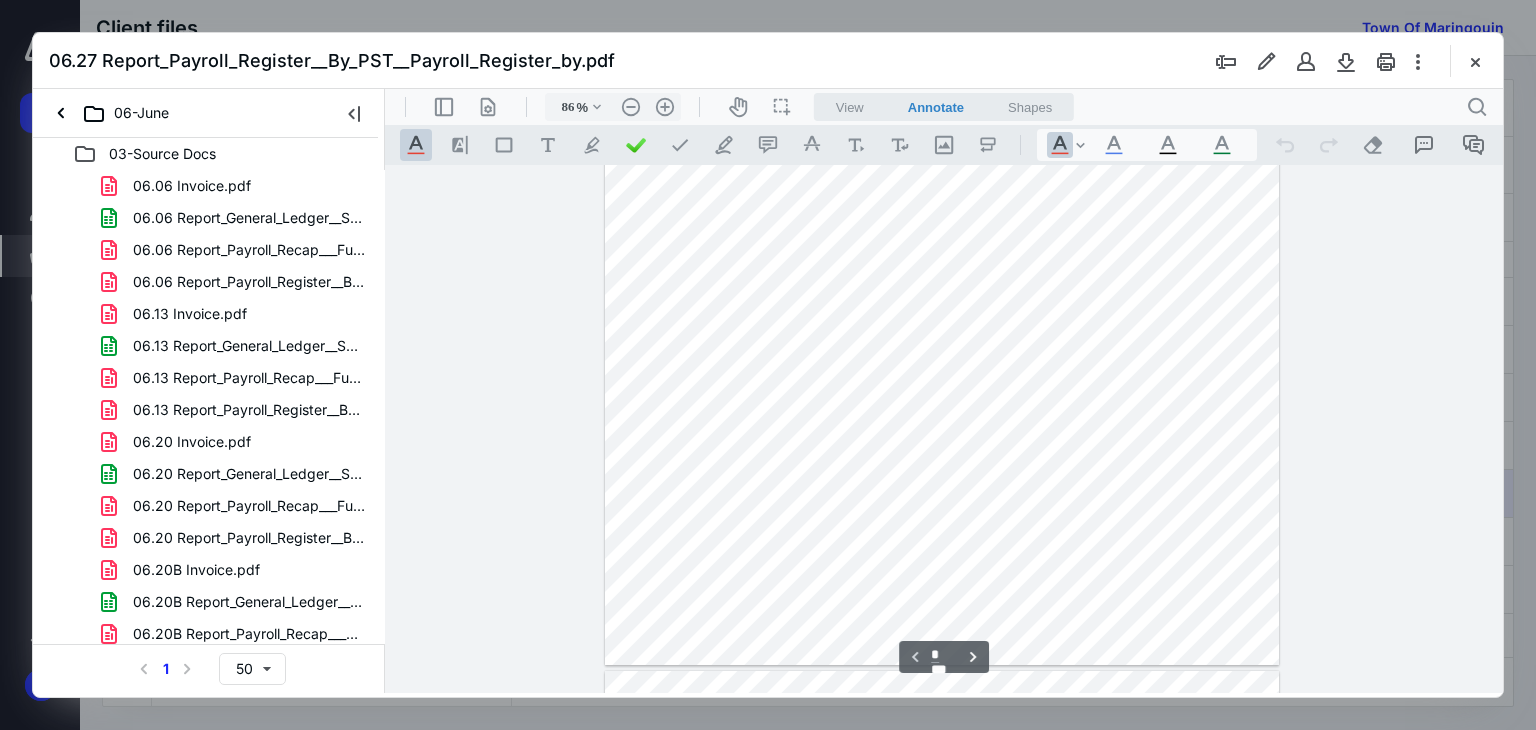 scroll, scrollTop: 0, scrollLeft: 0, axis: both 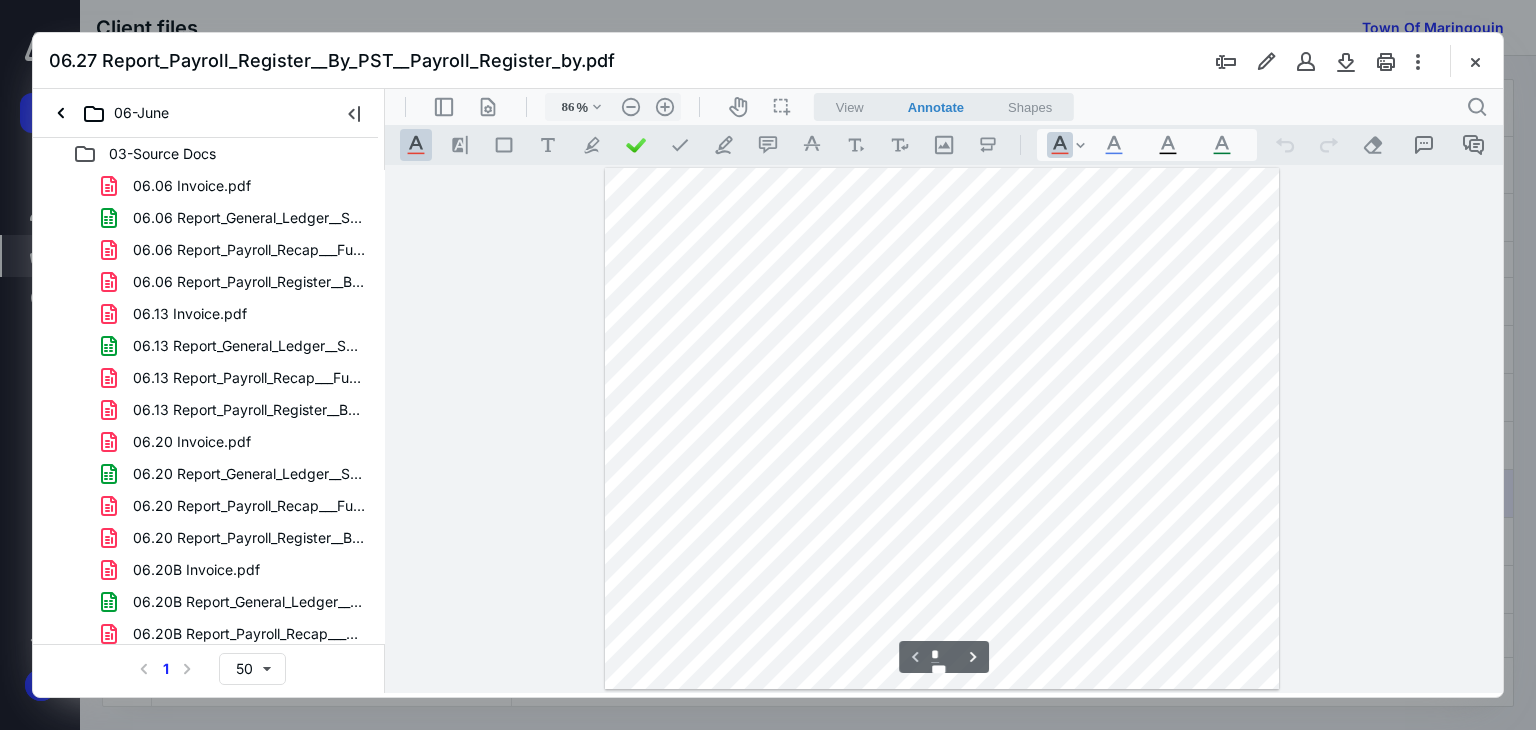 click at bounding box center (1318, 61) 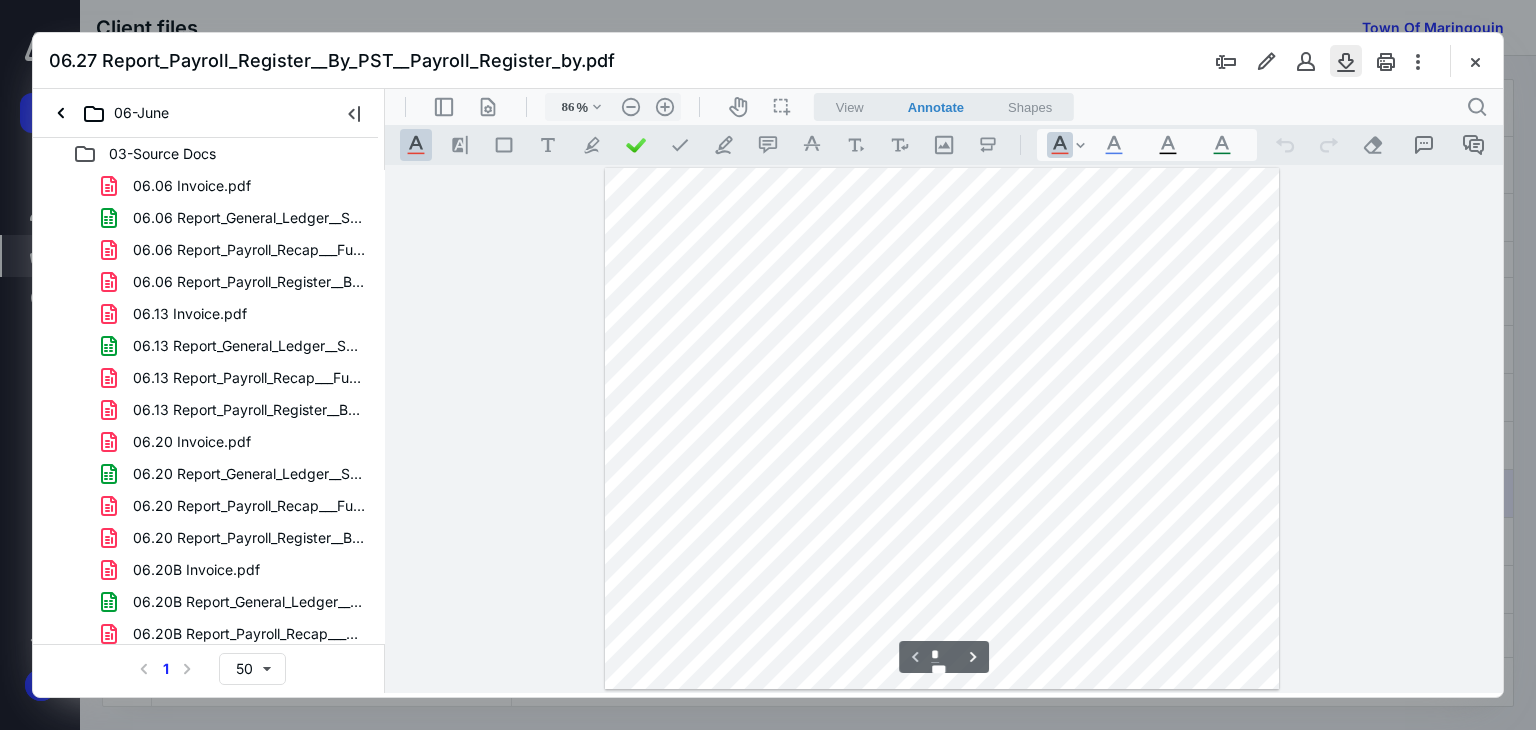 click at bounding box center [1346, 61] 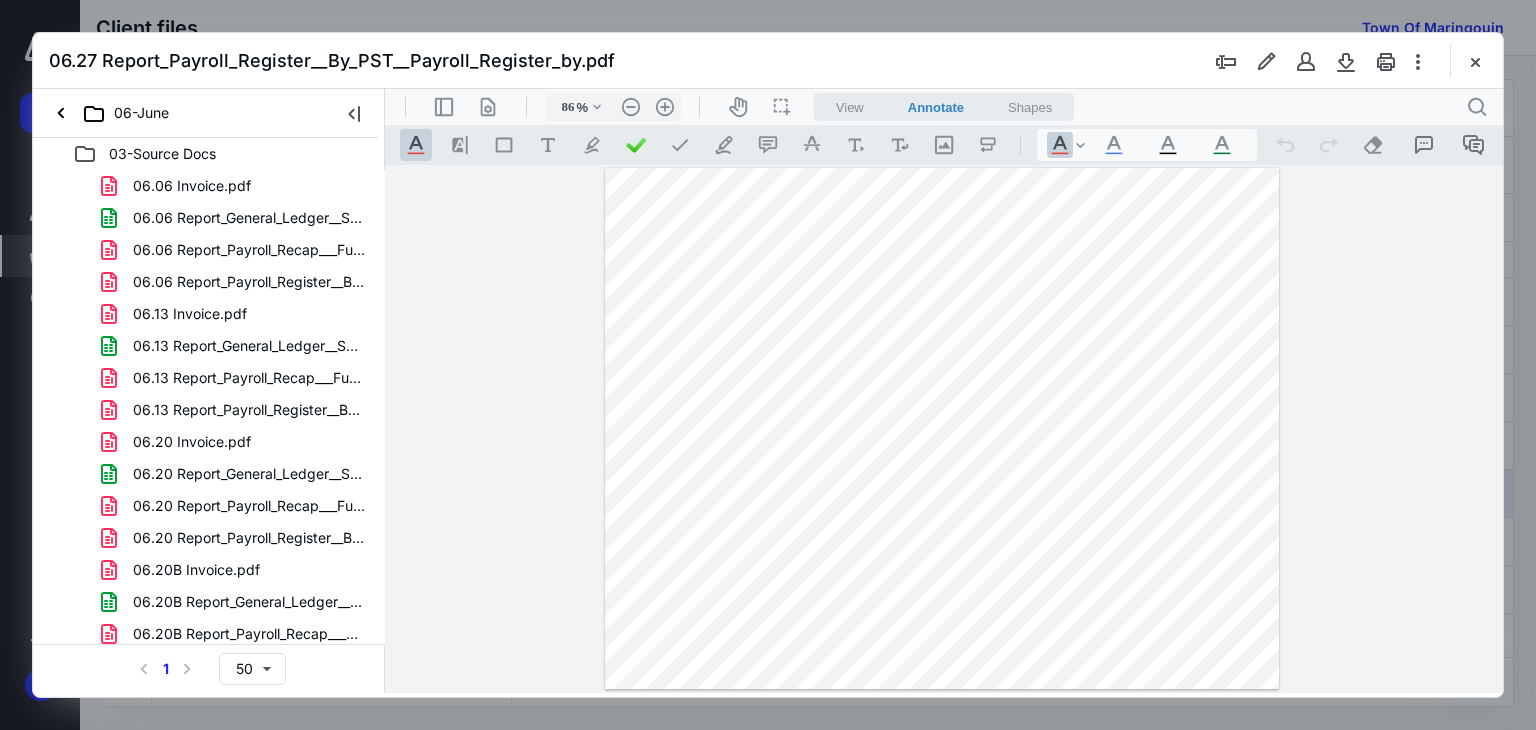 drag, startPoint x: 1463, startPoint y: 55, endPoint x: 1296, endPoint y: 181, distance: 209.20087 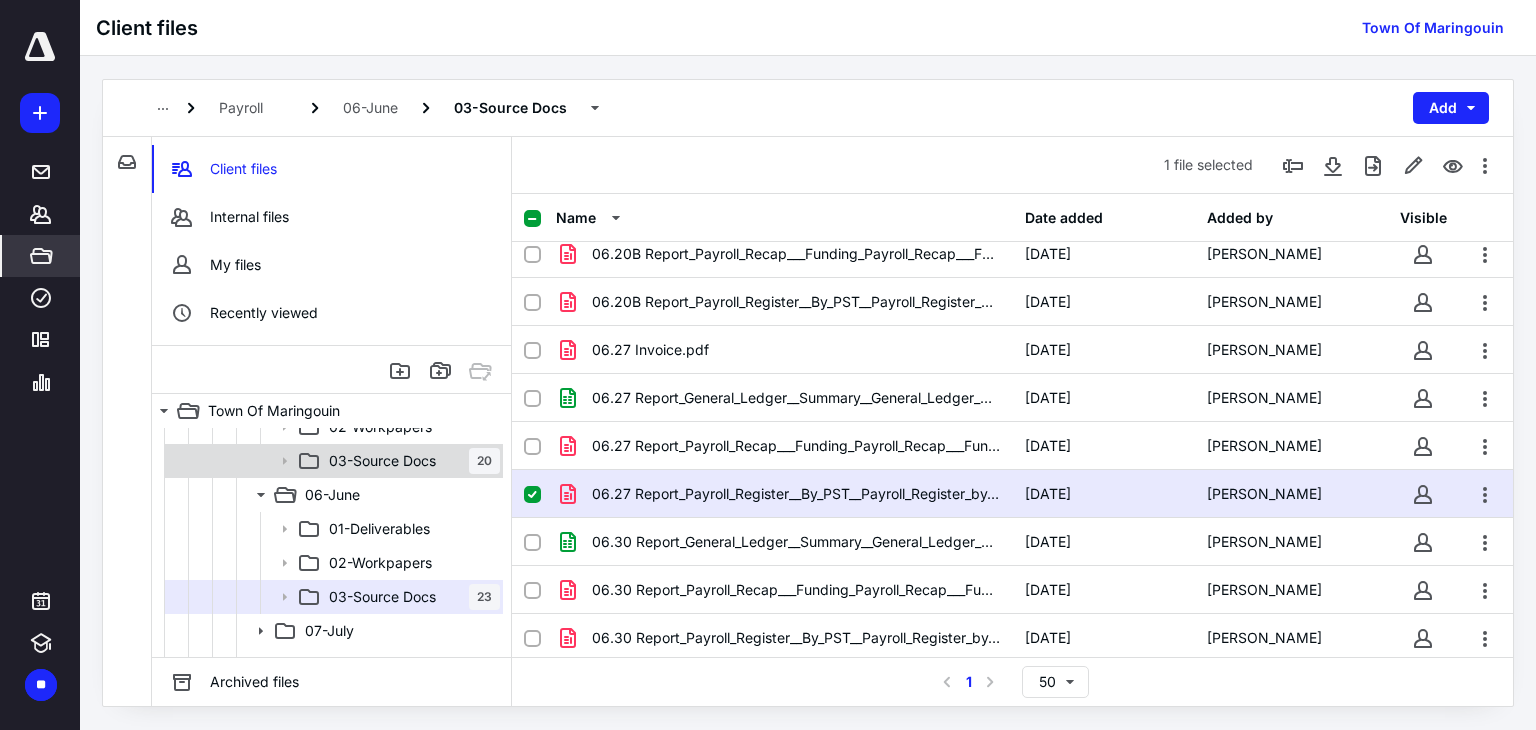 click on "03-Source Docs" at bounding box center (382, 461) 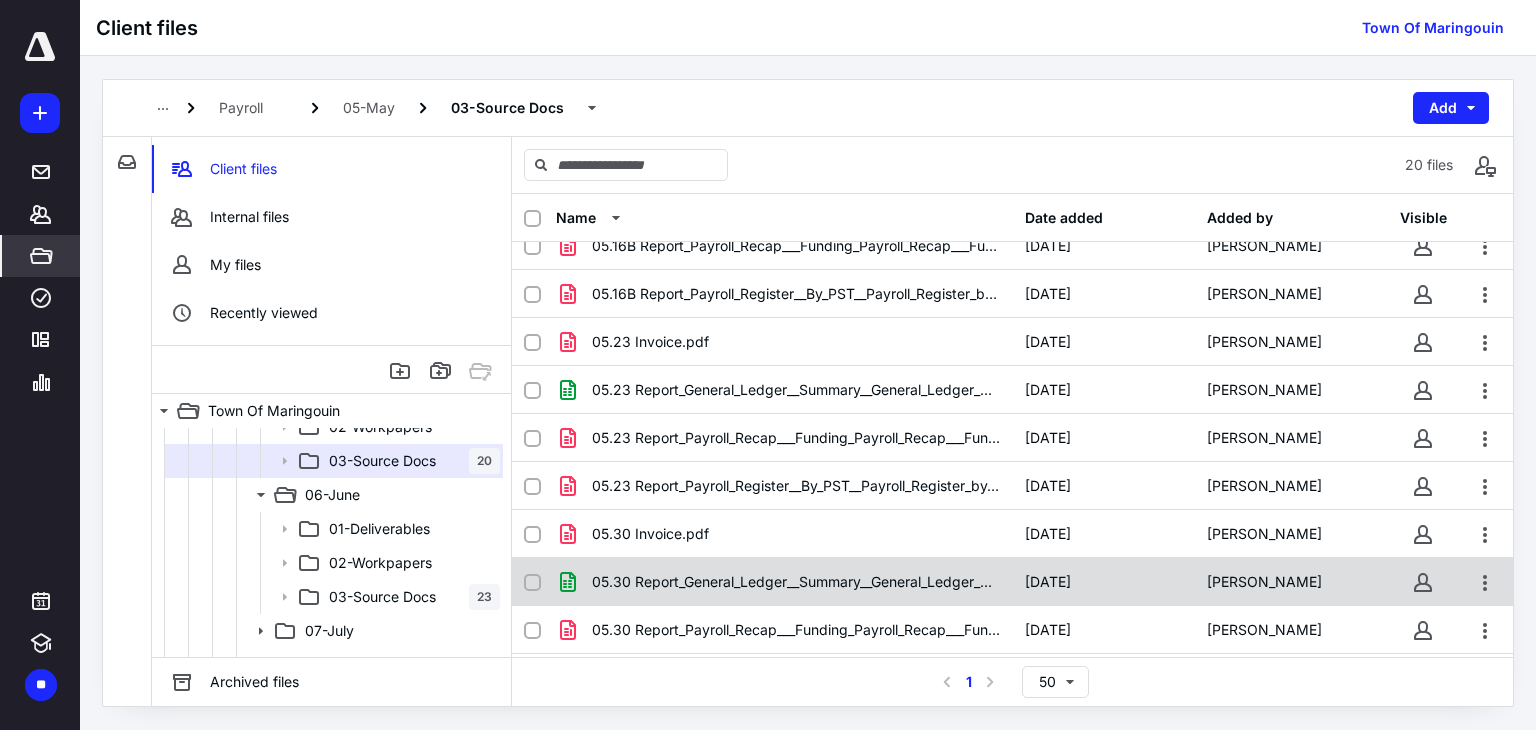 scroll, scrollTop: 540, scrollLeft: 0, axis: vertical 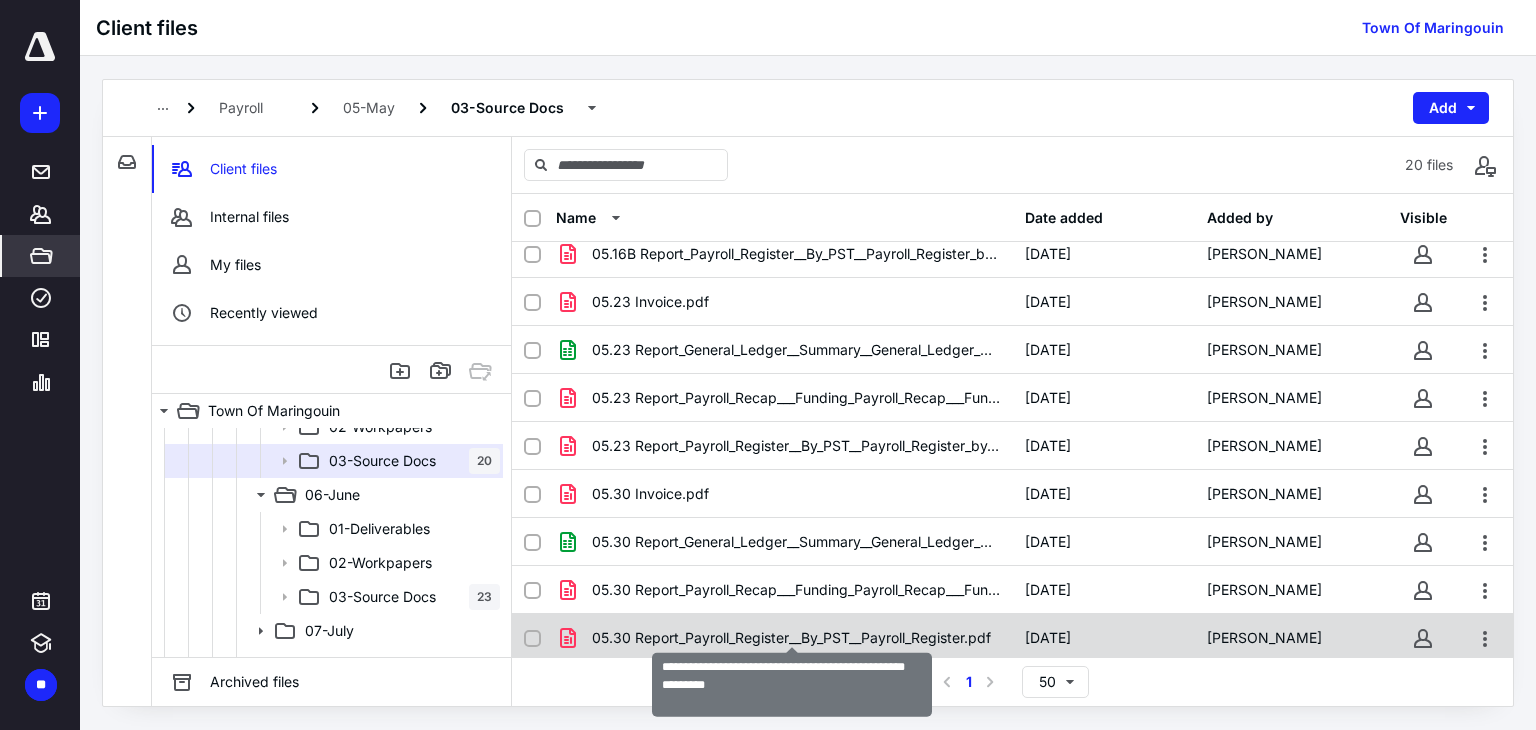 click on "05.30 Report_Payroll_Register__By_PST__Payroll_Register.pdf" at bounding box center [791, 638] 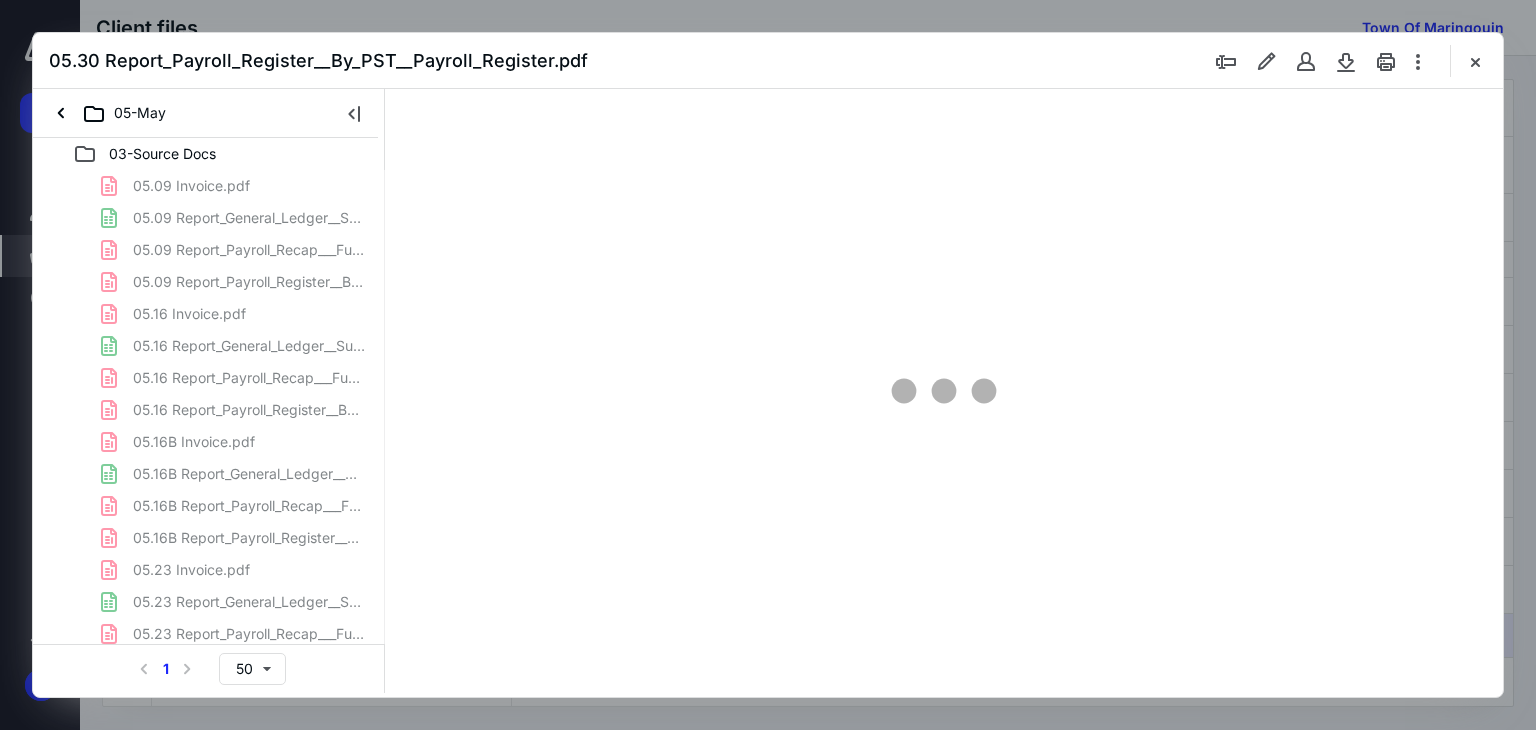 scroll, scrollTop: 0, scrollLeft: 0, axis: both 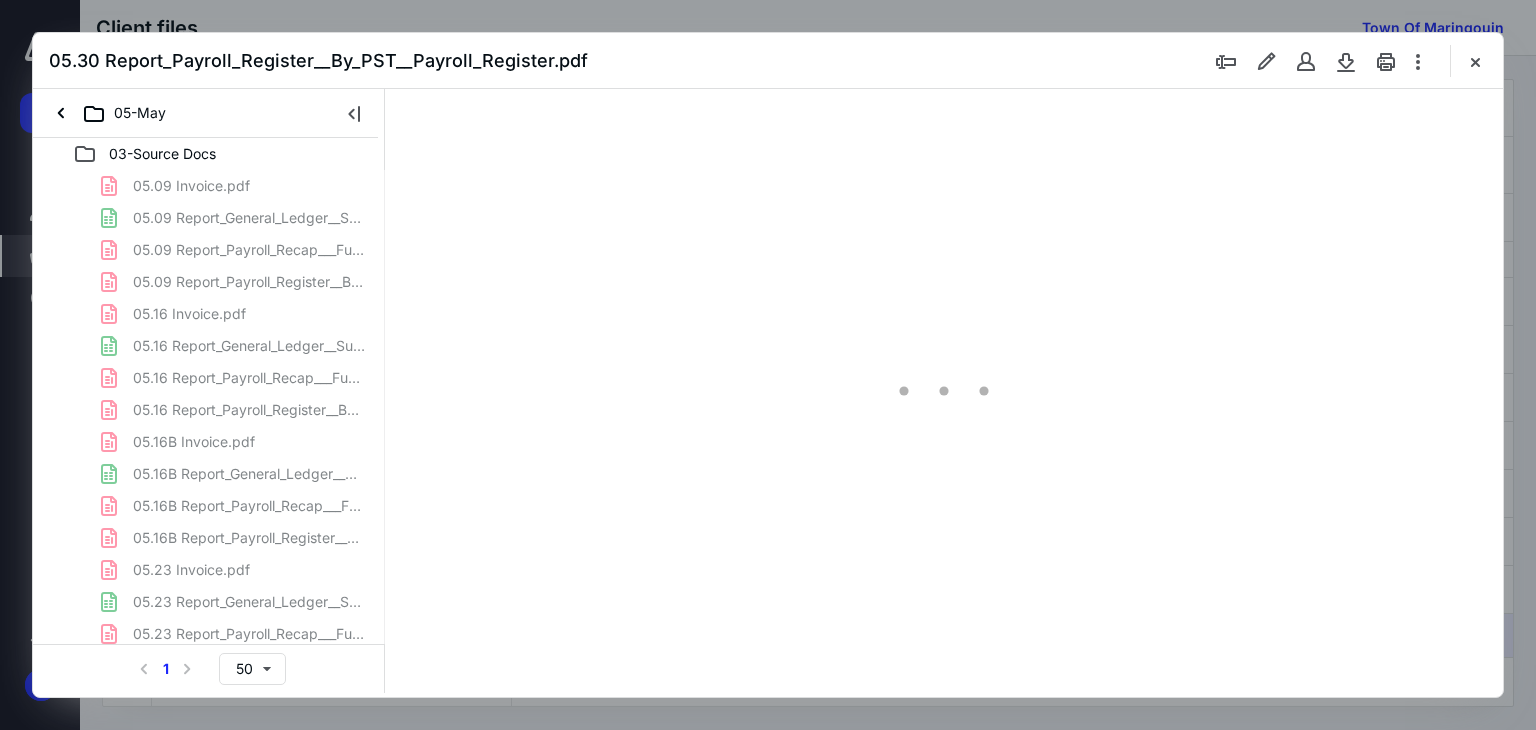 type on "86" 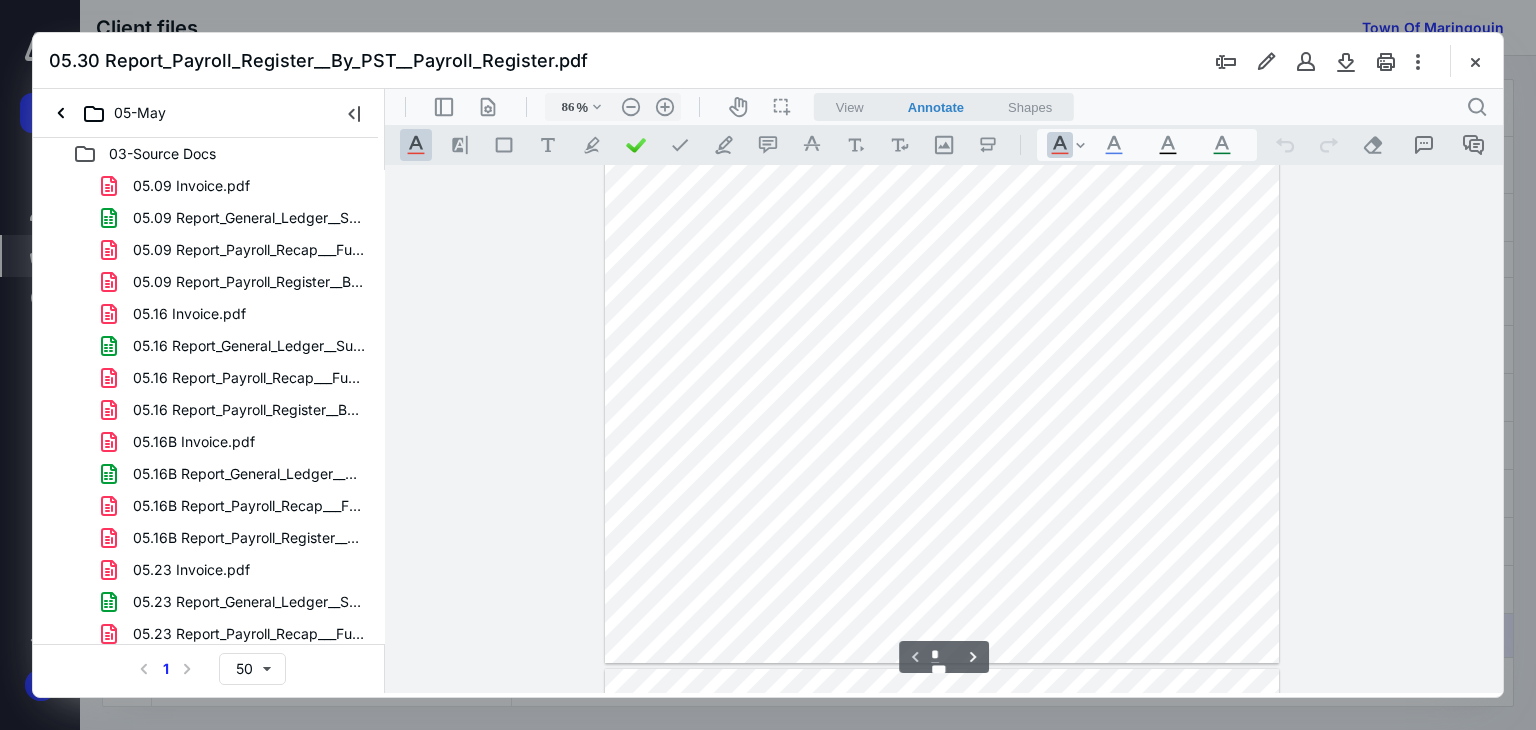 scroll, scrollTop: 0, scrollLeft: 0, axis: both 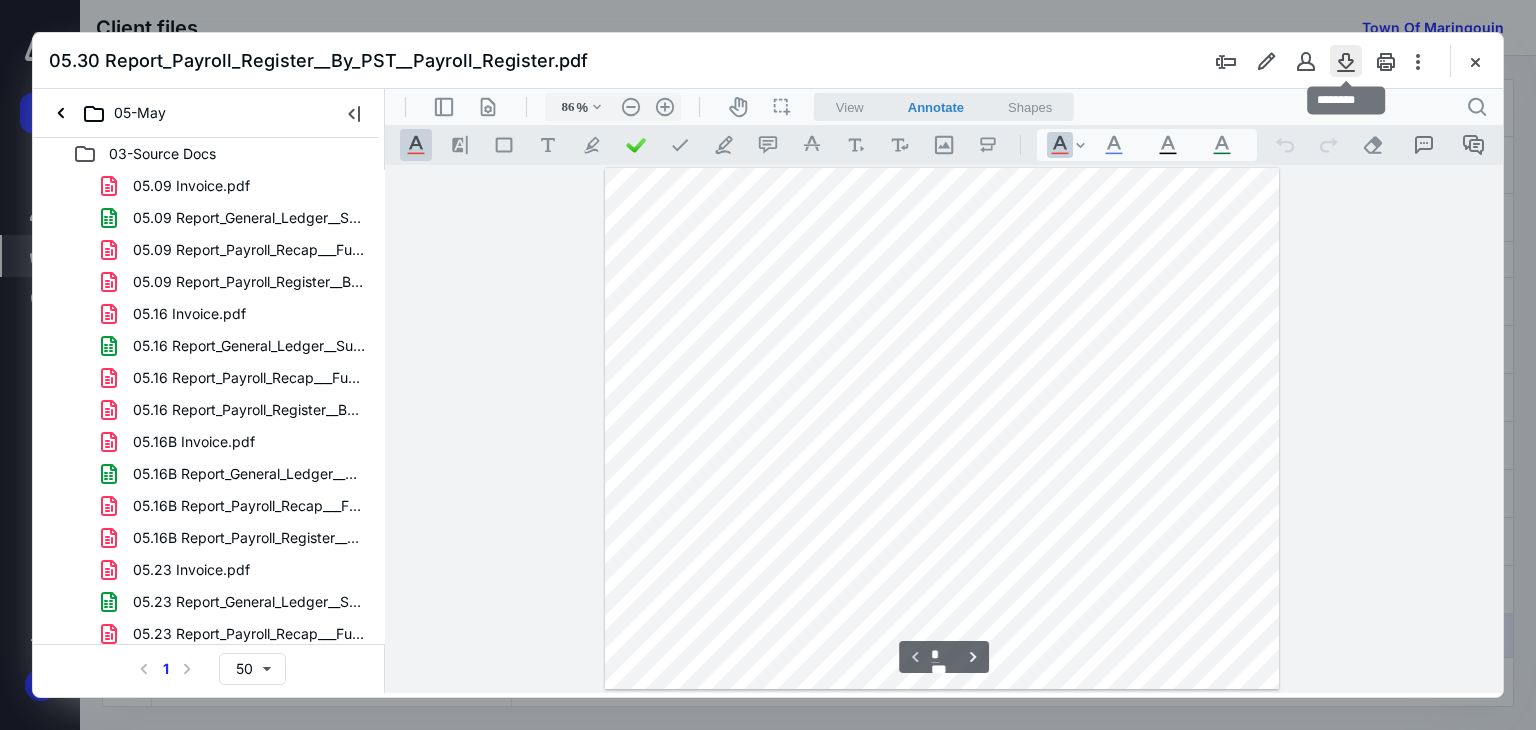 click at bounding box center [1346, 61] 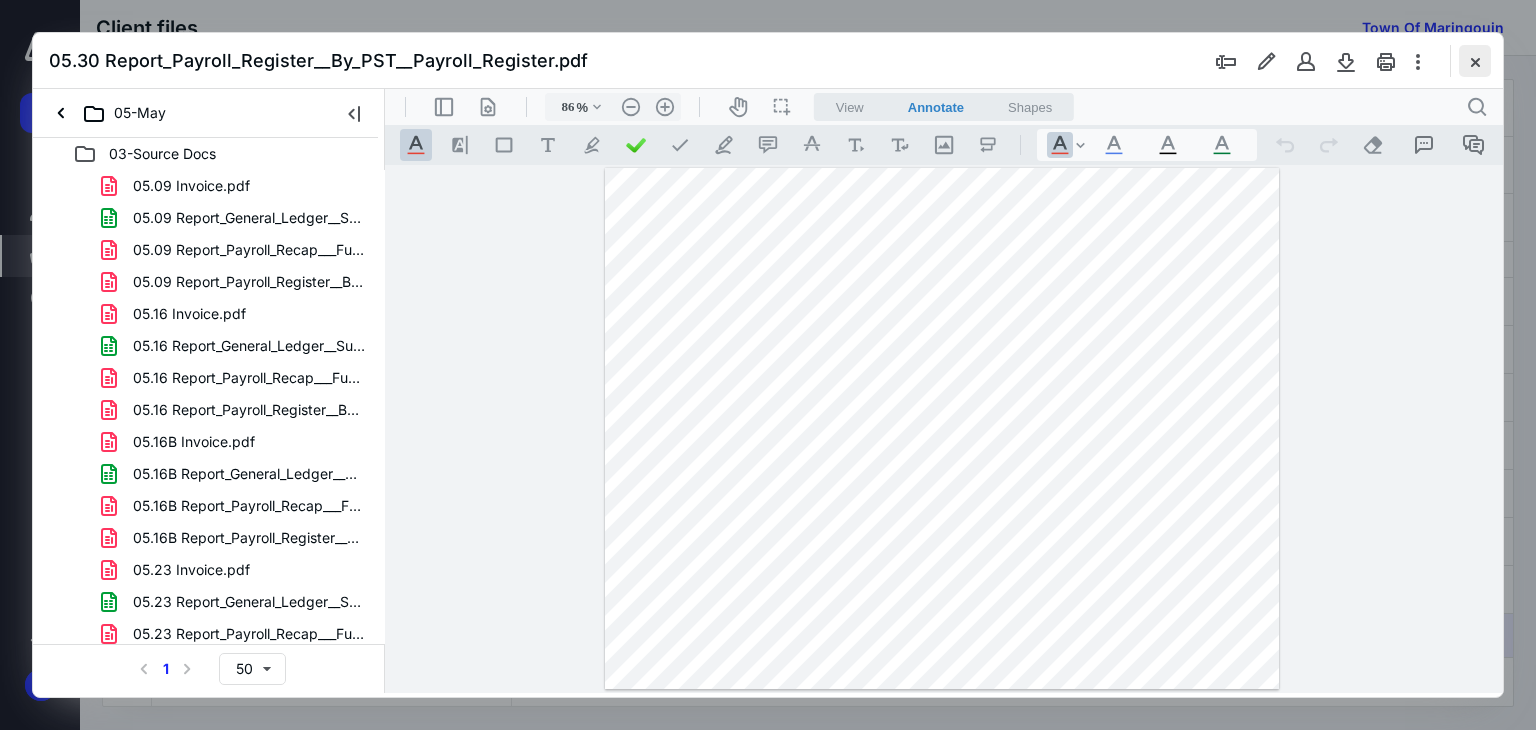 click at bounding box center (1475, 61) 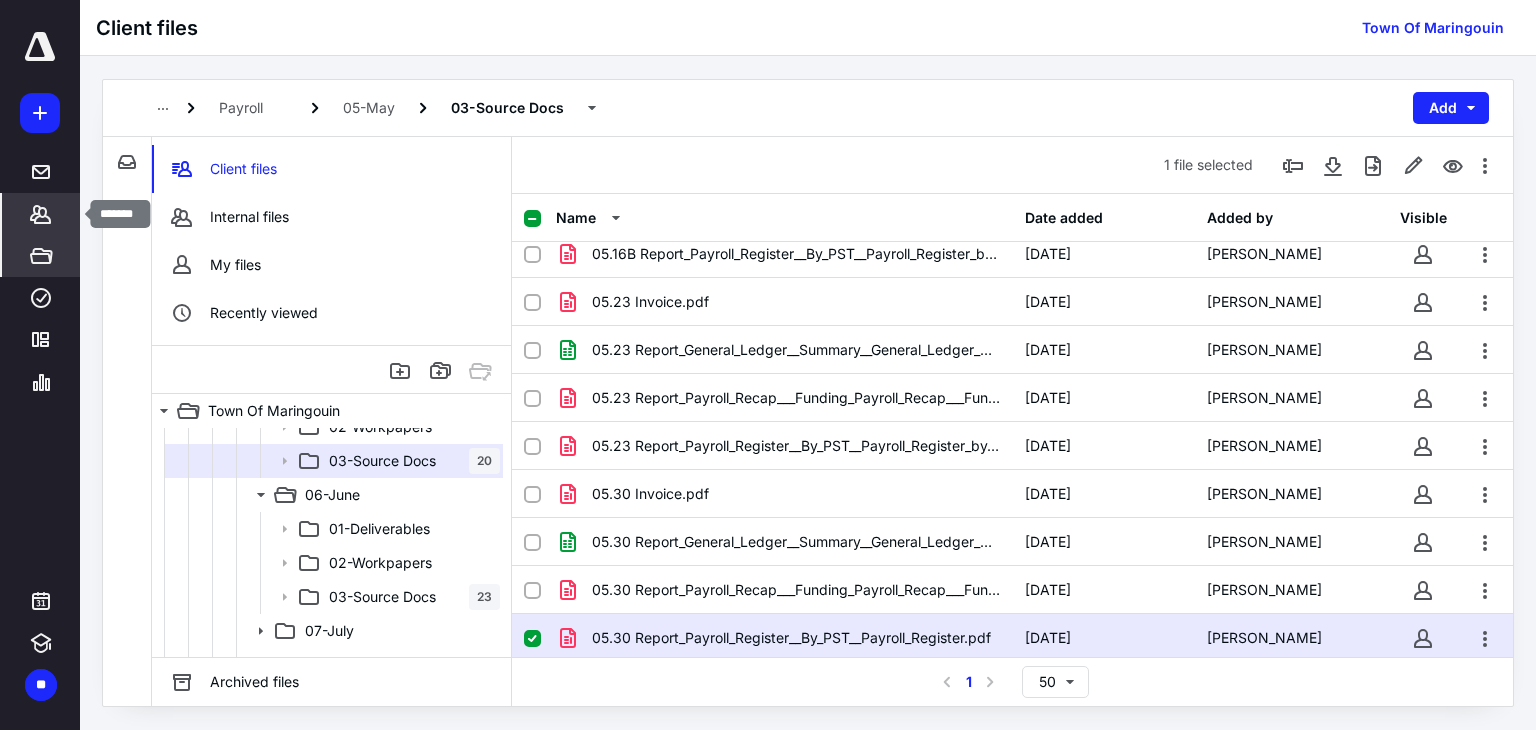click 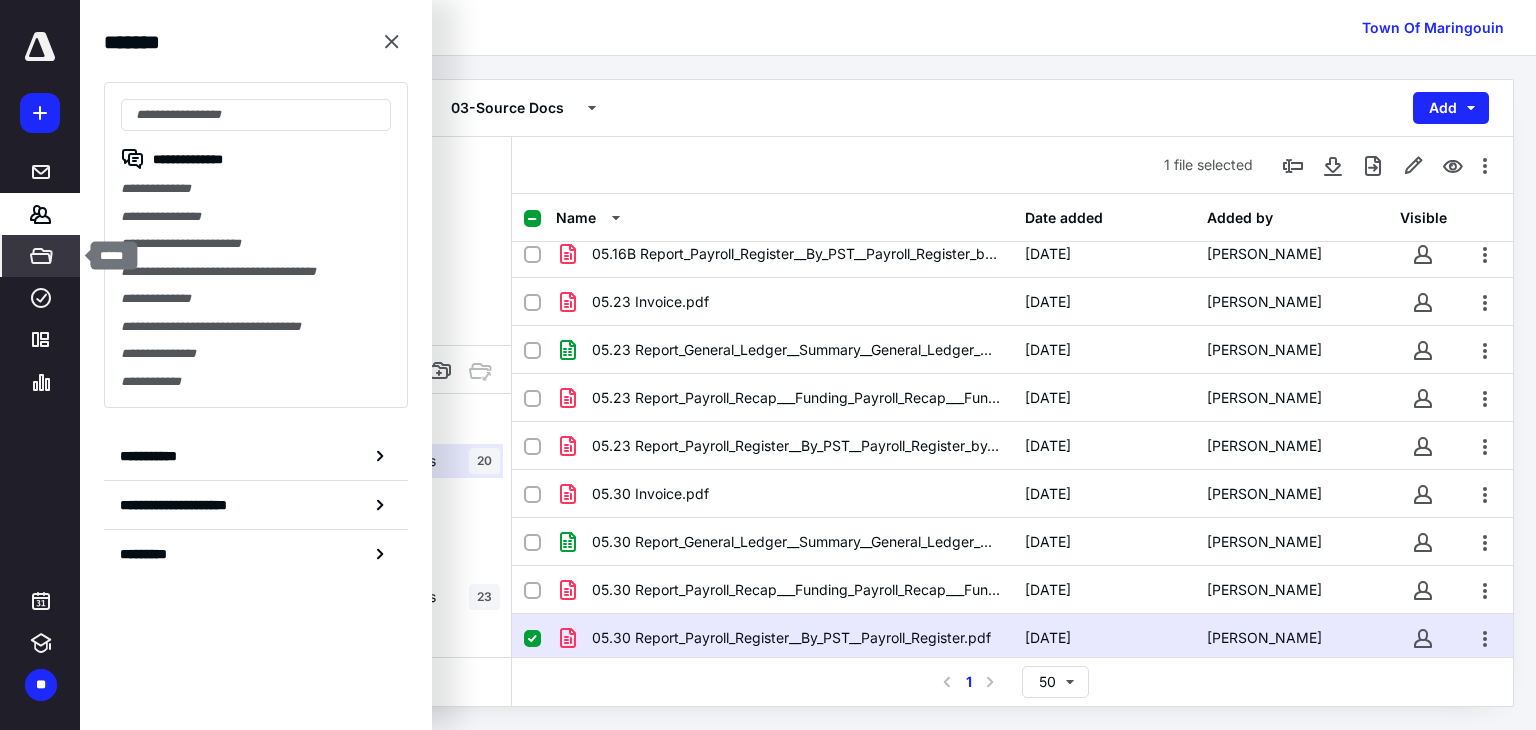 click 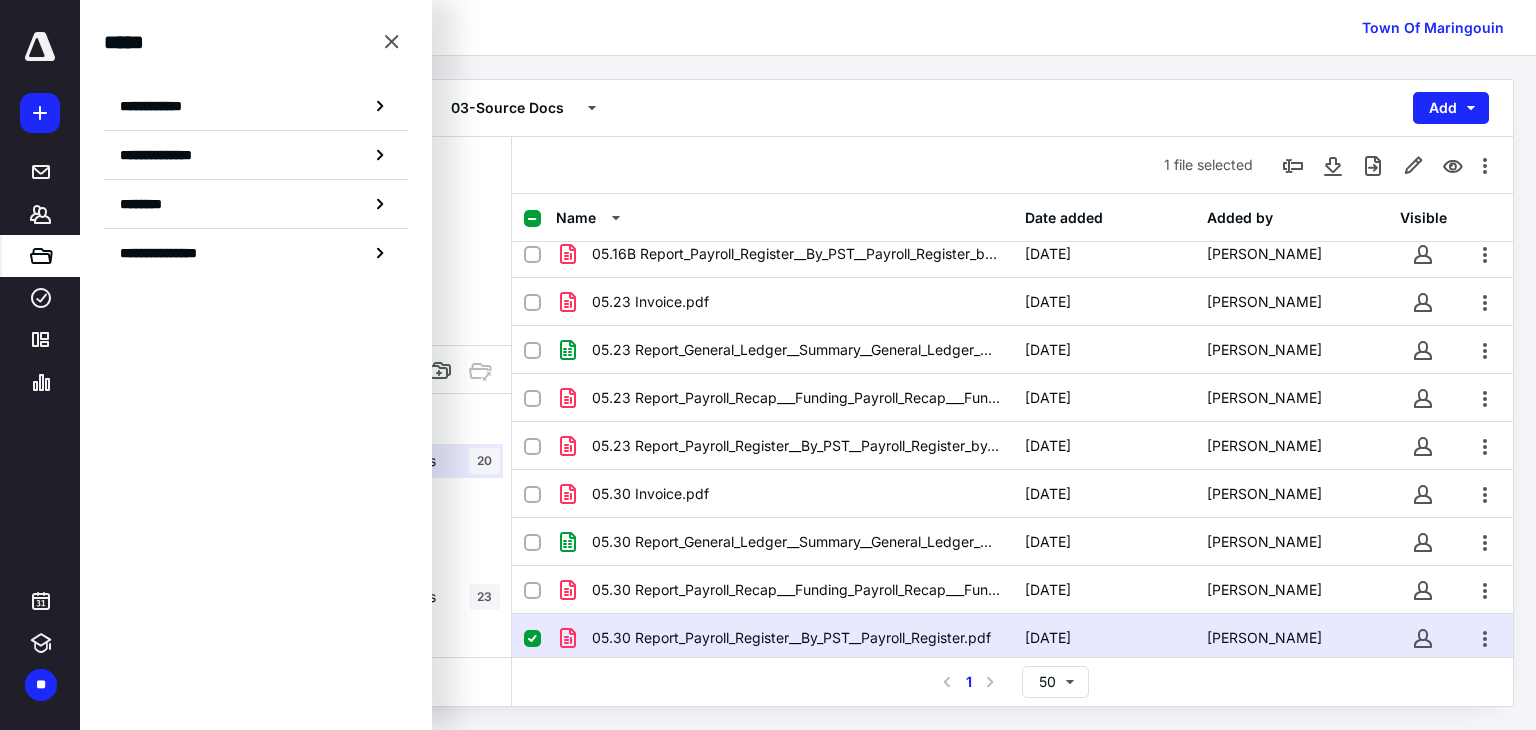 drag, startPoint x: 196, startPoint y: 149, endPoint x: 211, endPoint y: 149, distance: 15 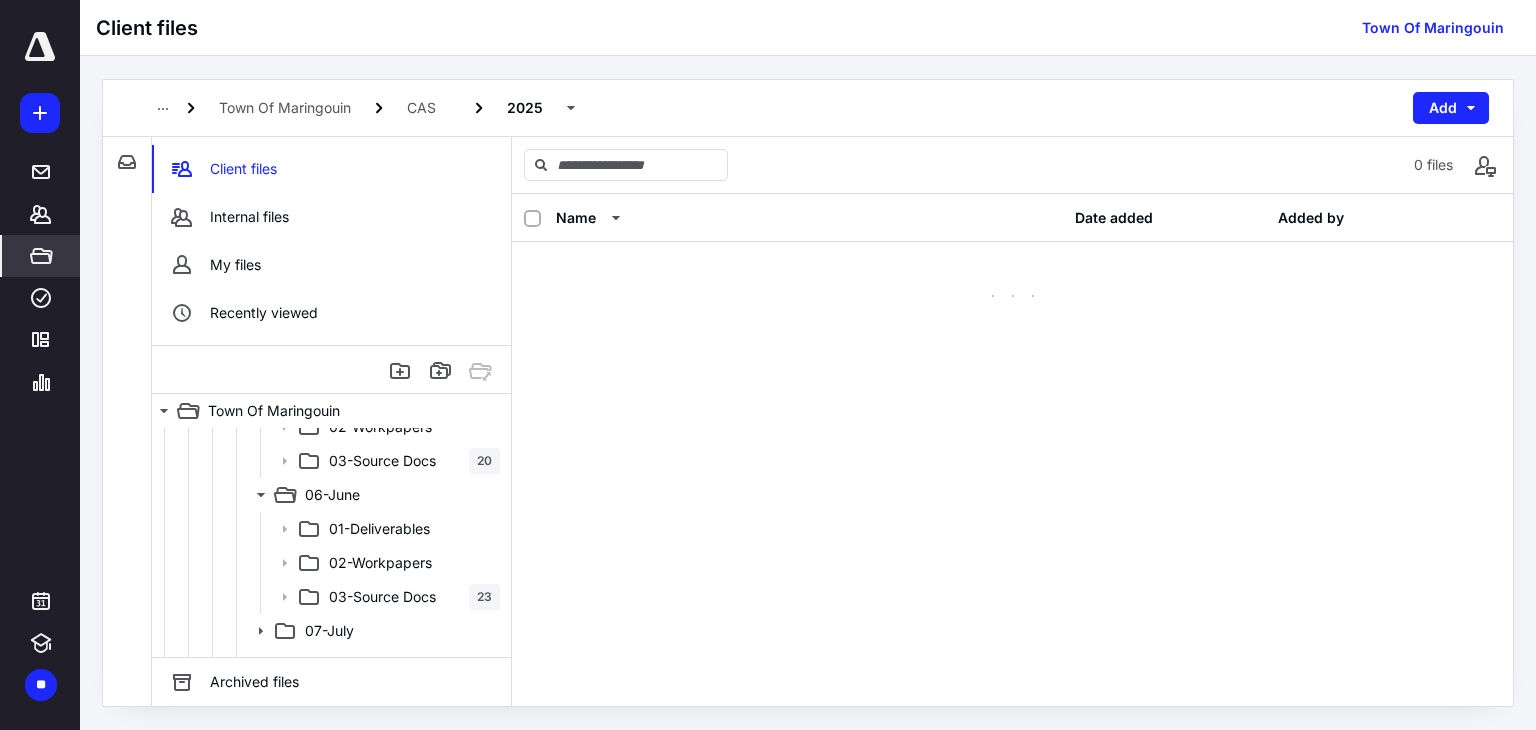 scroll, scrollTop: 0, scrollLeft: 0, axis: both 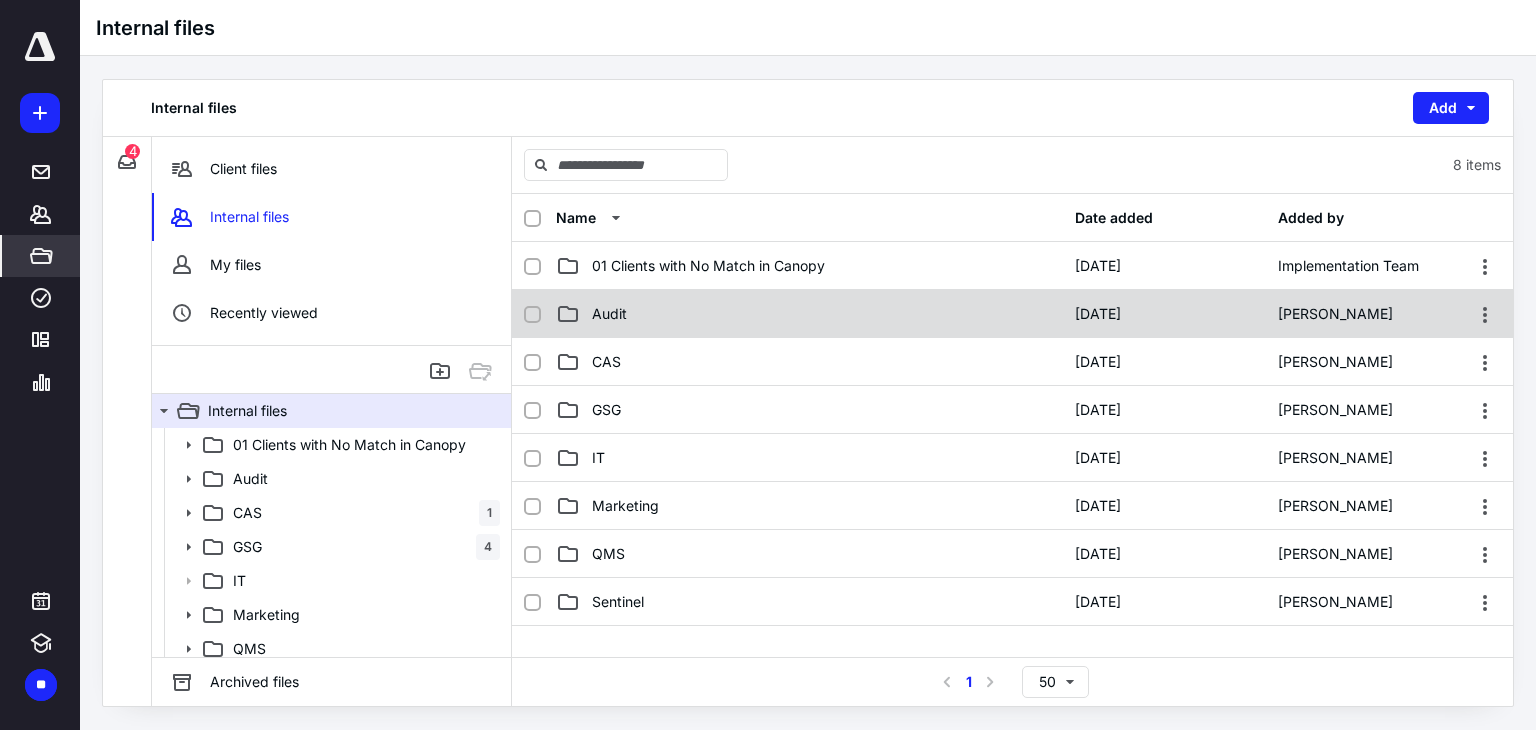 click on "Audit" at bounding box center (809, 314) 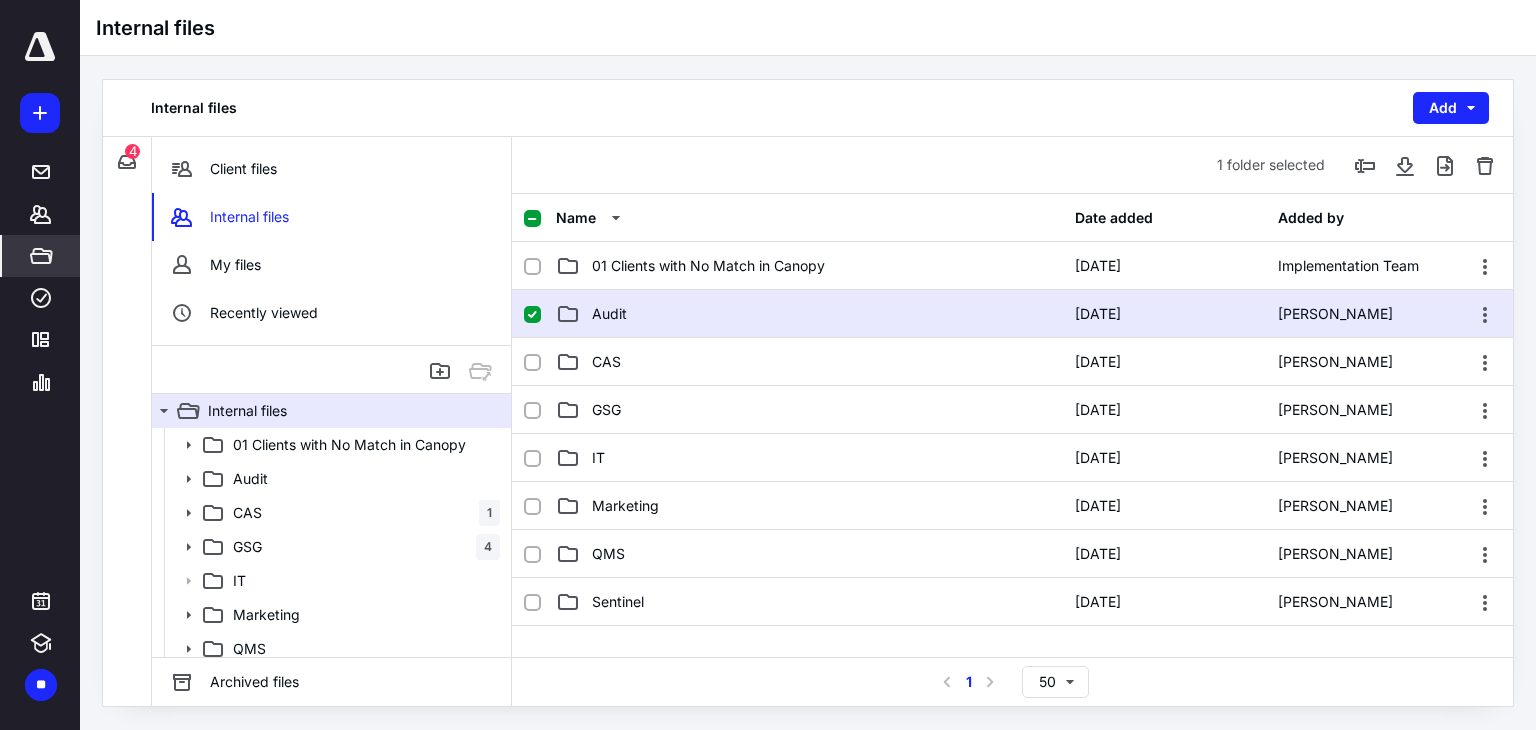 click on "Audit" at bounding box center (809, 314) 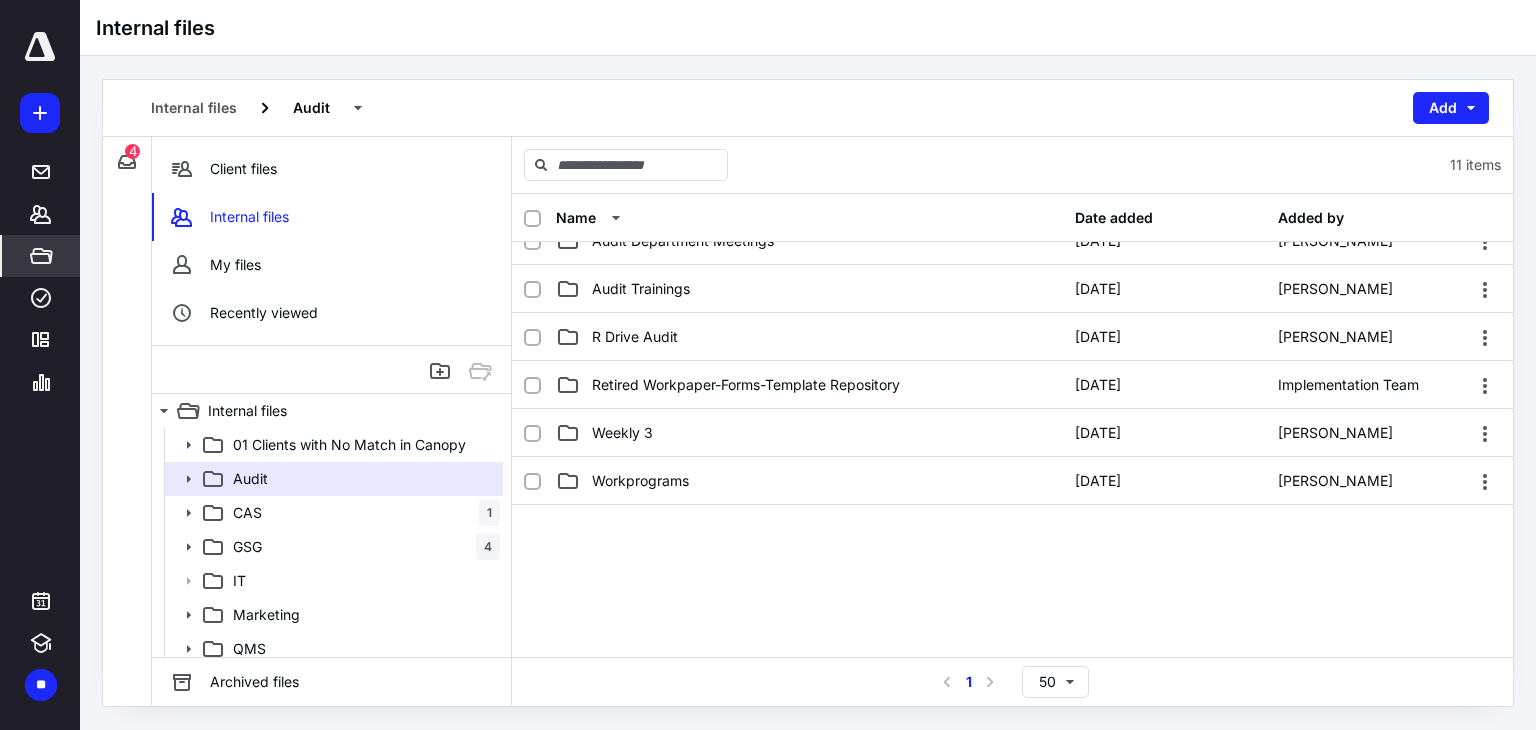 scroll, scrollTop: 300, scrollLeft: 0, axis: vertical 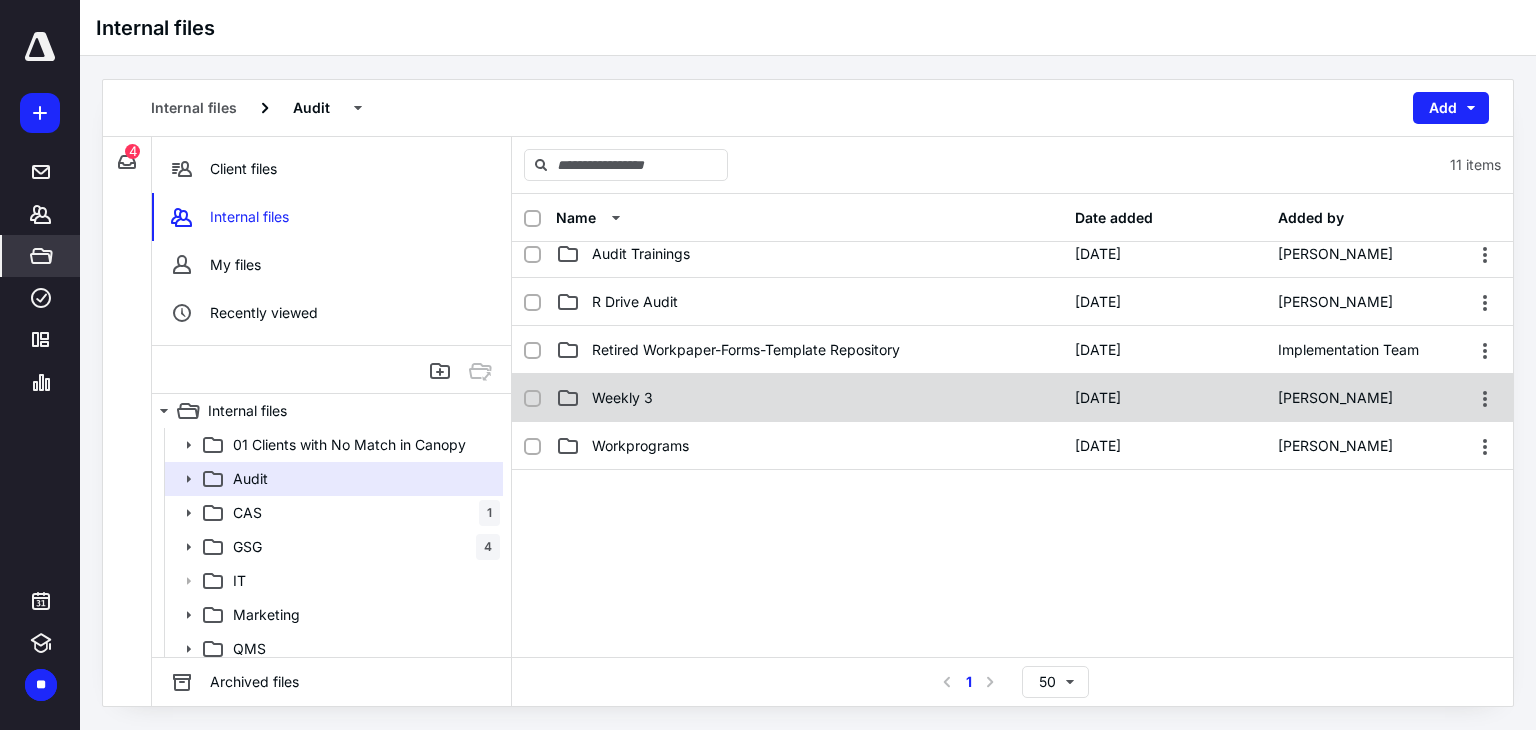 click on "Weekly 3 [DATE] [PERSON_NAME]" at bounding box center [1012, 398] 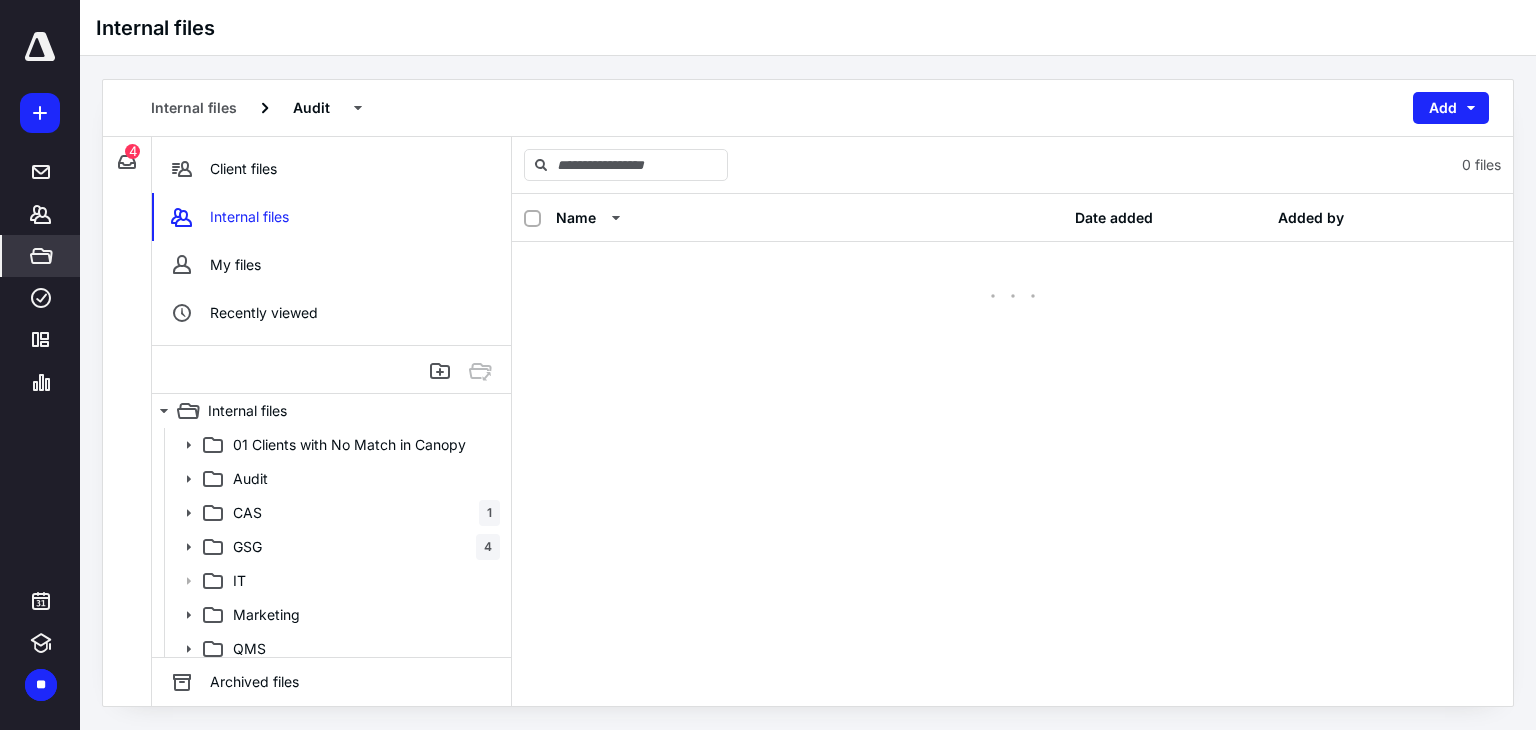 scroll, scrollTop: 0, scrollLeft: 0, axis: both 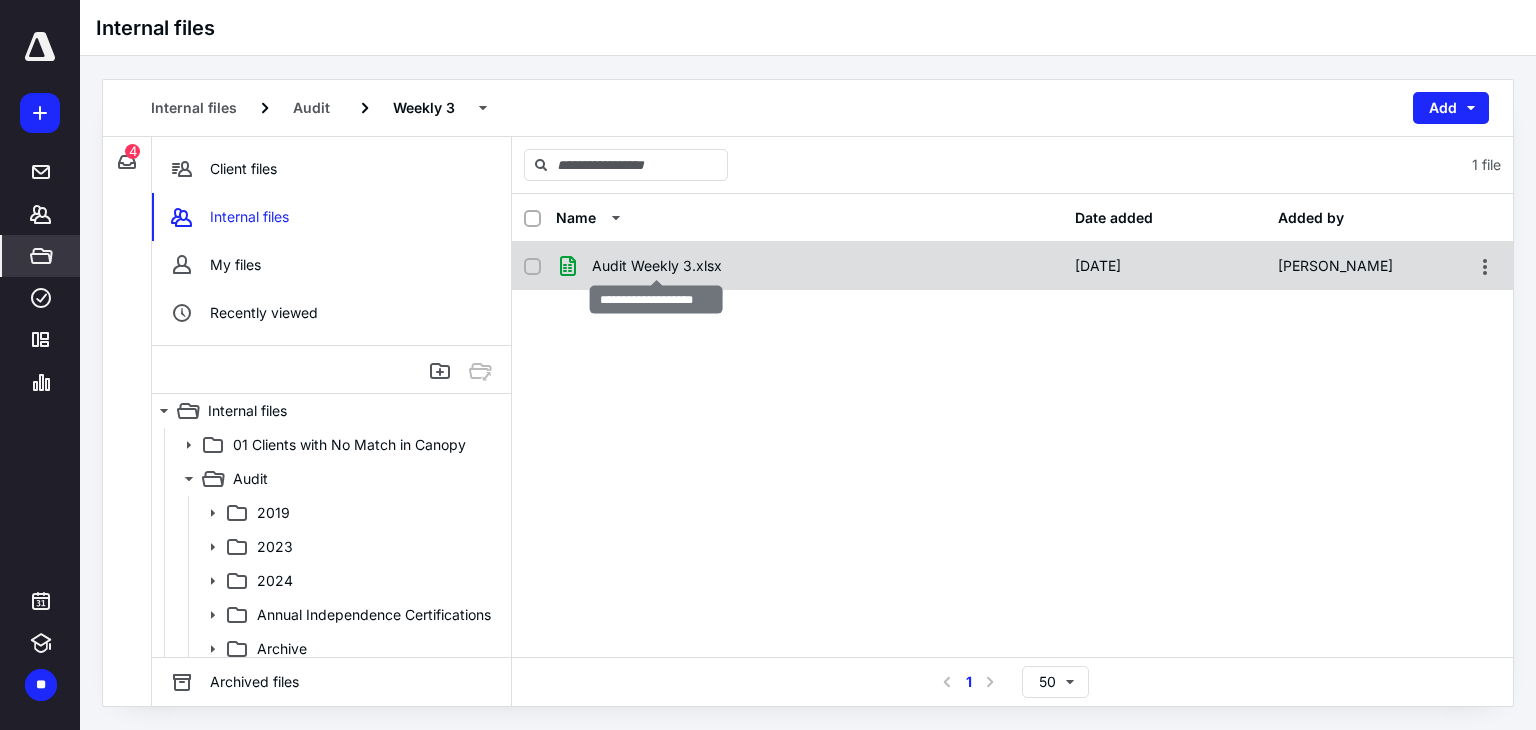 click on "Audit Weekly 3.xlsx" at bounding box center [657, 266] 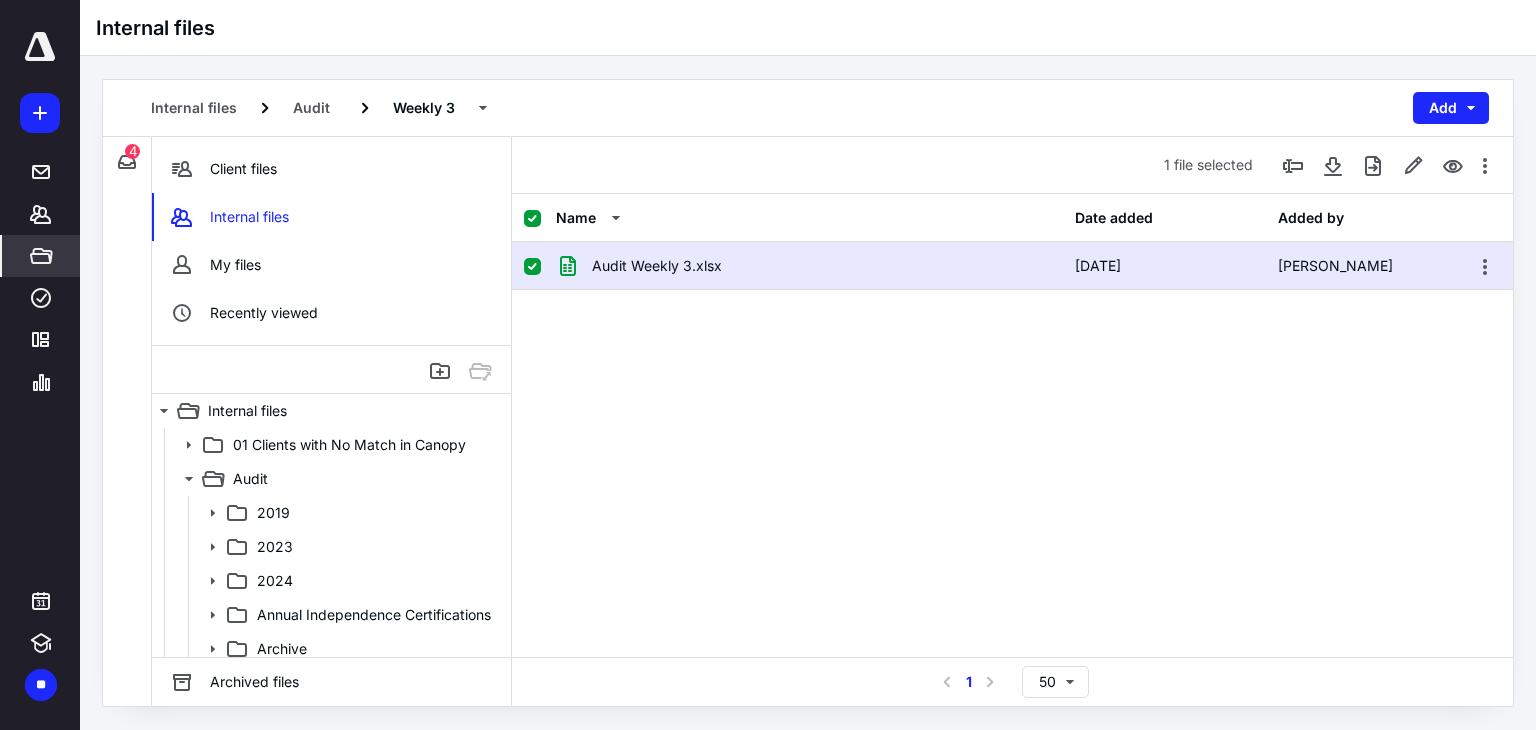 click on "Audit Weekly 3.xlsx" at bounding box center [657, 266] 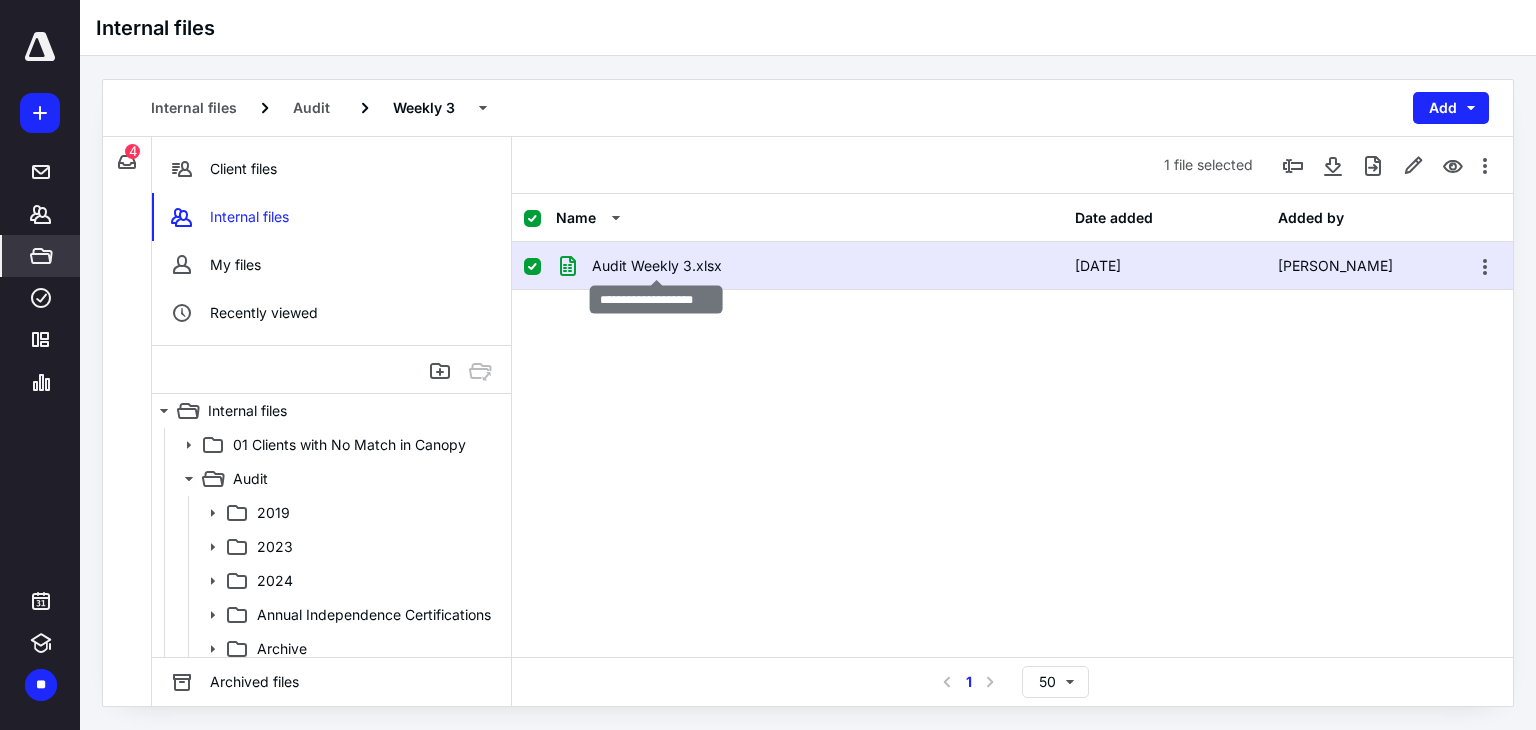 click on "Audit Weekly 3.xlsx" at bounding box center (657, 266) 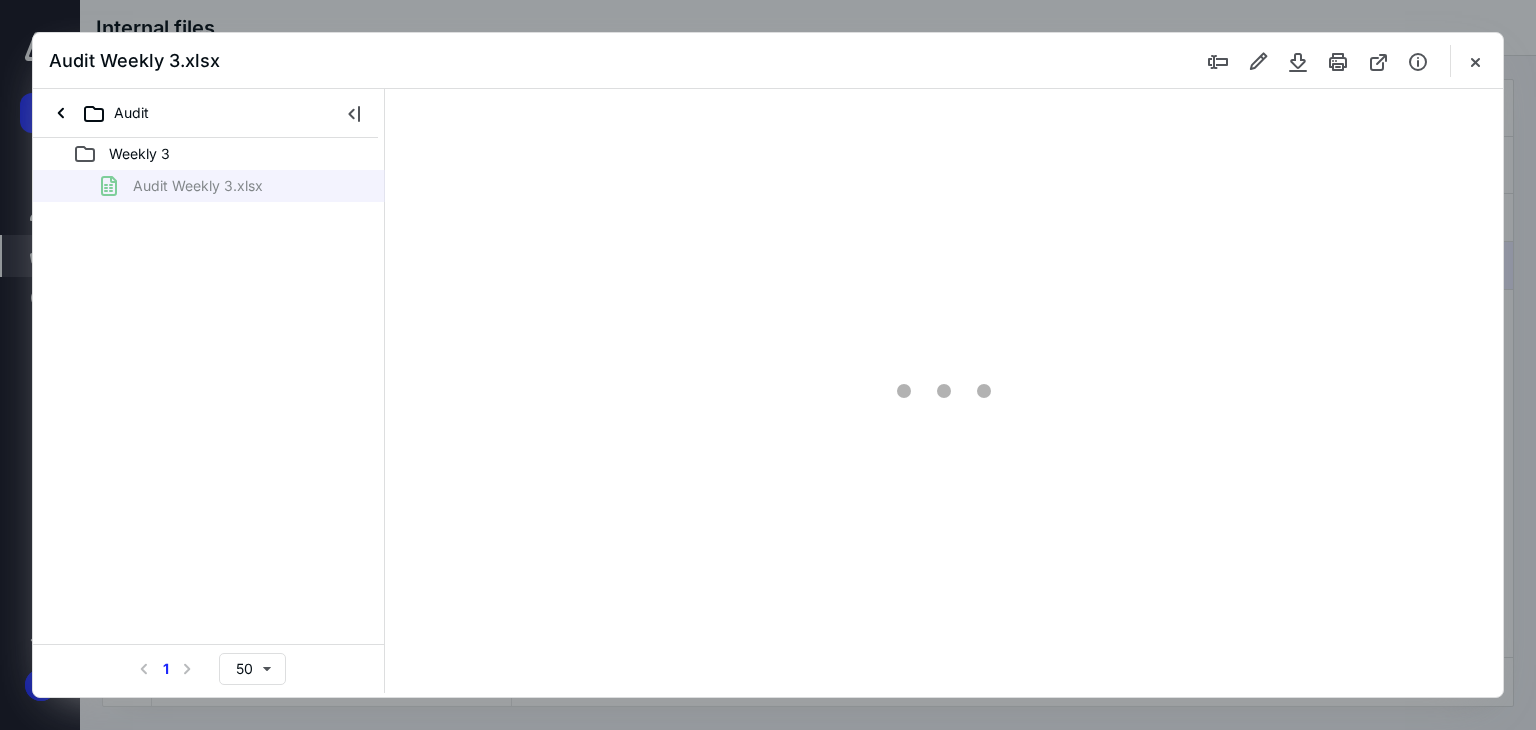 scroll, scrollTop: 0, scrollLeft: 0, axis: both 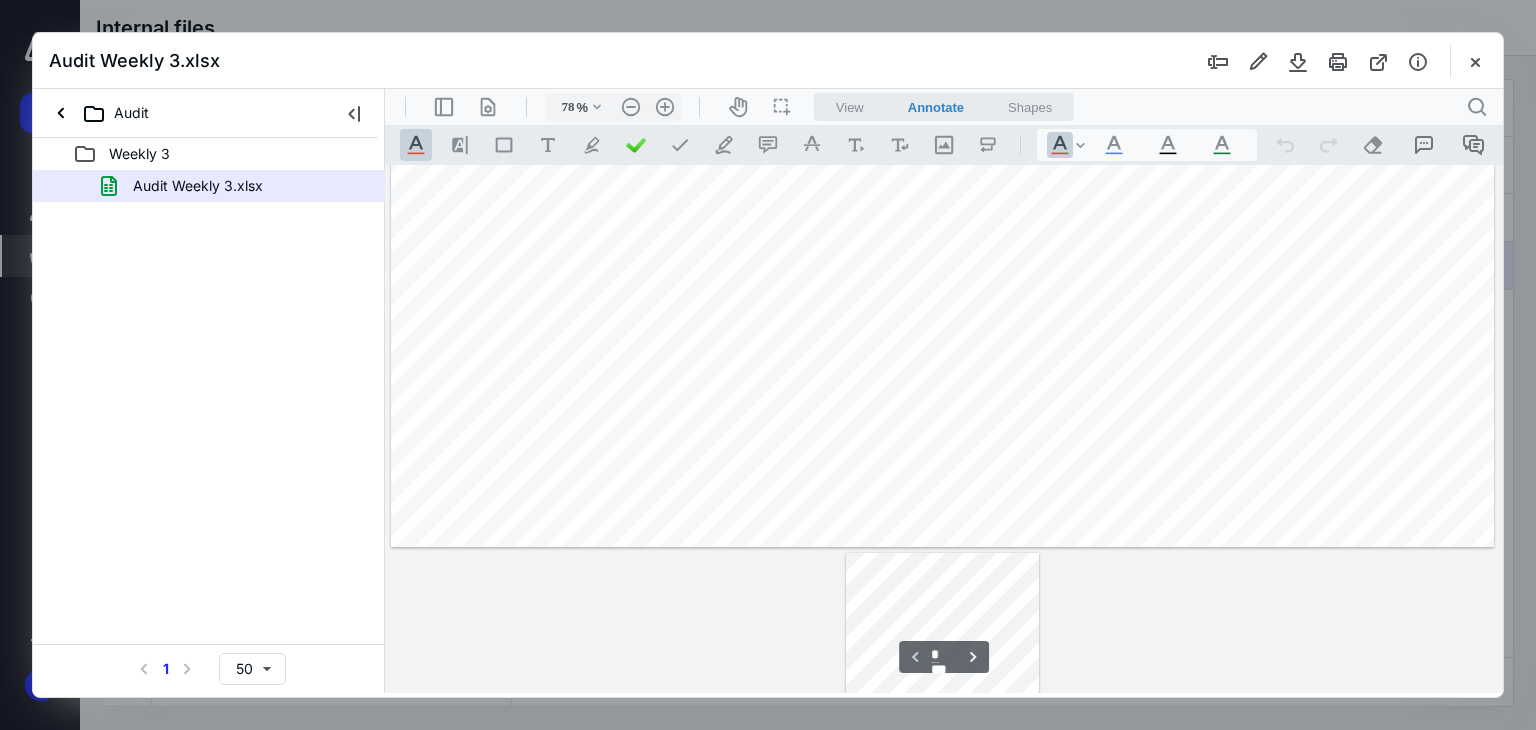 type on "77" 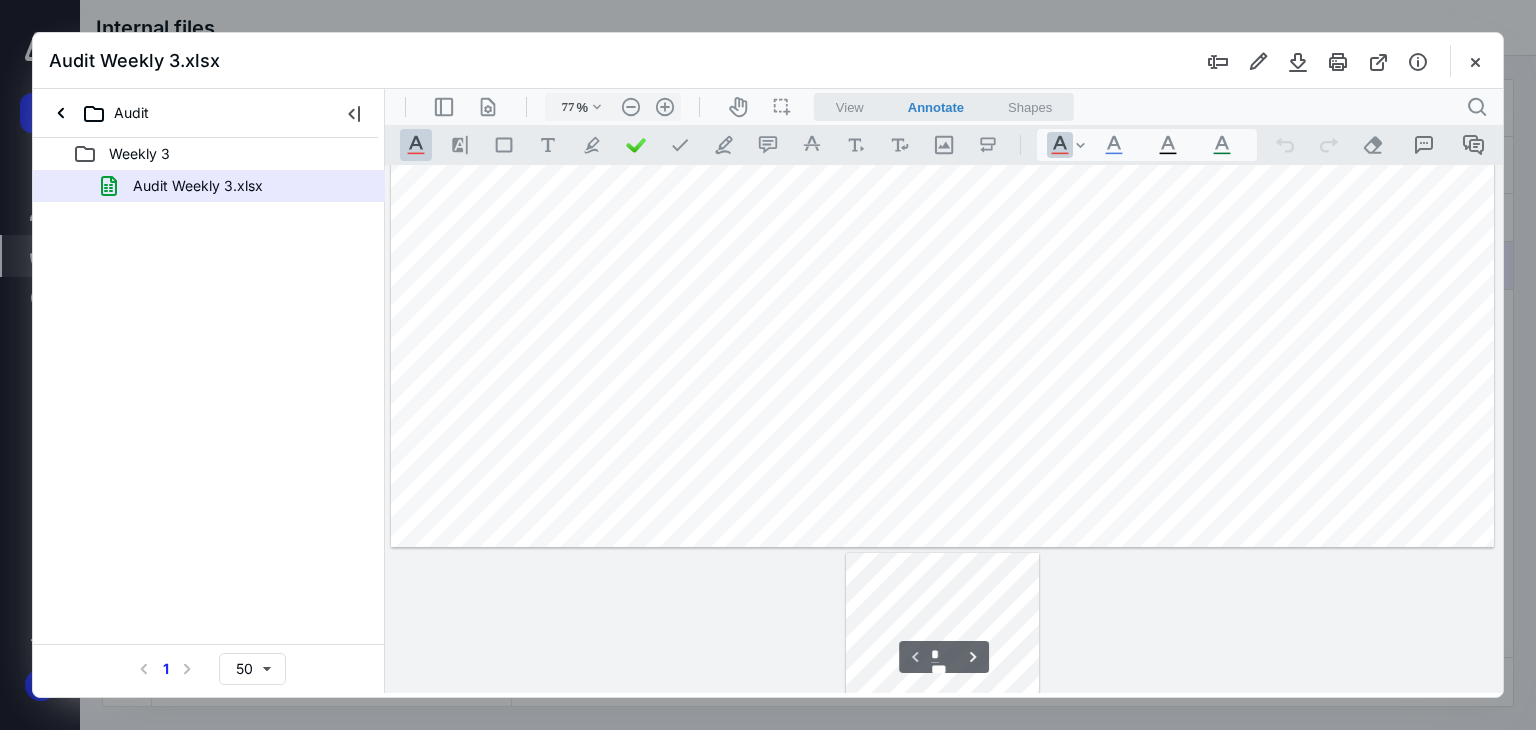 scroll, scrollTop: 78, scrollLeft: 0, axis: vertical 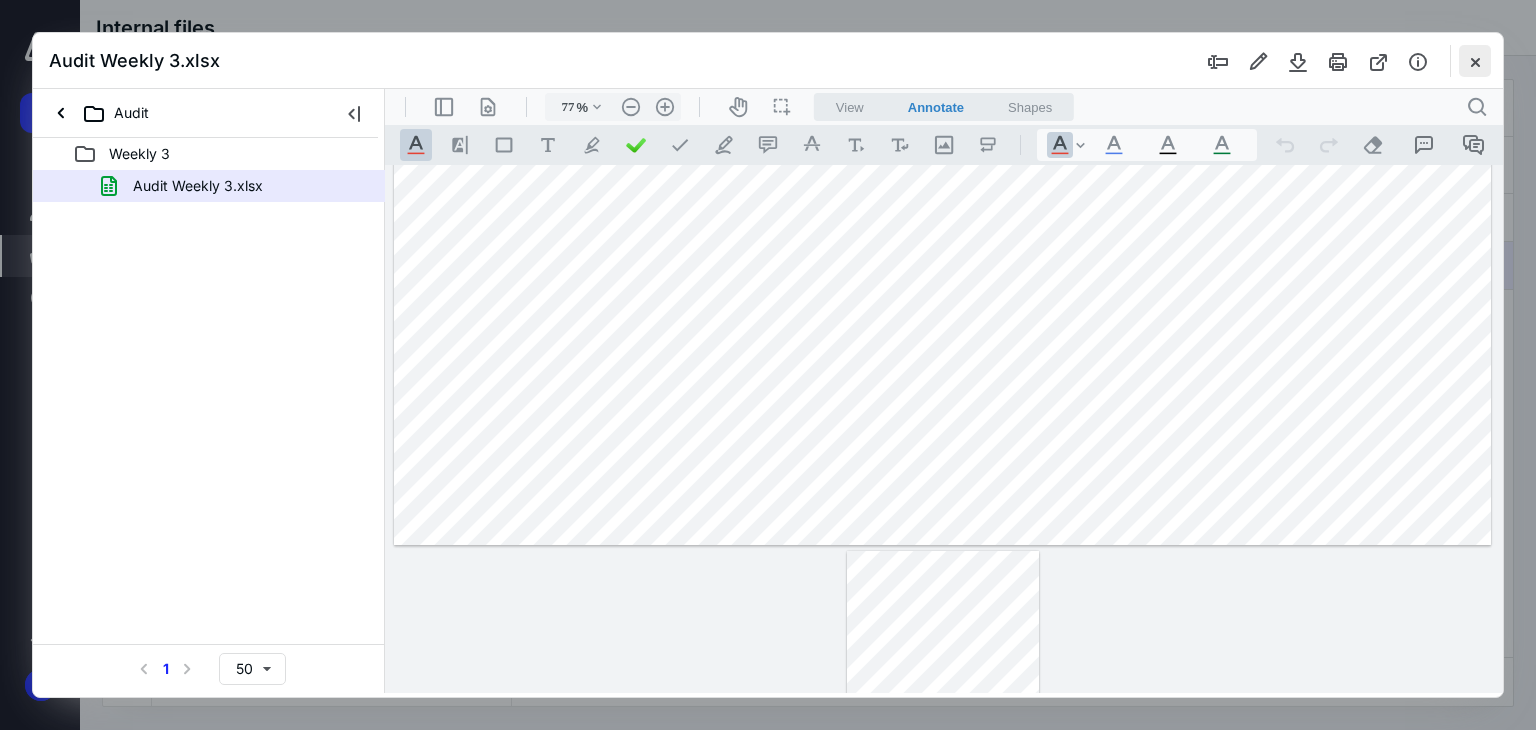 click at bounding box center (1475, 61) 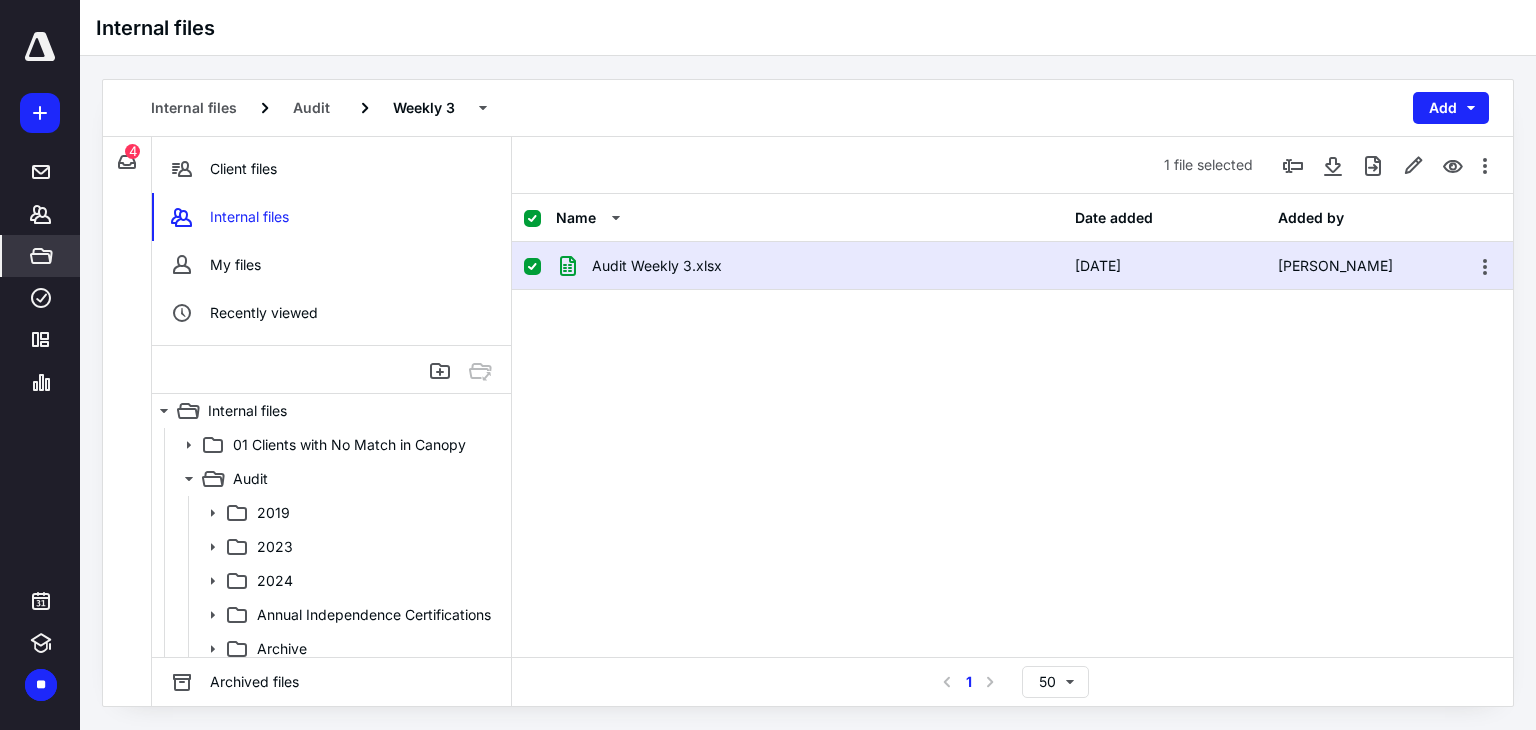 click on "Audit Weekly 3.xlsx [DATE] [PERSON_NAME]" at bounding box center (1012, 392) 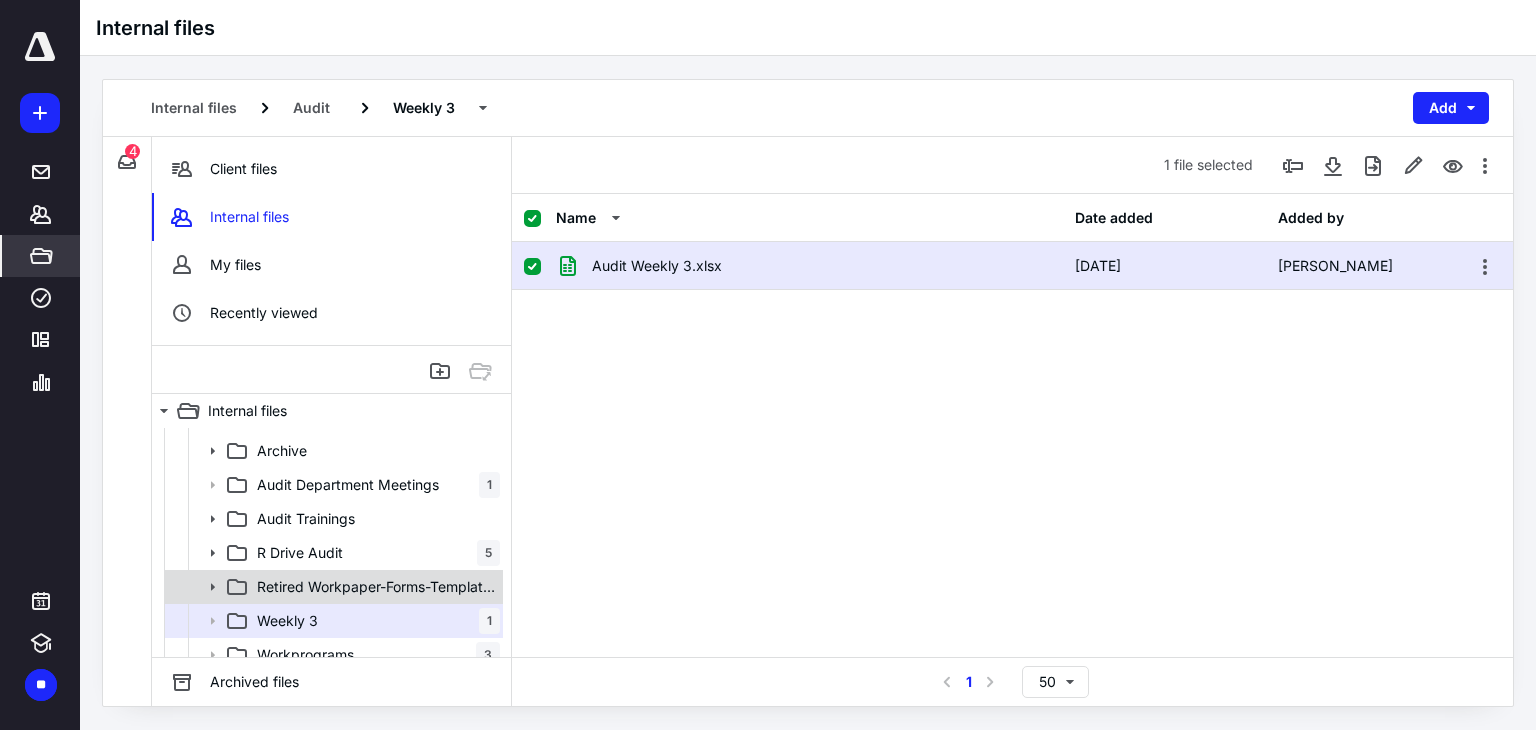 scroll, scrollTop: 200, scrollLeft: 0, axis: vertical 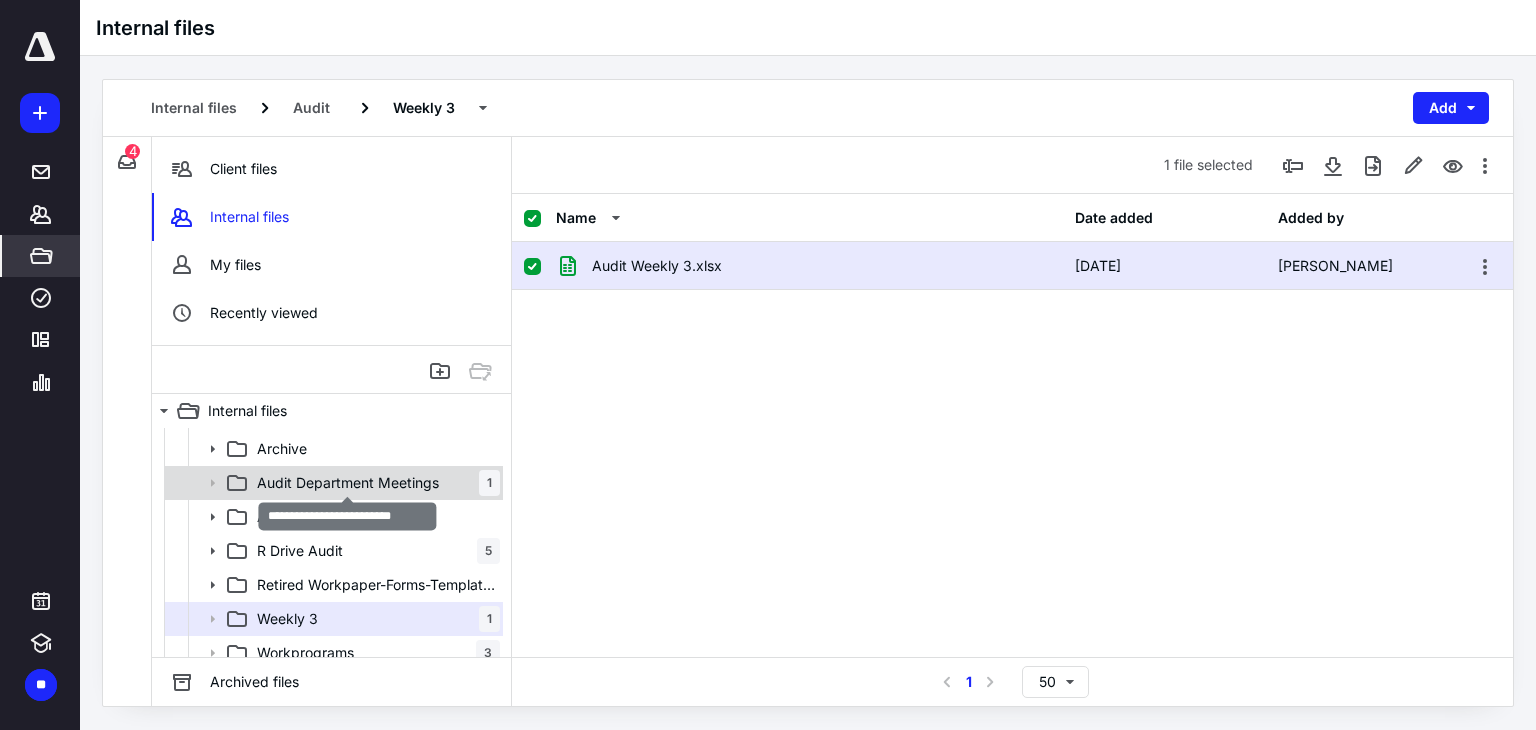 click on "Audit Department Meetings" at bounding box center [348, 483] 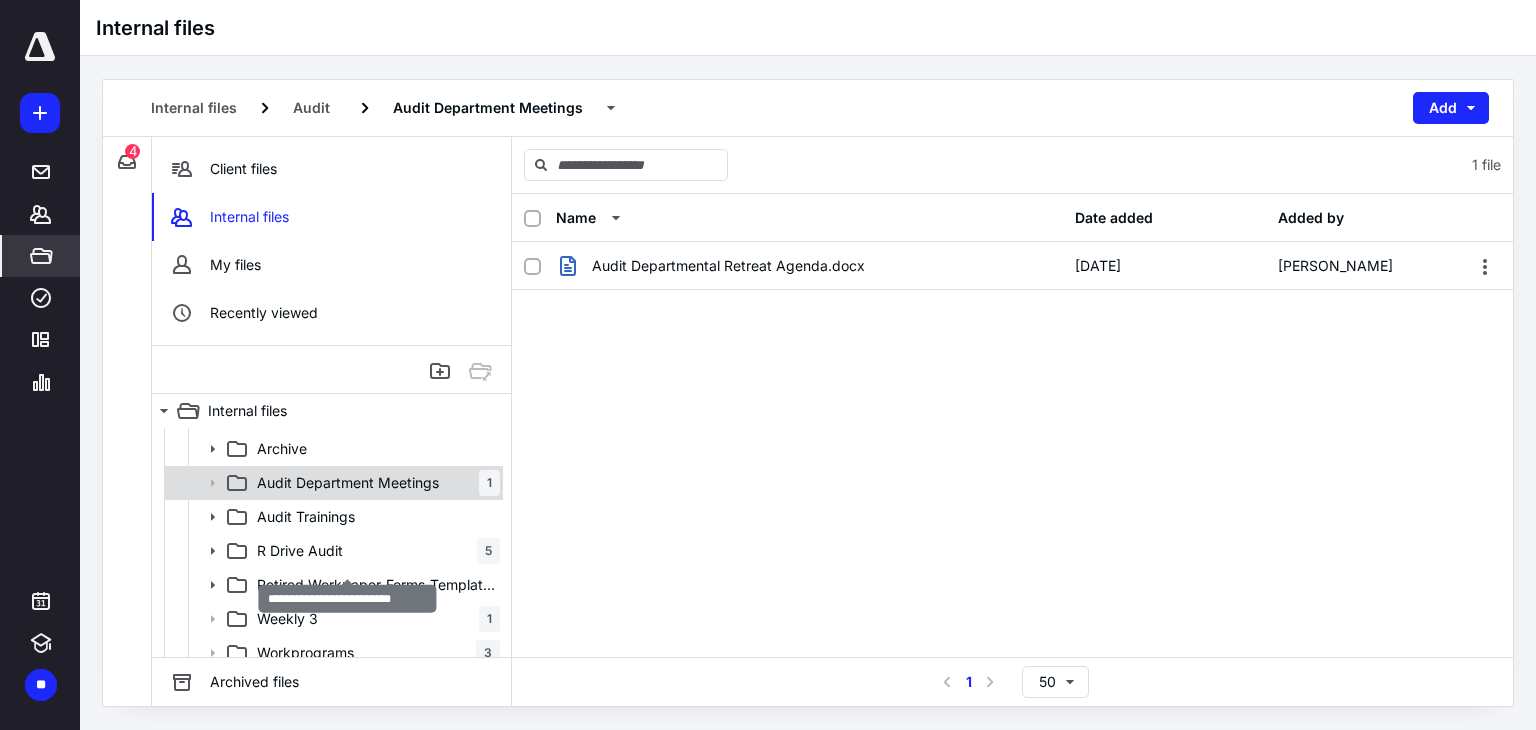 scroll, scrollTop: 0, scrollLeft: 0, axis: both 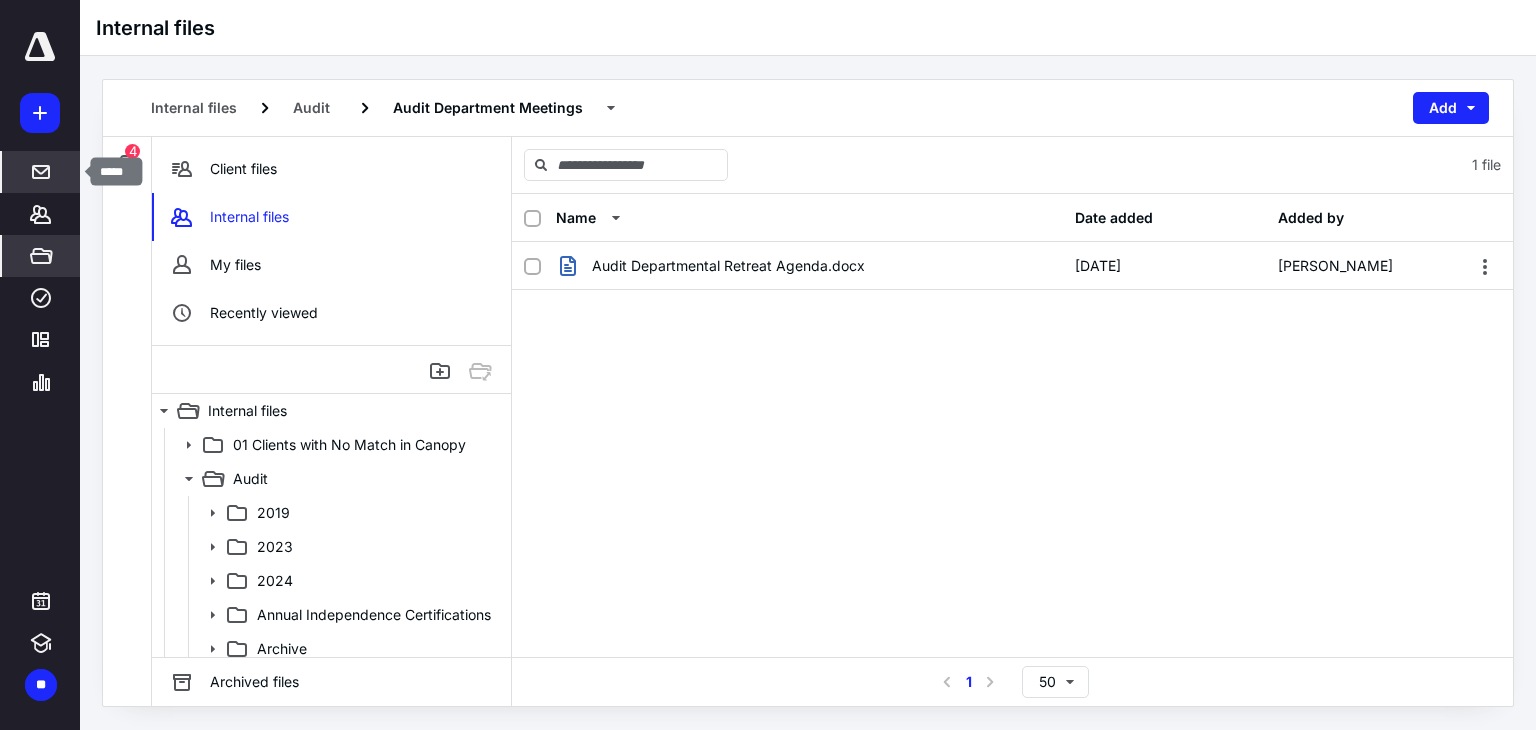 click 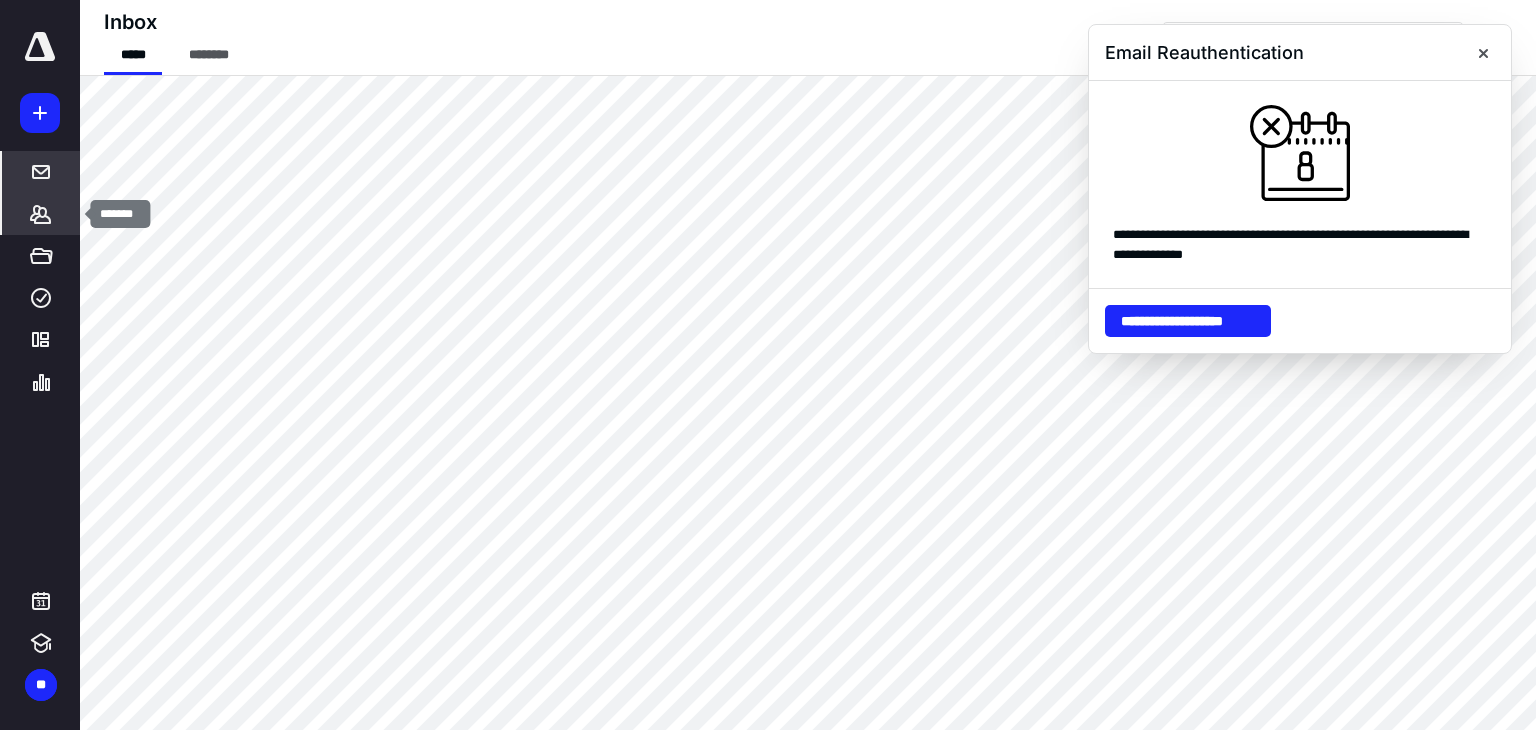 click on "*******" at bounding box center [41, 214] 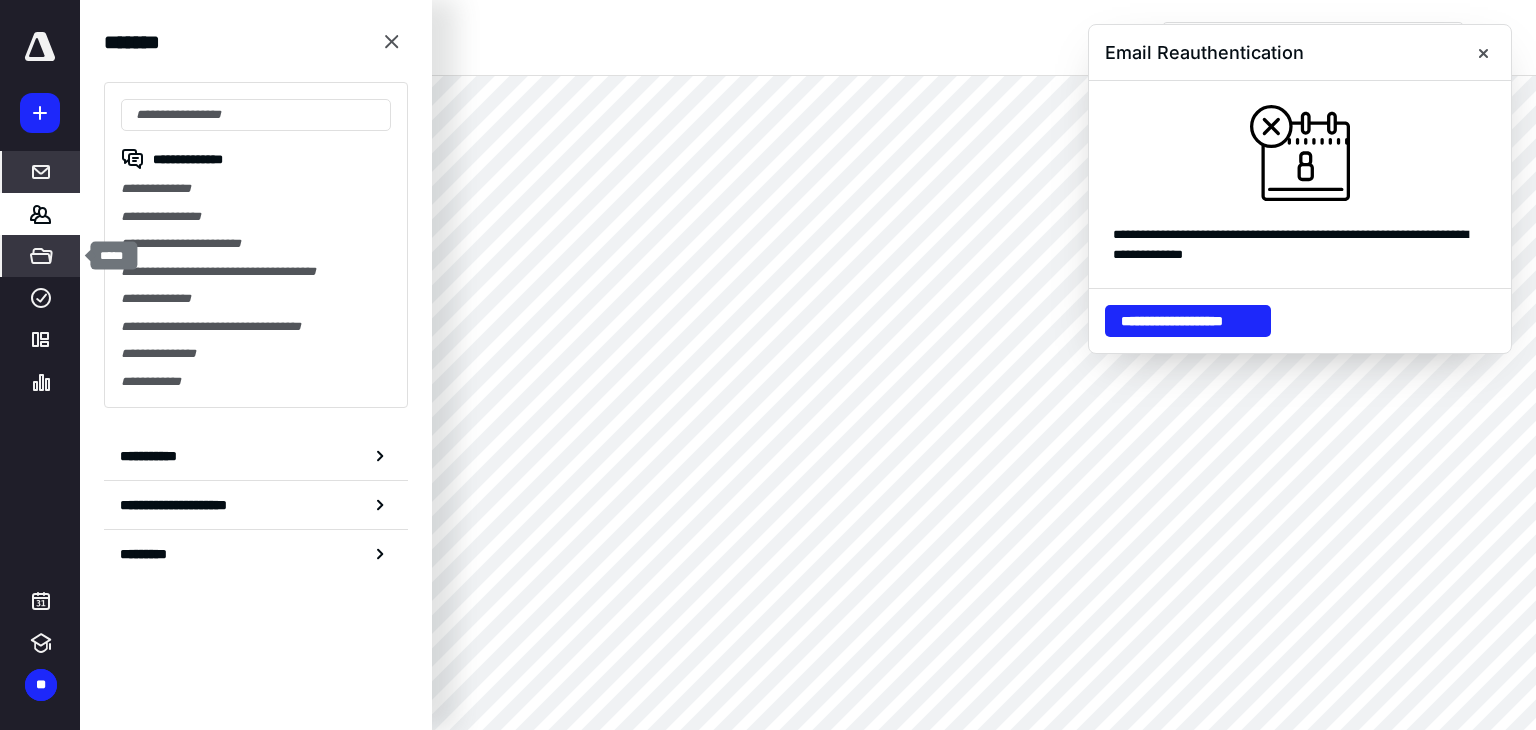 click 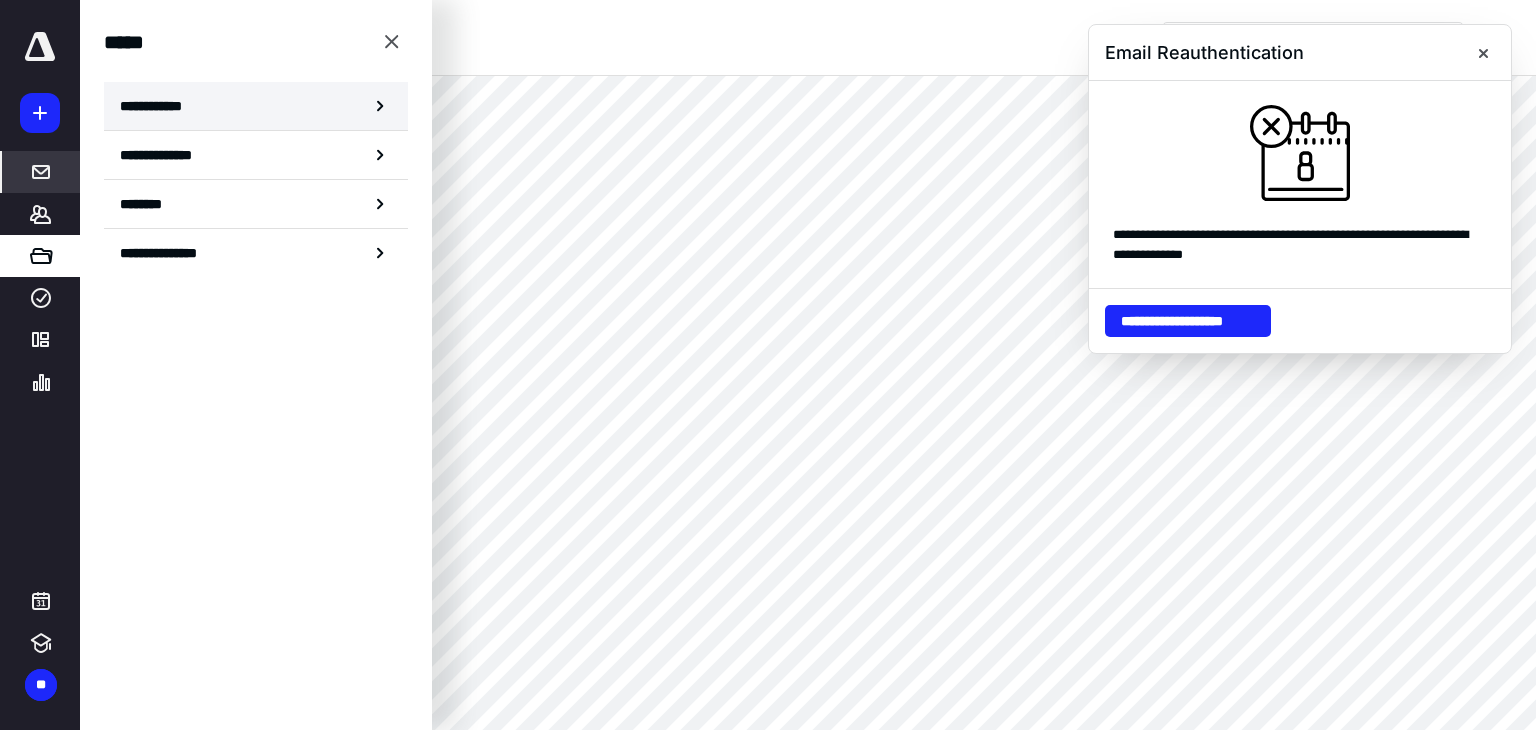 click on "**********" at bounding box center [256, 106] 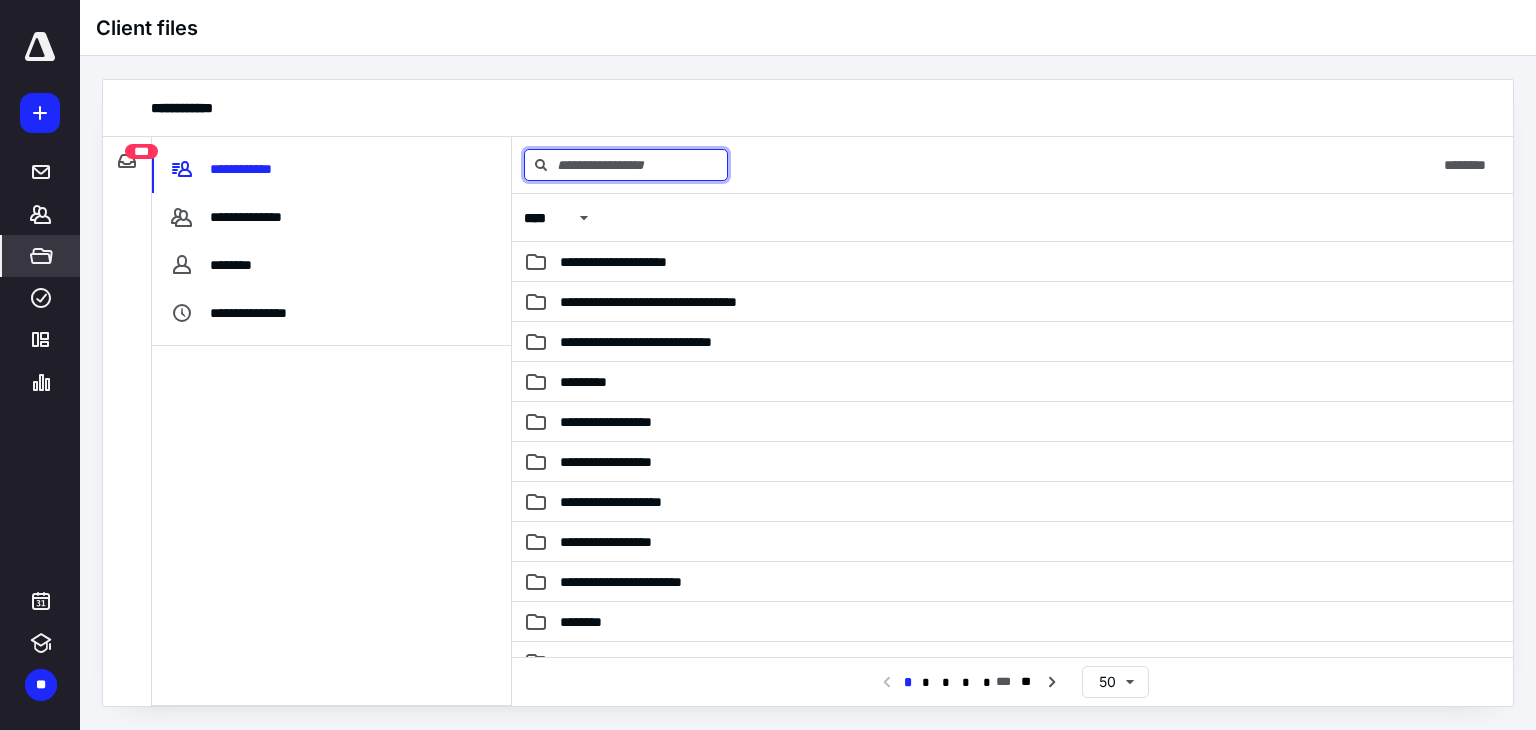 click at bounding box center (626, 165) 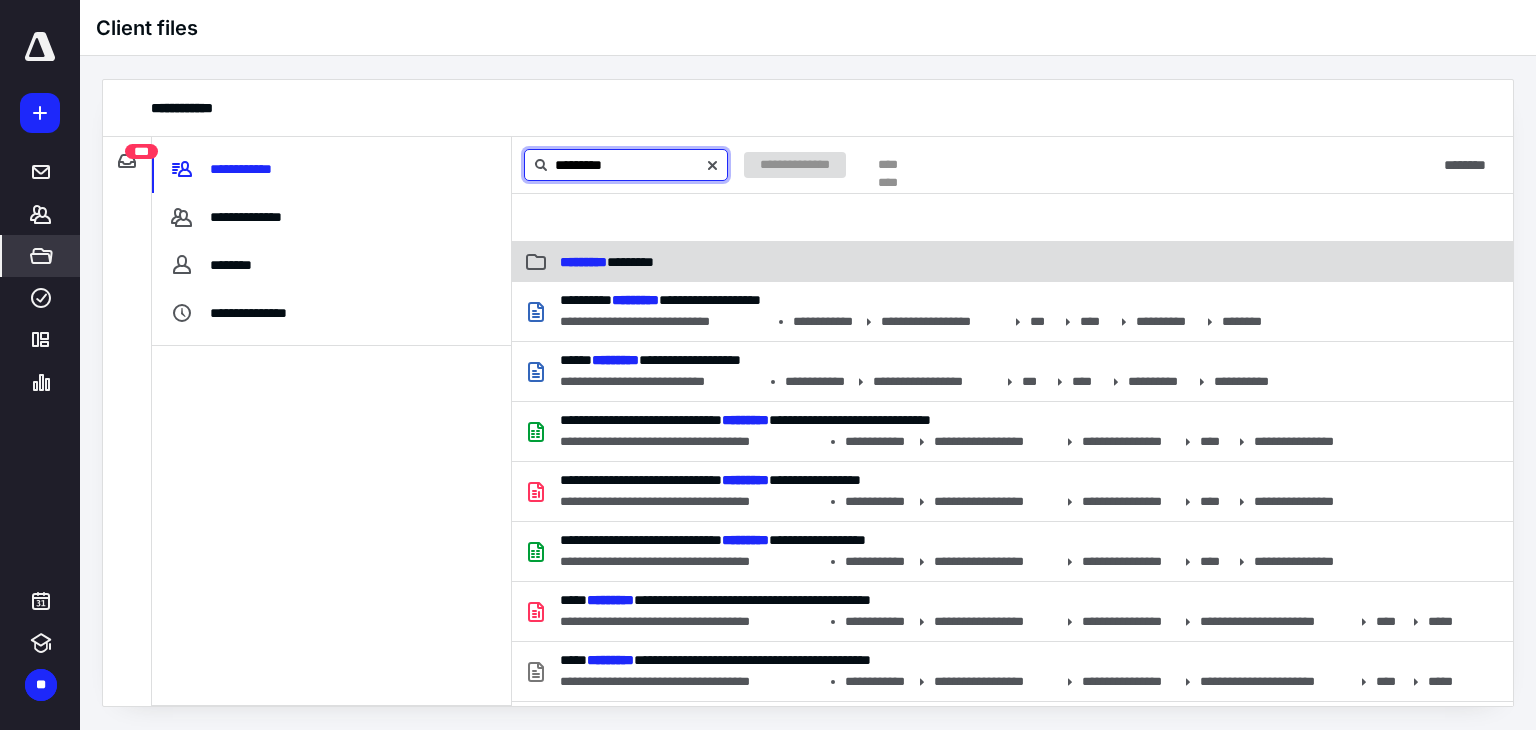 type on "*********" 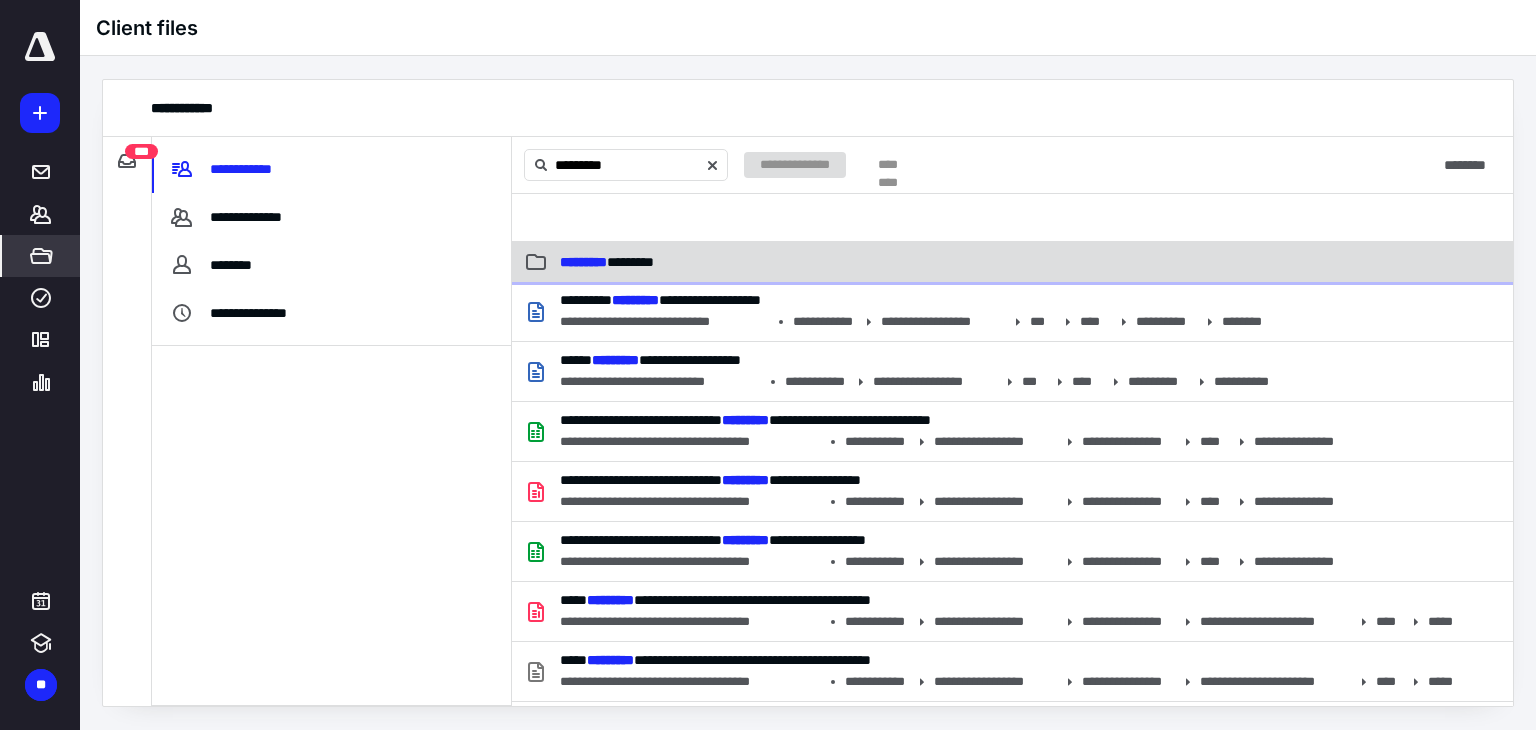 click on "********* *********" at bounding box center (873, 262) 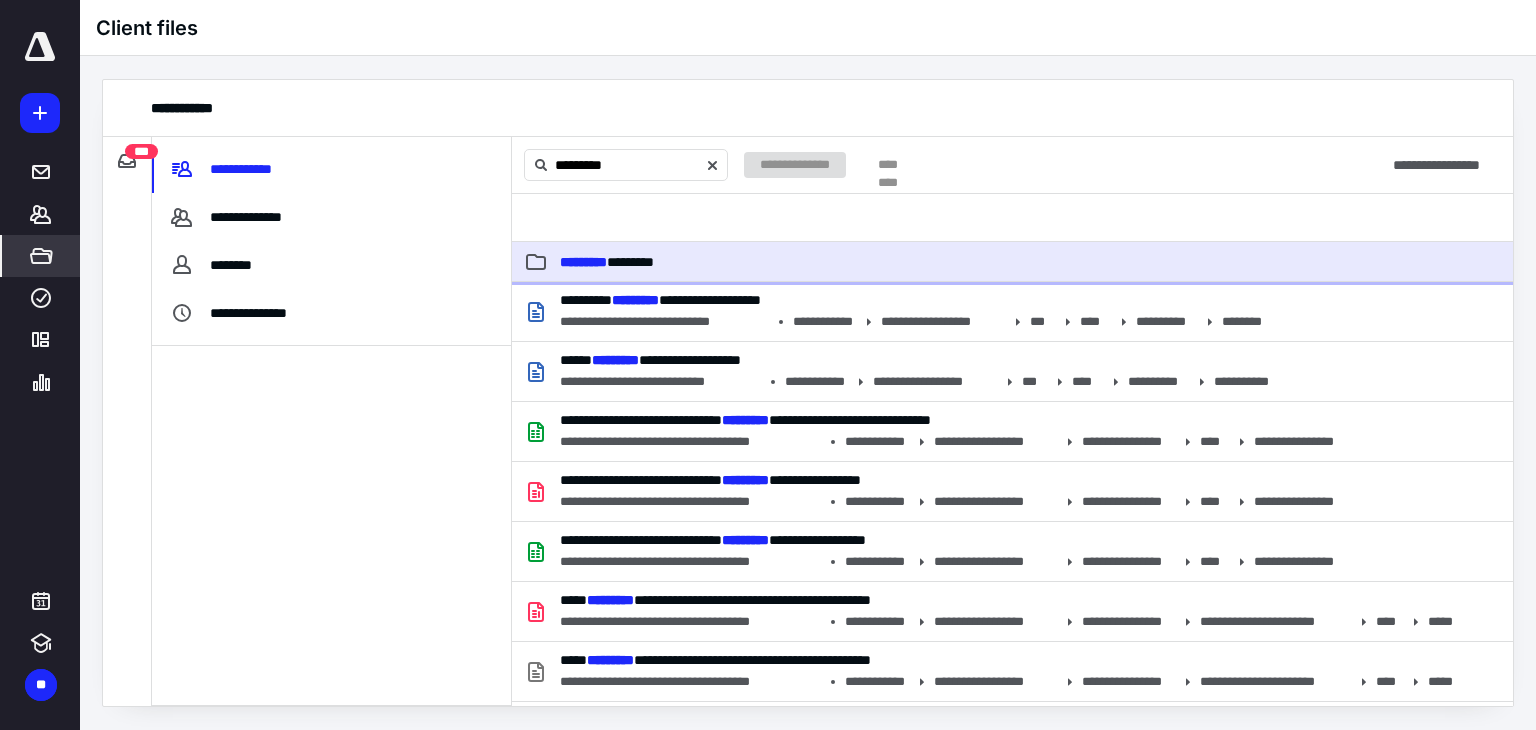 click on "********* *********" at bounding box center [873, 262] 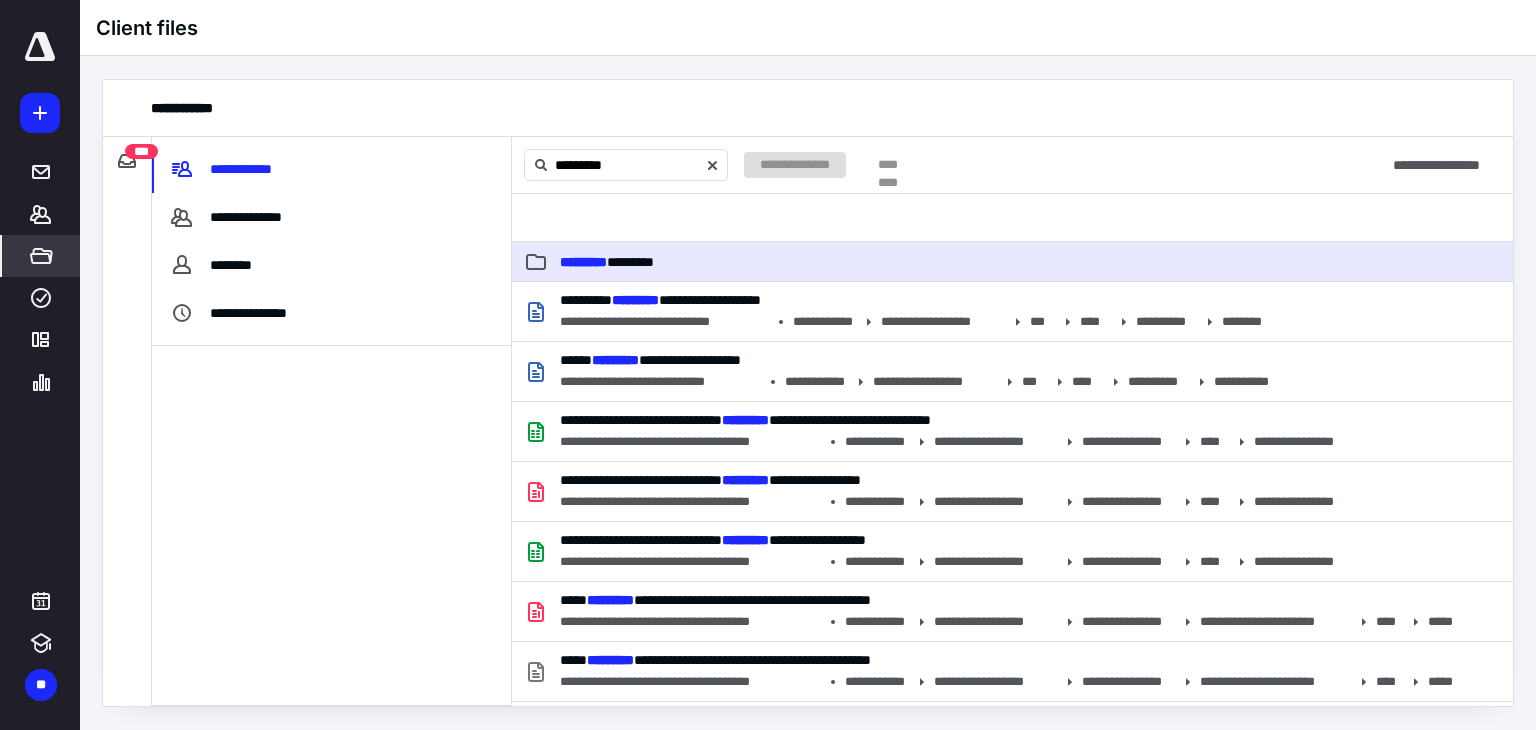 type 